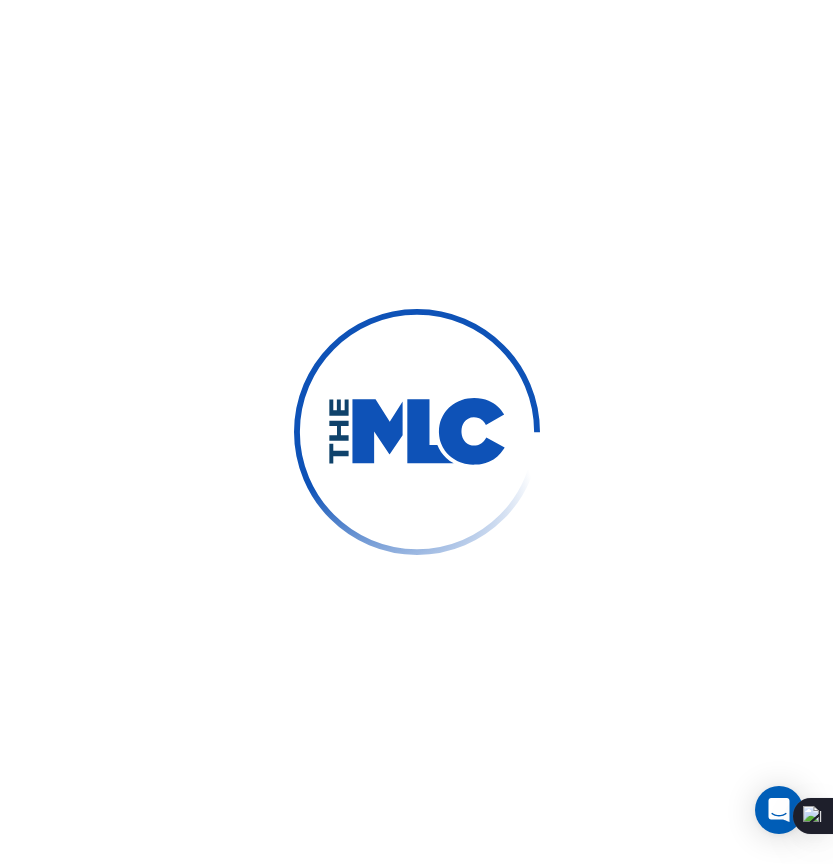 scroll, scrollTop: 0, scrollLeft: 0, axis: both 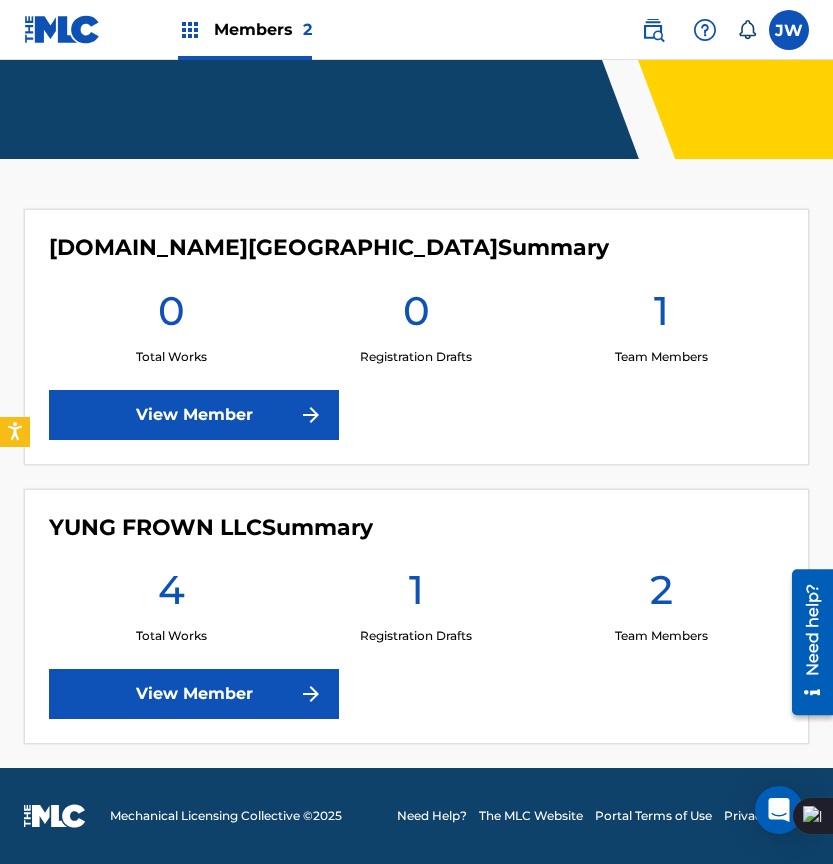click on "YUNG FROWN LLC  Summary 4 Total Works 1 Registration Drafts 2 Team Members View Member" at bounding box center (416, 617) 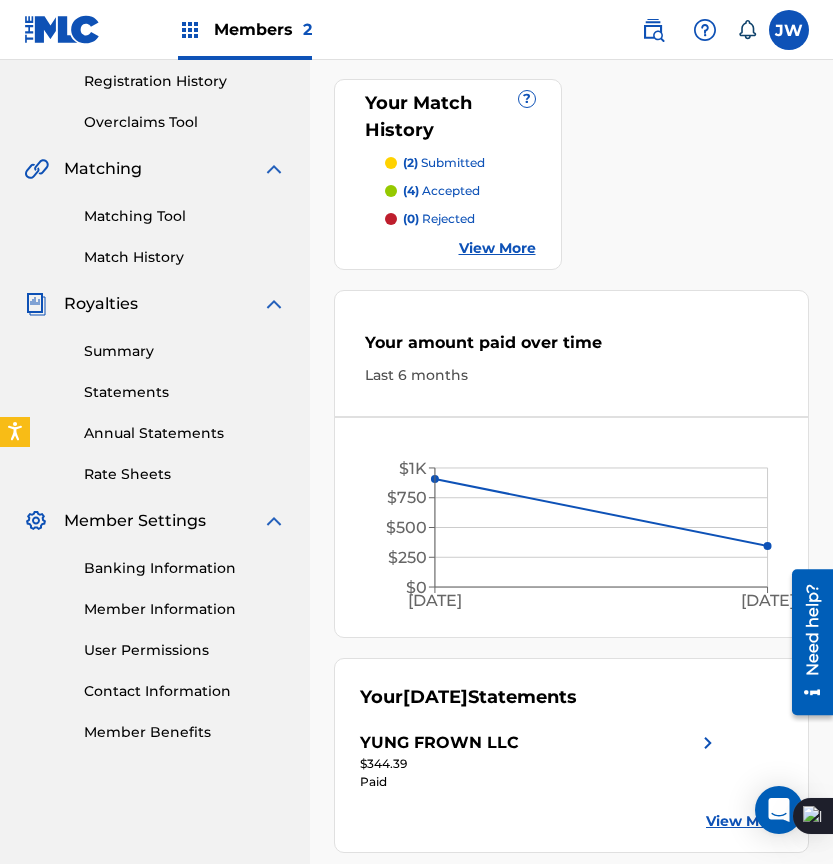 scroll, scrollTop: 466, scrollLeft: 0, axis: vertical 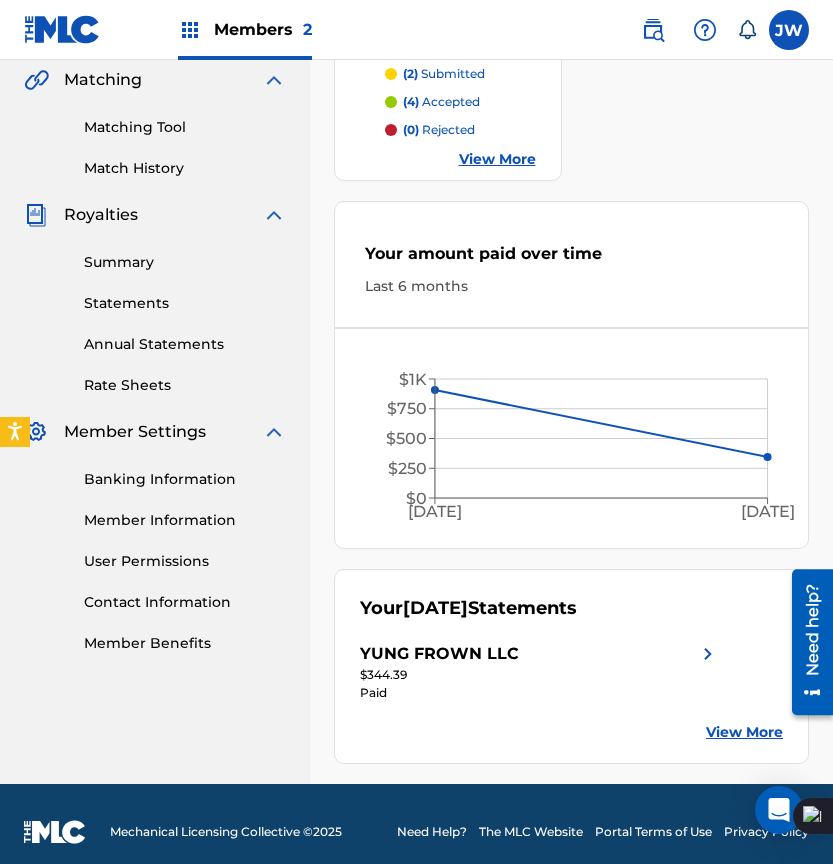 click on "Paid" at bounding box center [540, 693] 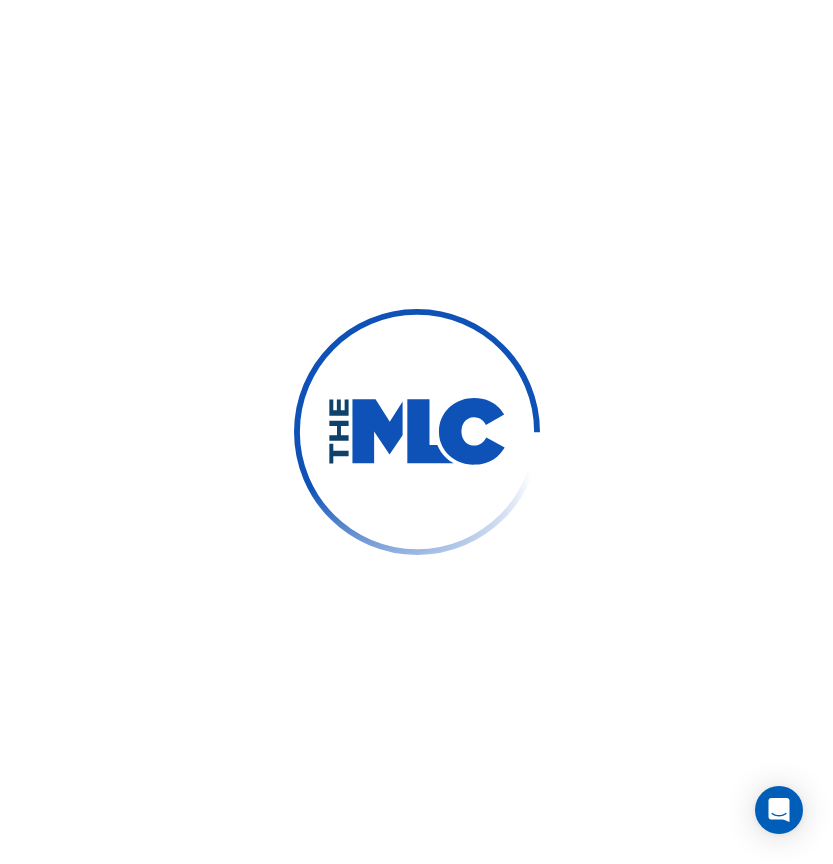 scroll, scrollTop: 0, scrollLeft: 0, axis: both 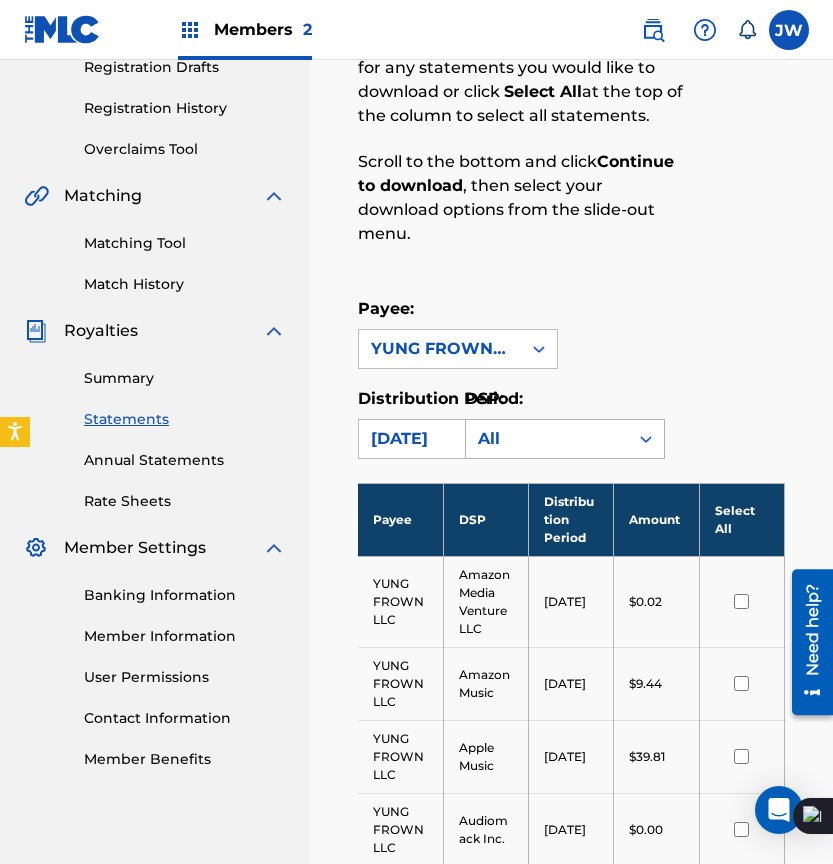 click on "All" at bounding box center (547, 439) 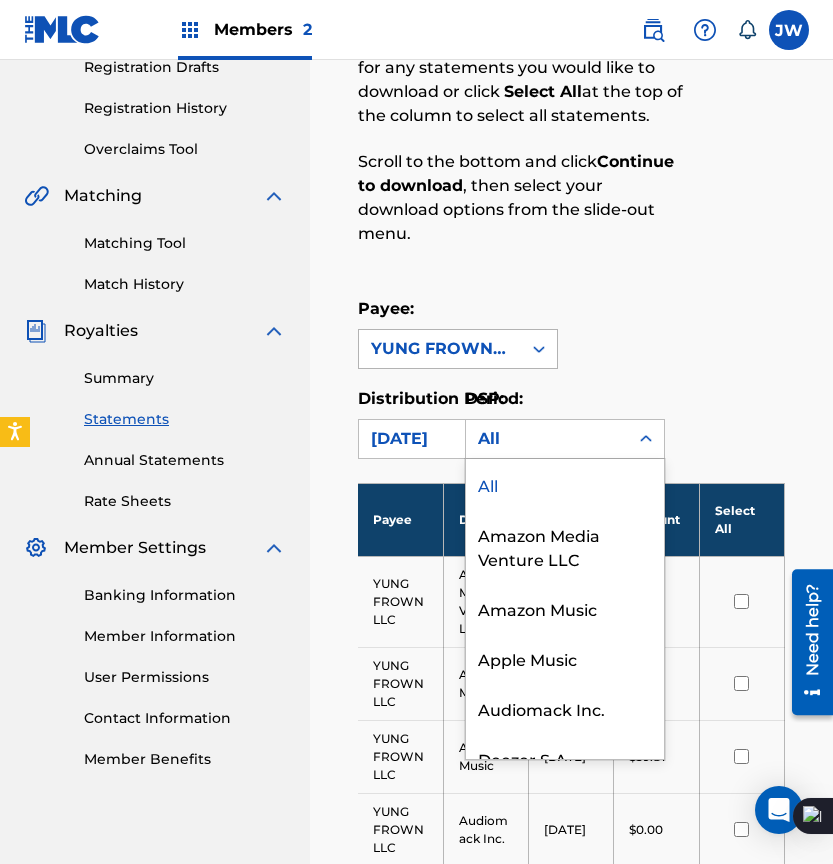 click 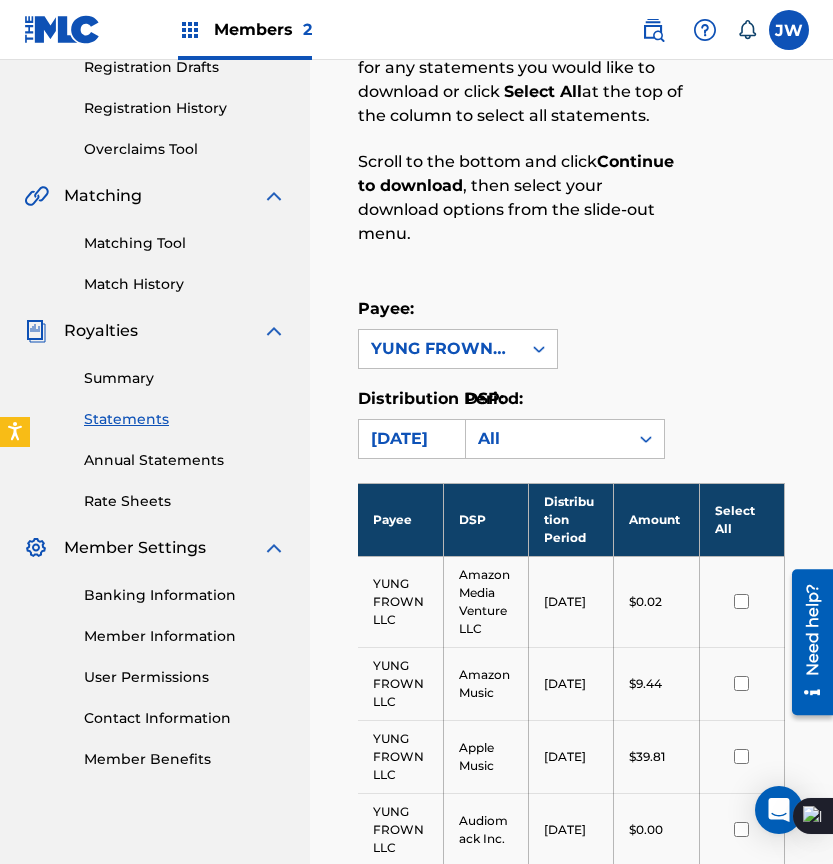 click on "Payee: YUNG FROWN LLC" at bounding box center [571, 333] 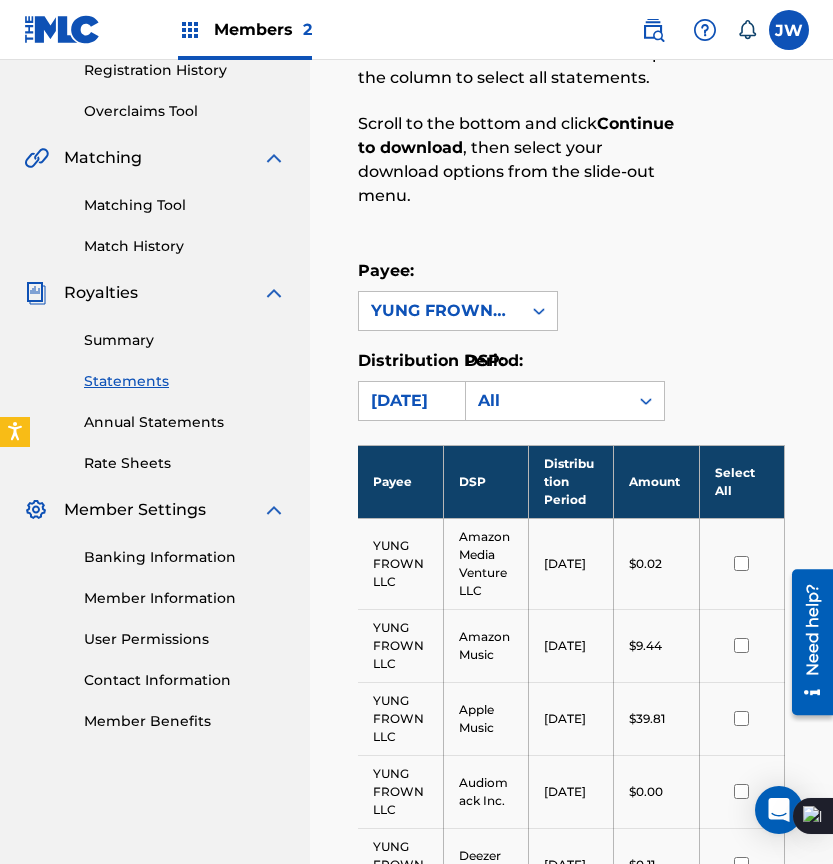 scroll, scrollTop: 386, scrollLeft: 0, axis: vertical 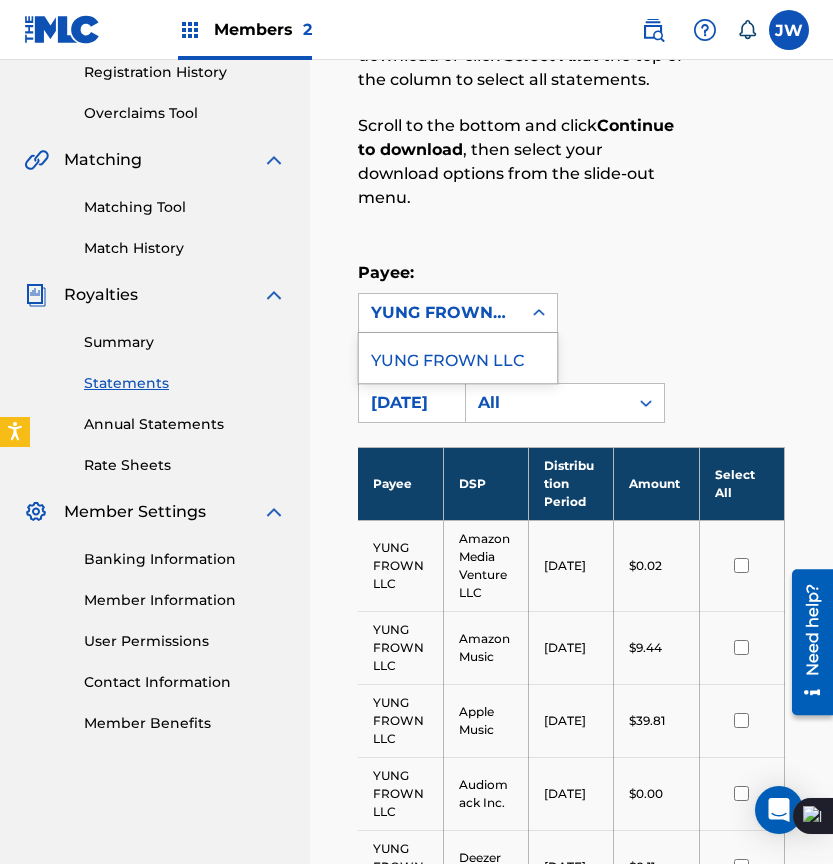 click on "YUNG FROWN LLC" at bounding box center (440, 313) 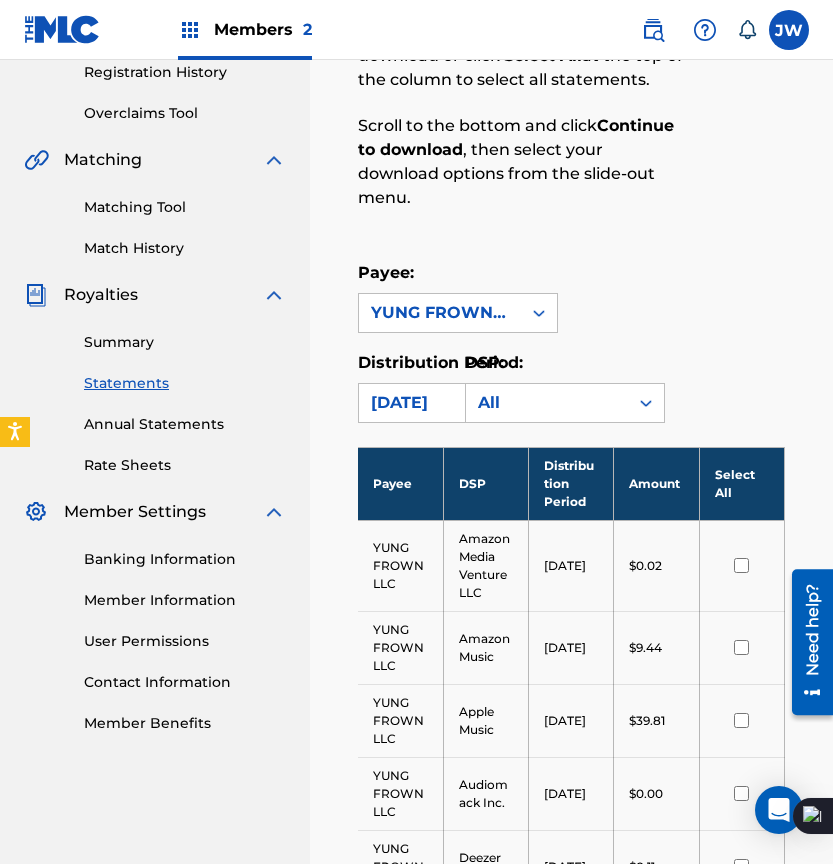 click on "Payee: YUNG FROWN LLC" at bounding box center [571, 297] 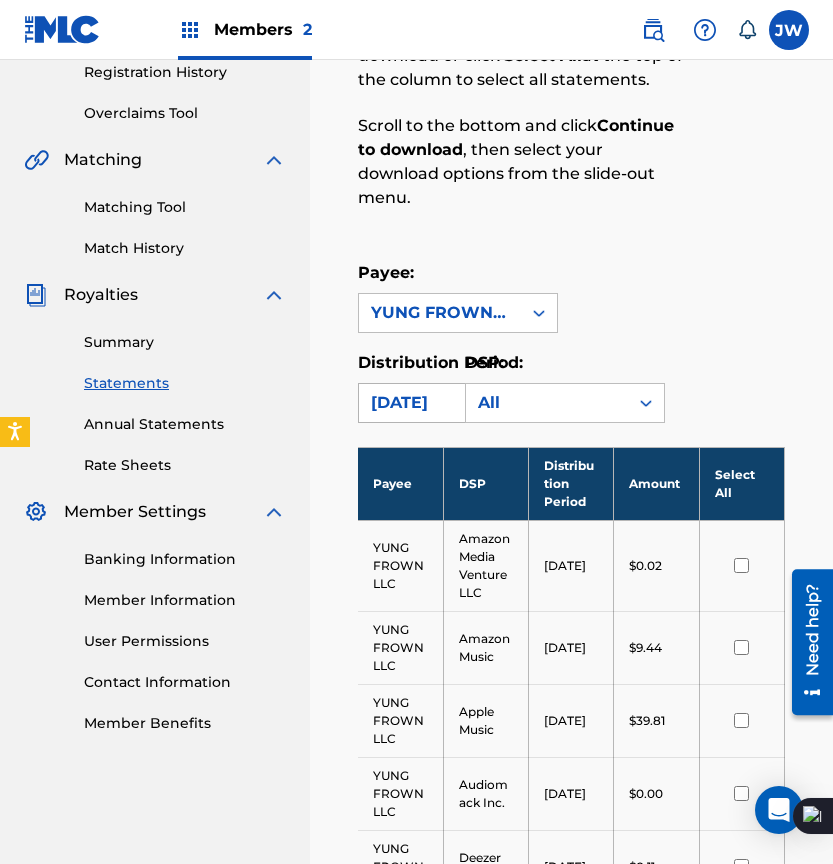 click on "[DATE]" at bounding box center [440, 403] 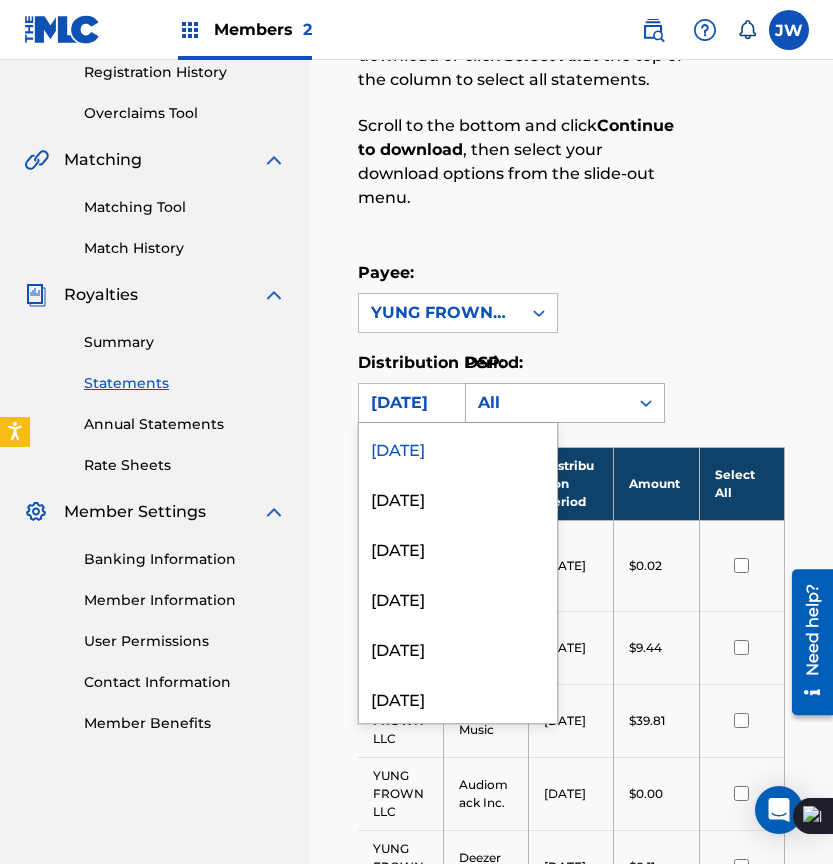 click on "All" at bounding box center [547, 403] 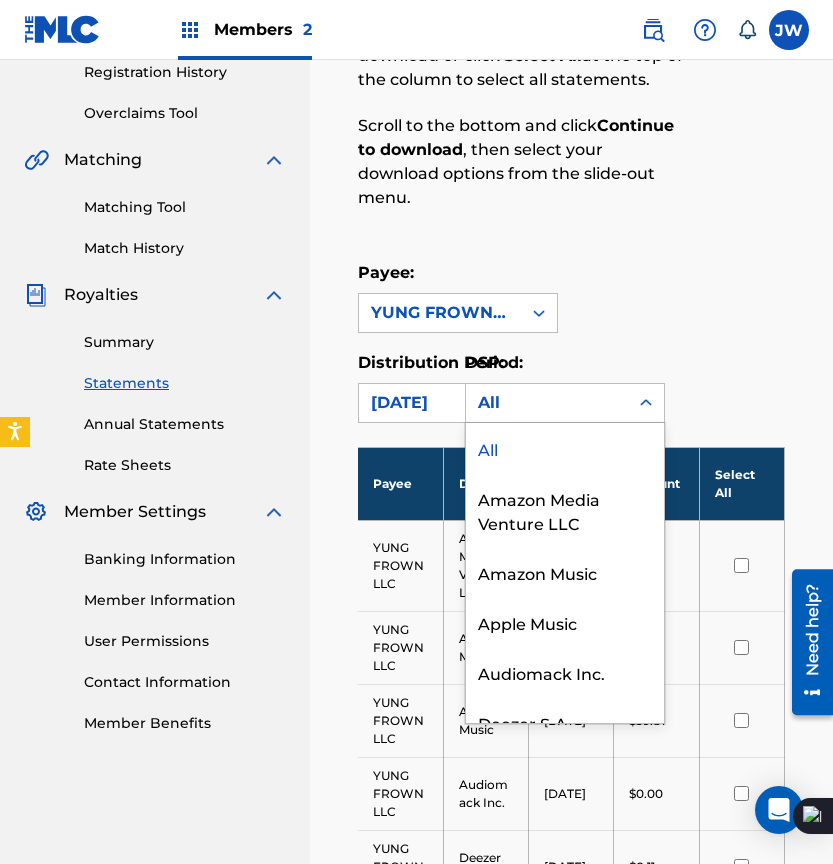 click on "Royalty Statements Select your desired payee from the Payee drop-down menu. Then you can filter by distribution period and DSP in the corresponding drop-down menus. In the Select column, check the box(es) for any statements you would like to download or click    Select All   at the top of the column to select all statements. Scroll to the bottom and click  Continue to download , then select your download options from the slide-out menu. Payee: YUNG FROWN LLC Distribution Period: [DATE] DSP: All, 1 of 15. 15 results available. Use Up and Down to choose options, press Enter to select the currently focused option, press Escape to exit the menu, press Tab to select the option and exit the menu. All All Amazon Media Venture LLC Amazon Music Apple Music Audiomack Inc. Deezer S.A. Google, LLC Melody VR Group PLC Pandora Qobuz SoundCloud Operations Inc. Spotify Tidal TREBEL YouTube Payee DSP Distribution Period Amount Select All YUNG FROWN LLC Amazon Media Venture LLC [DATE] $0.02 YUNG FROWN LLC Amazon Music" at bounding box center (571, 790) 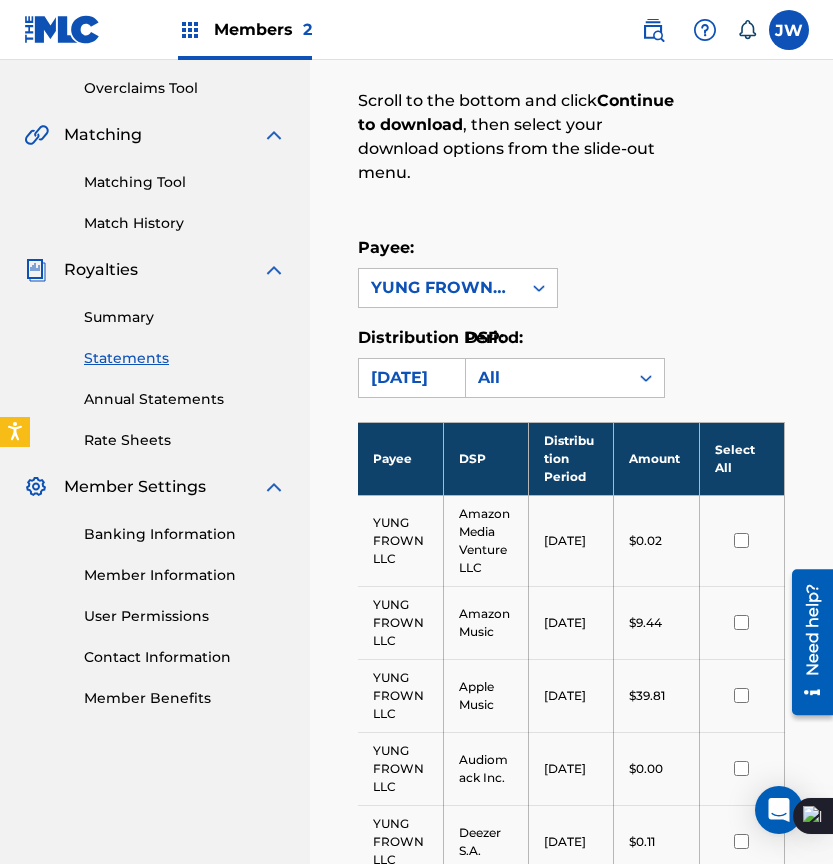scroll, scrollTop: 412, scrollLeft: 0, axis: vertical 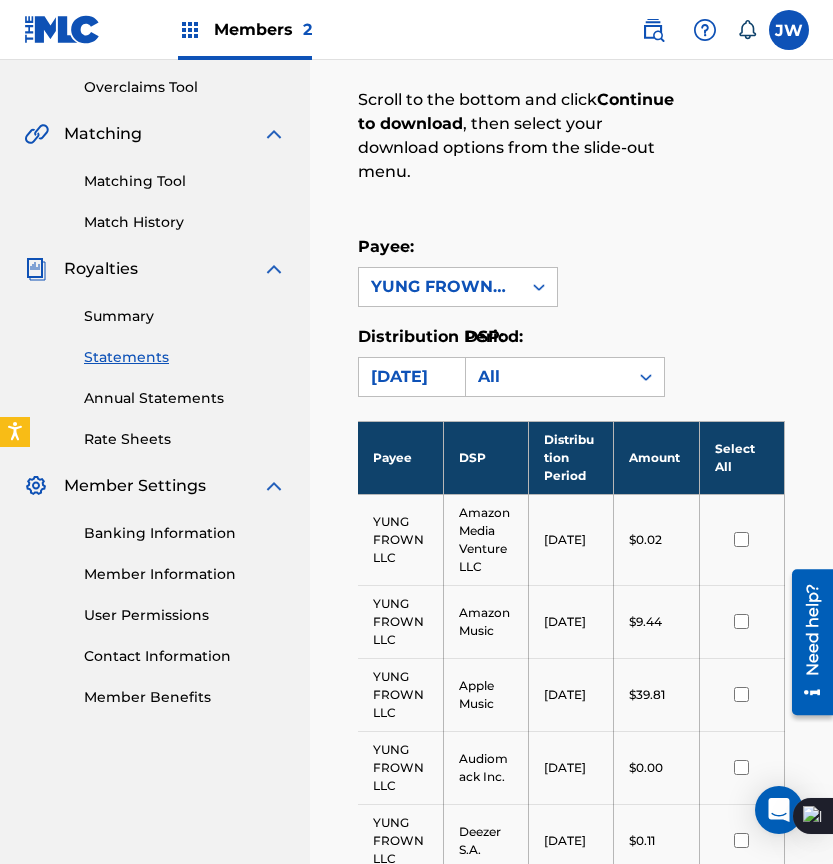 click on "Banking Information" at bounding box center (185, 533) 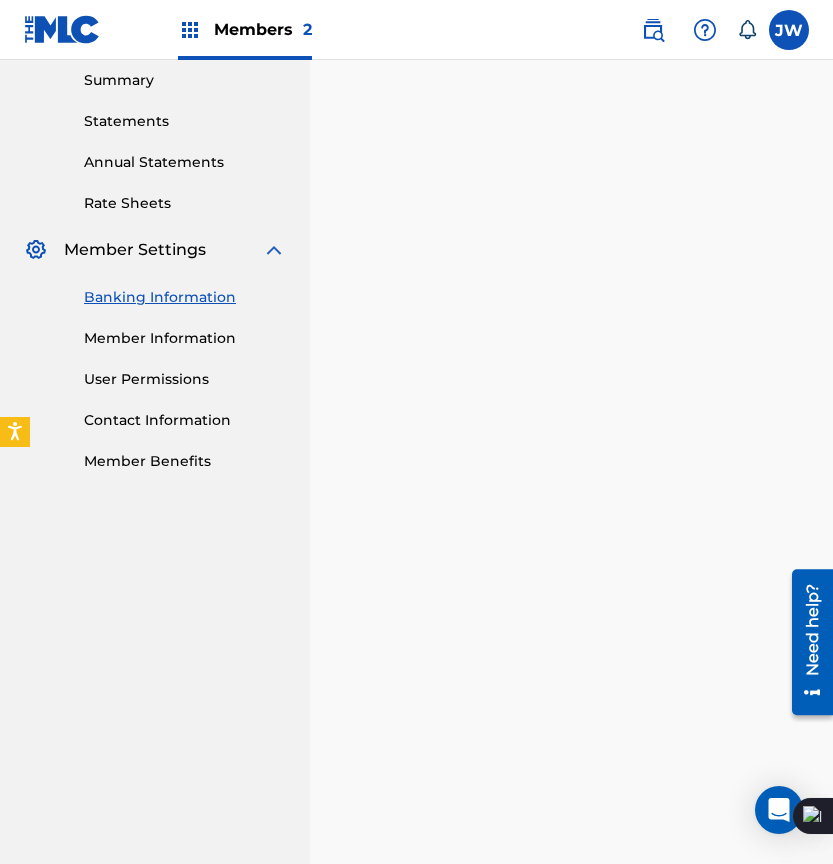 scroll, scrollTop: 629, scrollLeft: 0, axis: vertical 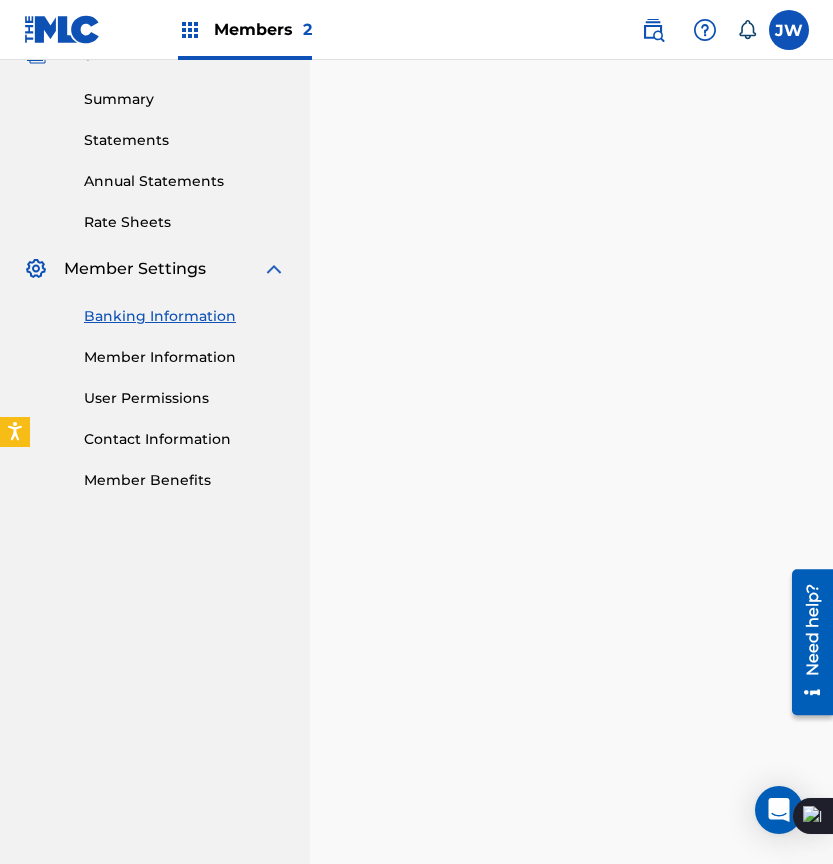 click on "User Permissions" at bounding box center (185, 398) 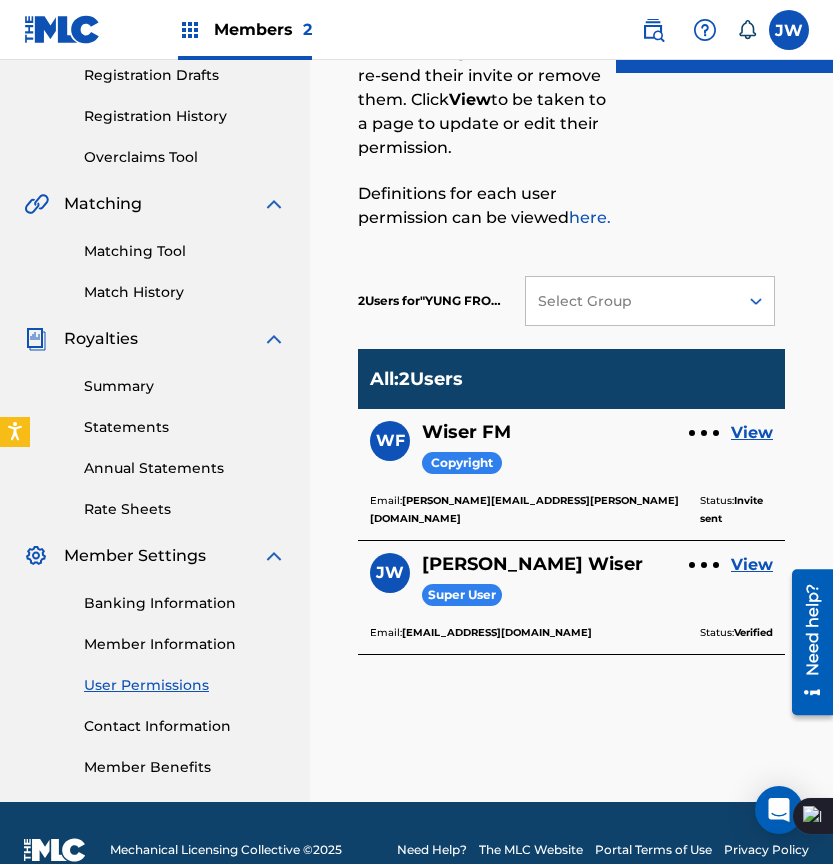 scroll, scrollTop: 366, scrollLeft: 0, axis: vertical 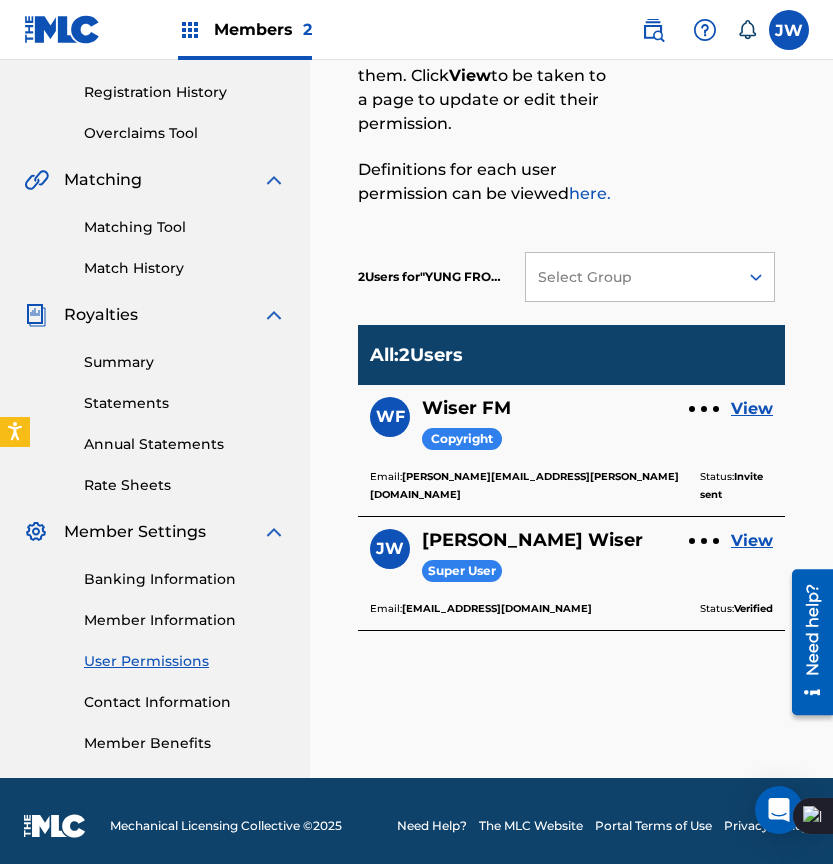 click on "Annual Statements" at bounding box center [185, 444] 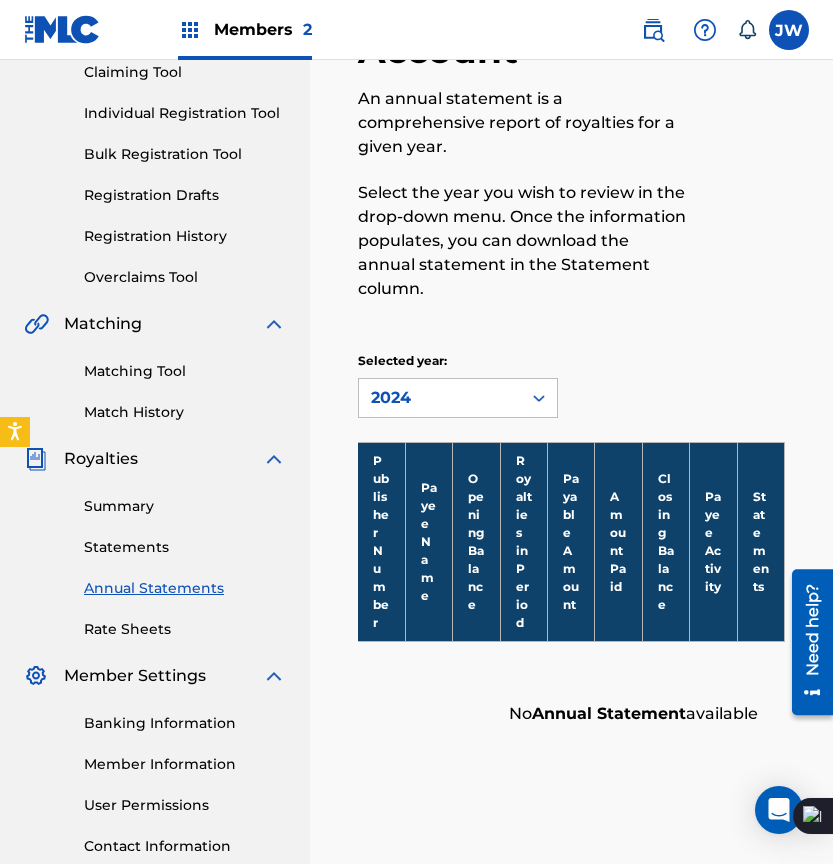 scroll, scrollTop: 241, scrollLeft: 0, axis: vertical 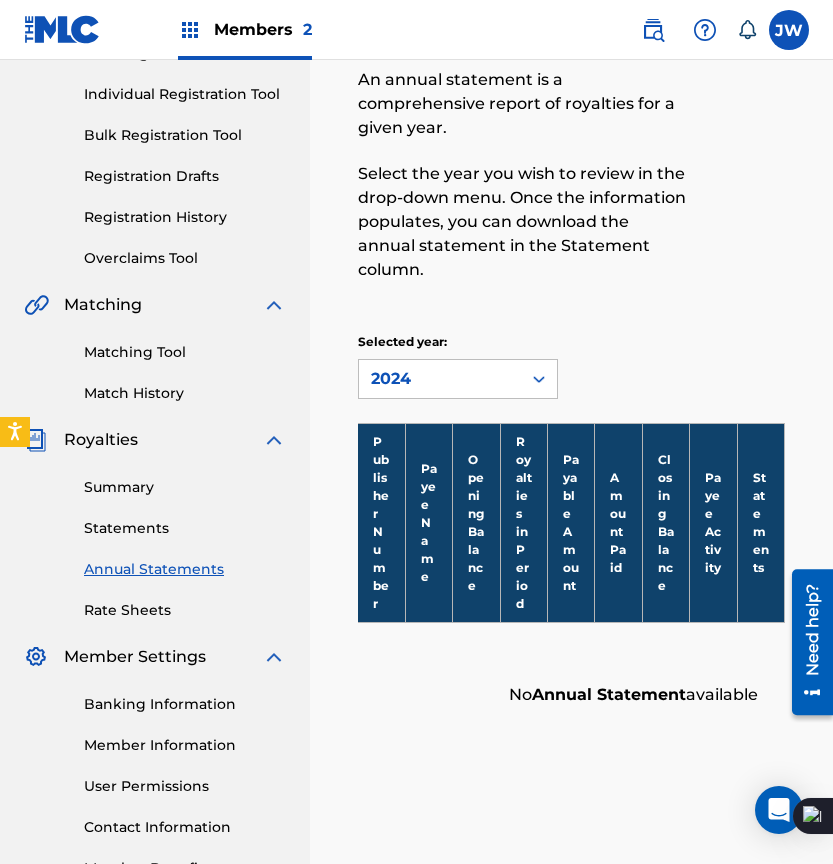 click on "Matching Tool" at bounding box center [185, 352] 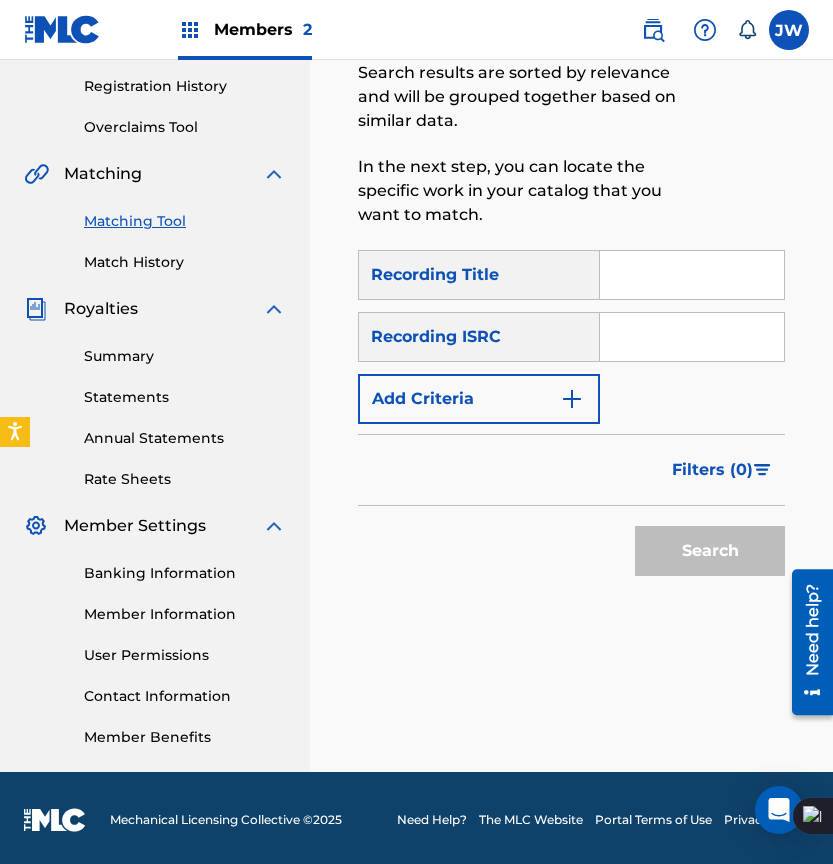 scroll, scrollTop: 376, scrollLeft: 0, axis: vertical 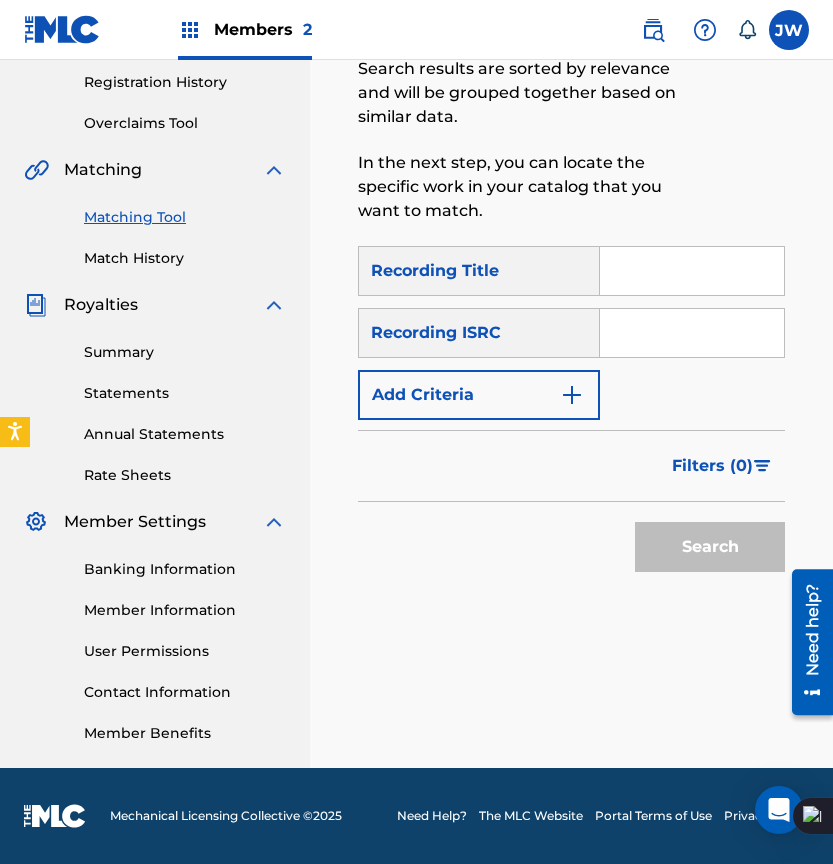 click on "Match History" at bounding box center (185, 258) 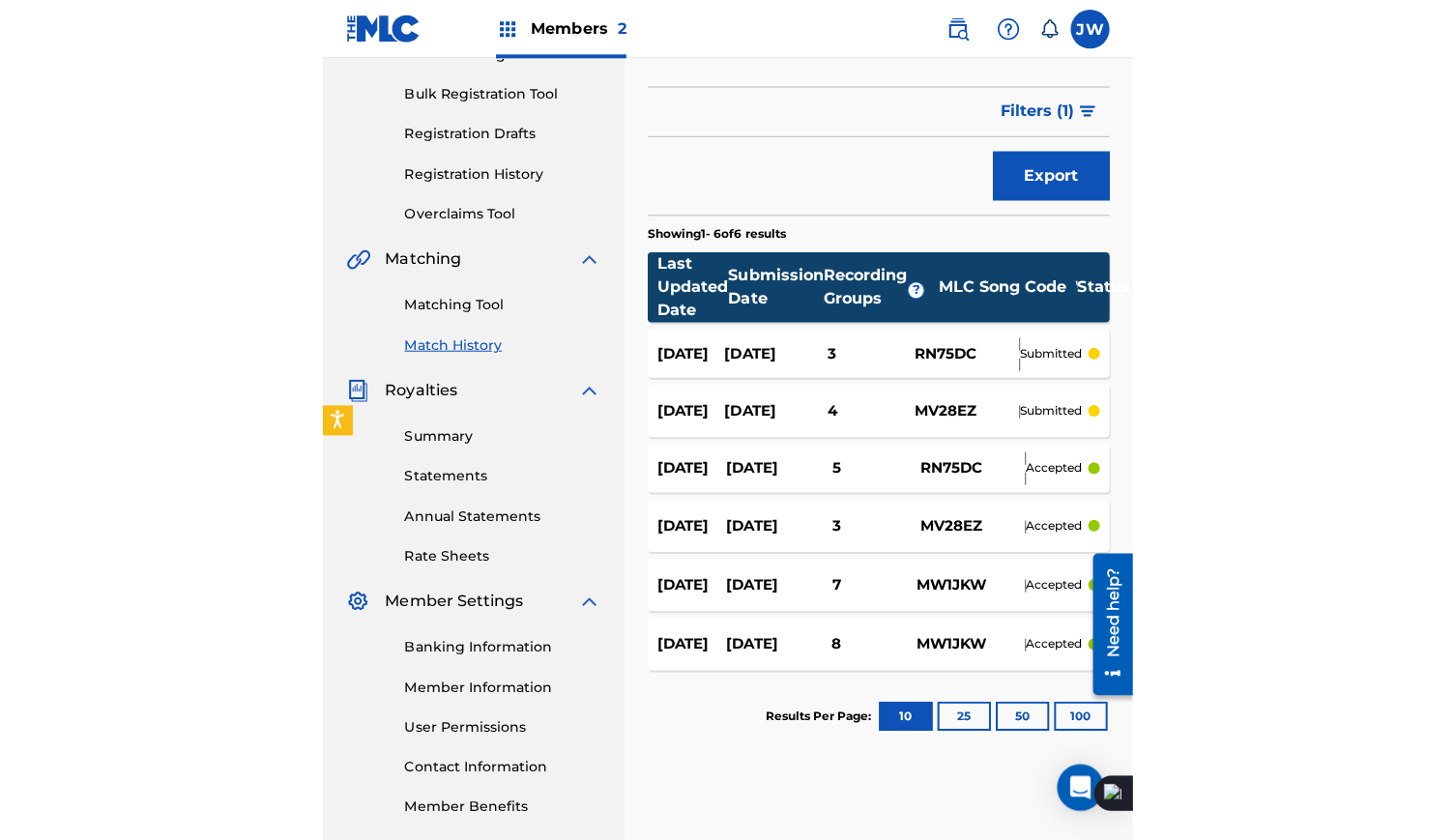 scroll, scrollTop: 268, scrollLeft: 0, axis: vertical 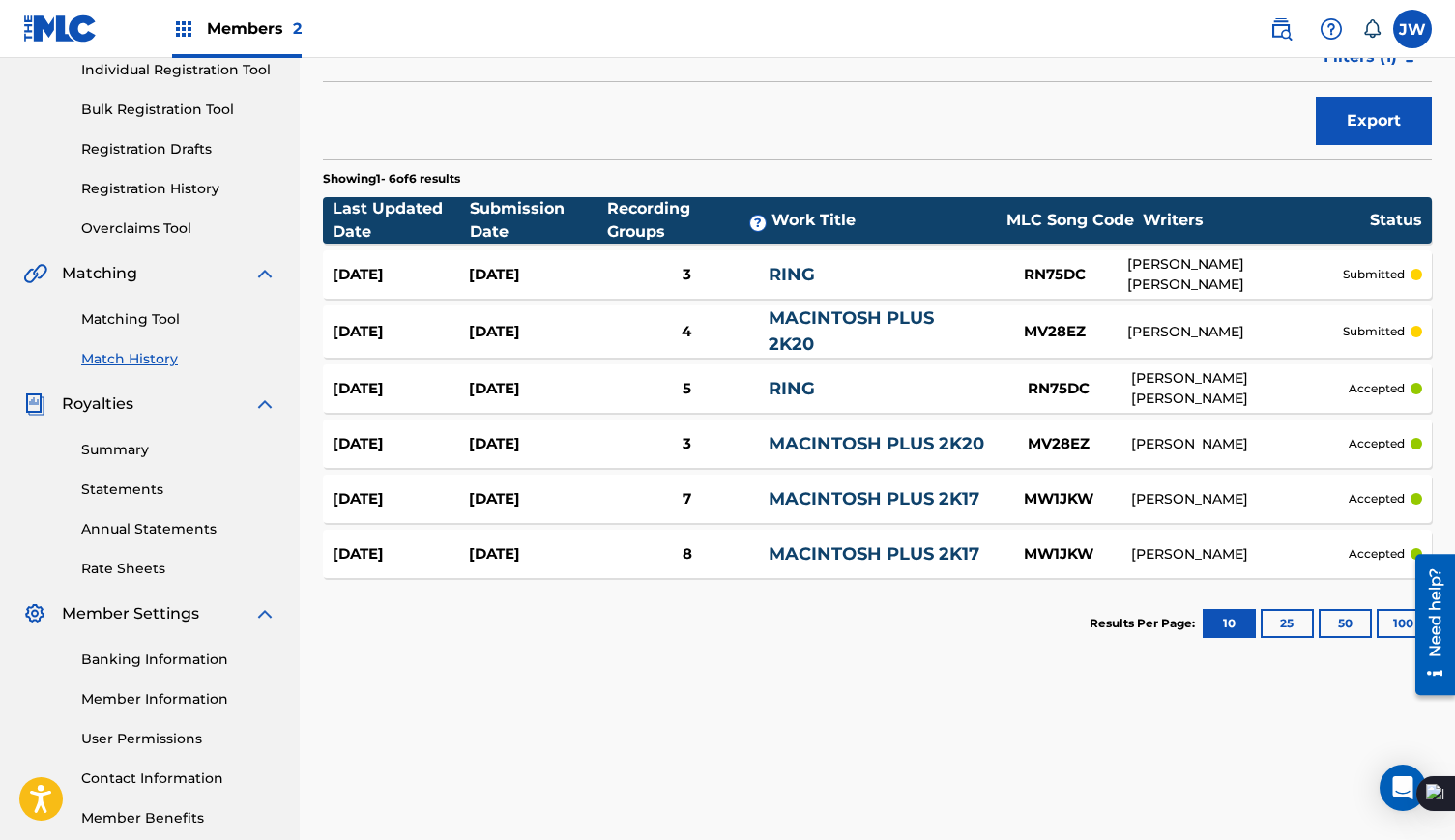 click on "[DATE] [DATE] 4 MACINTOSH PLUS 2K20 MV28EZ [PERSON_NAME]   submitted" at bounding box center (877, 332) 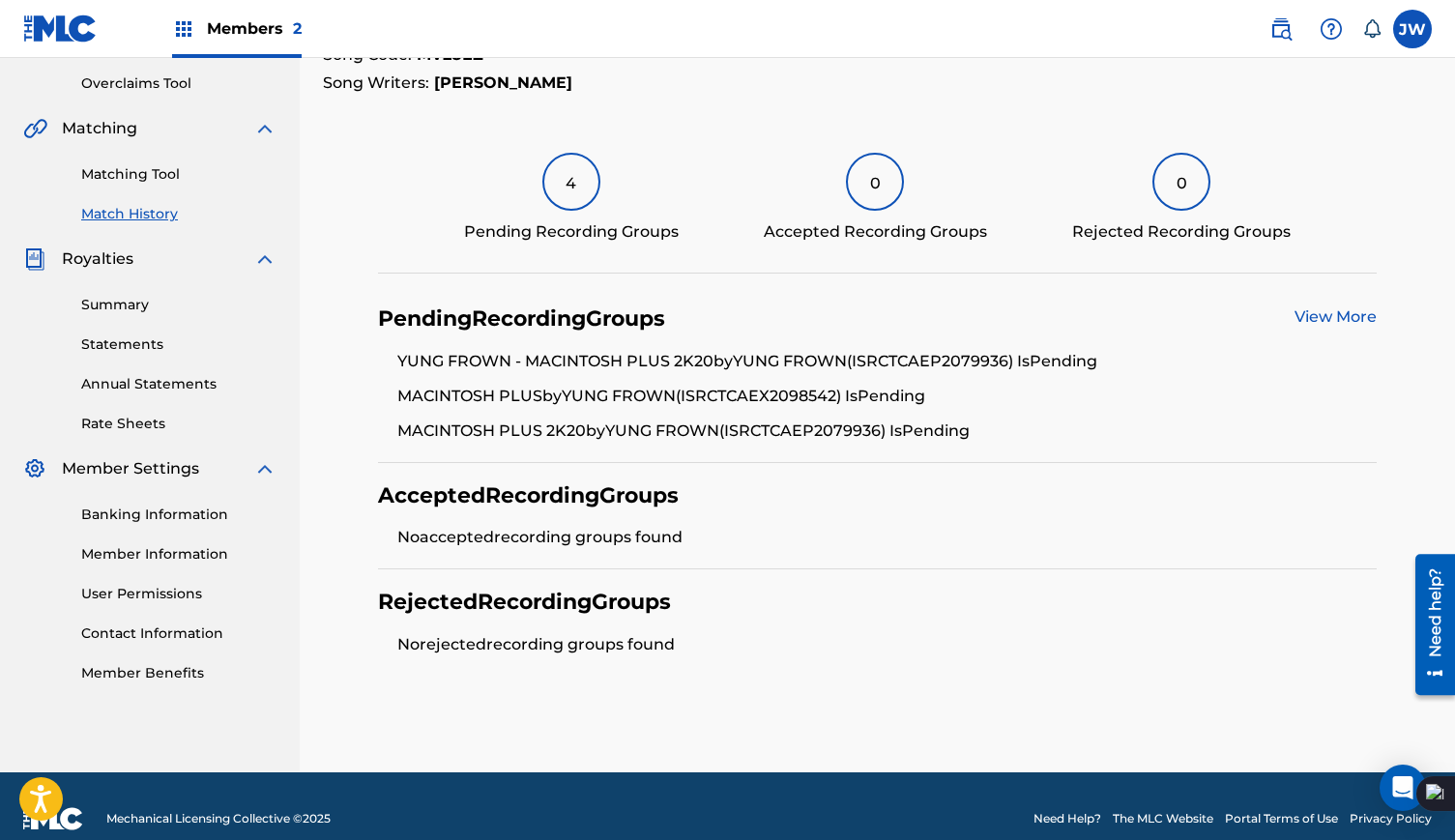 scroll, scrollTop: 423, scrollLeft: 0, axis: vertical 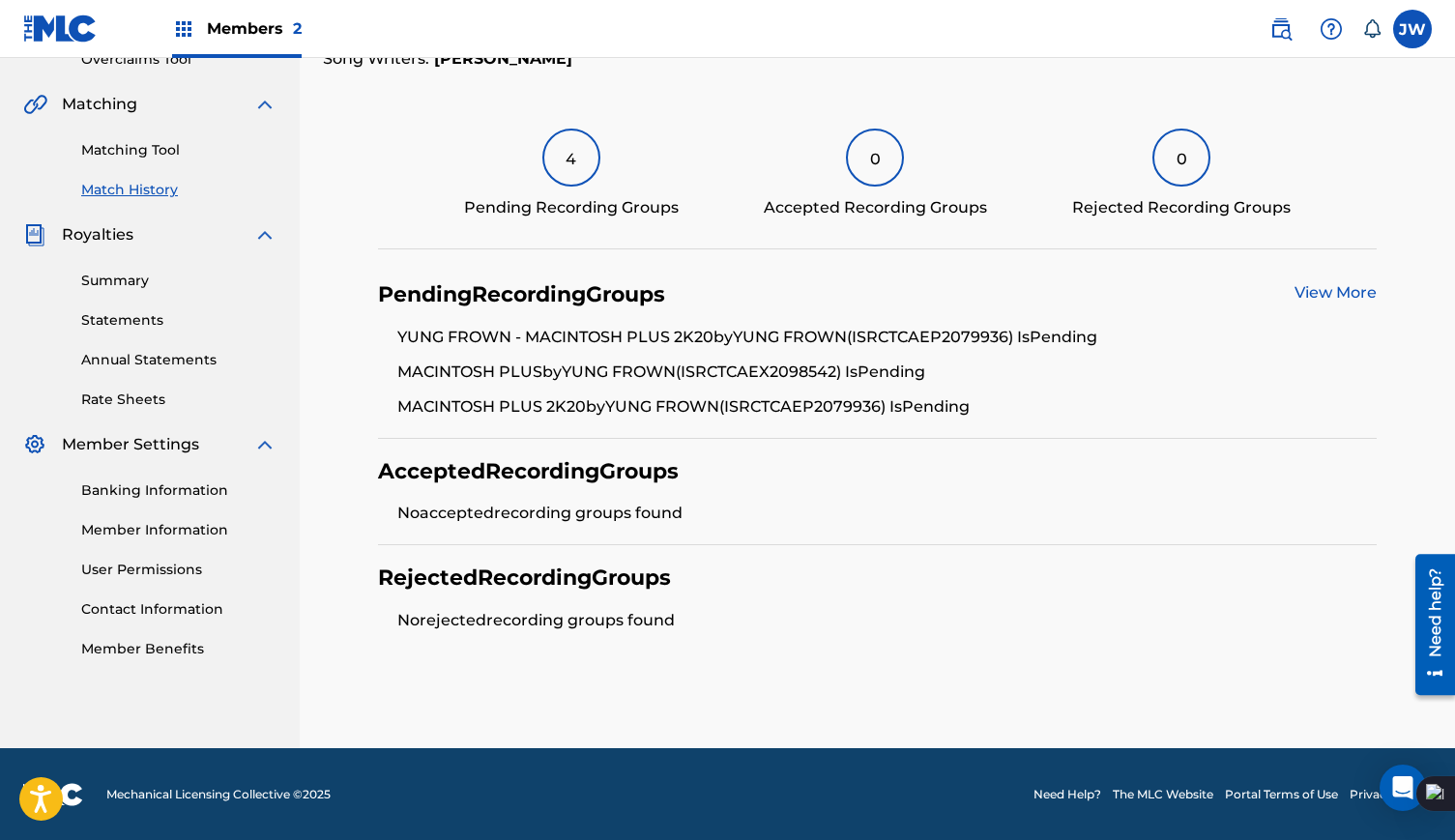 click on "View More" at bounding box center [1335, 292] 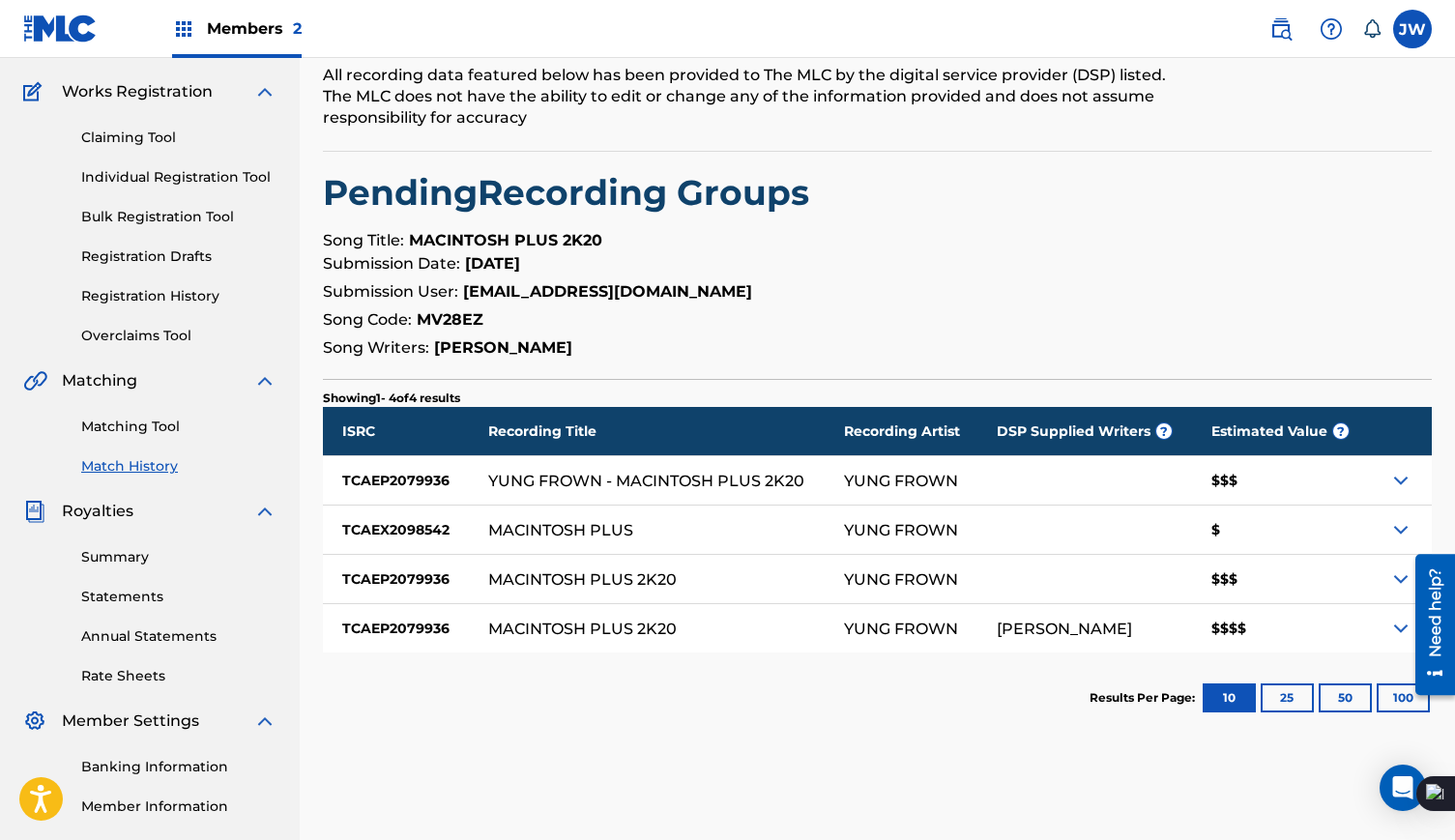 scroll, scrollTop: 171, scrollLeft: 0, axis: vertical 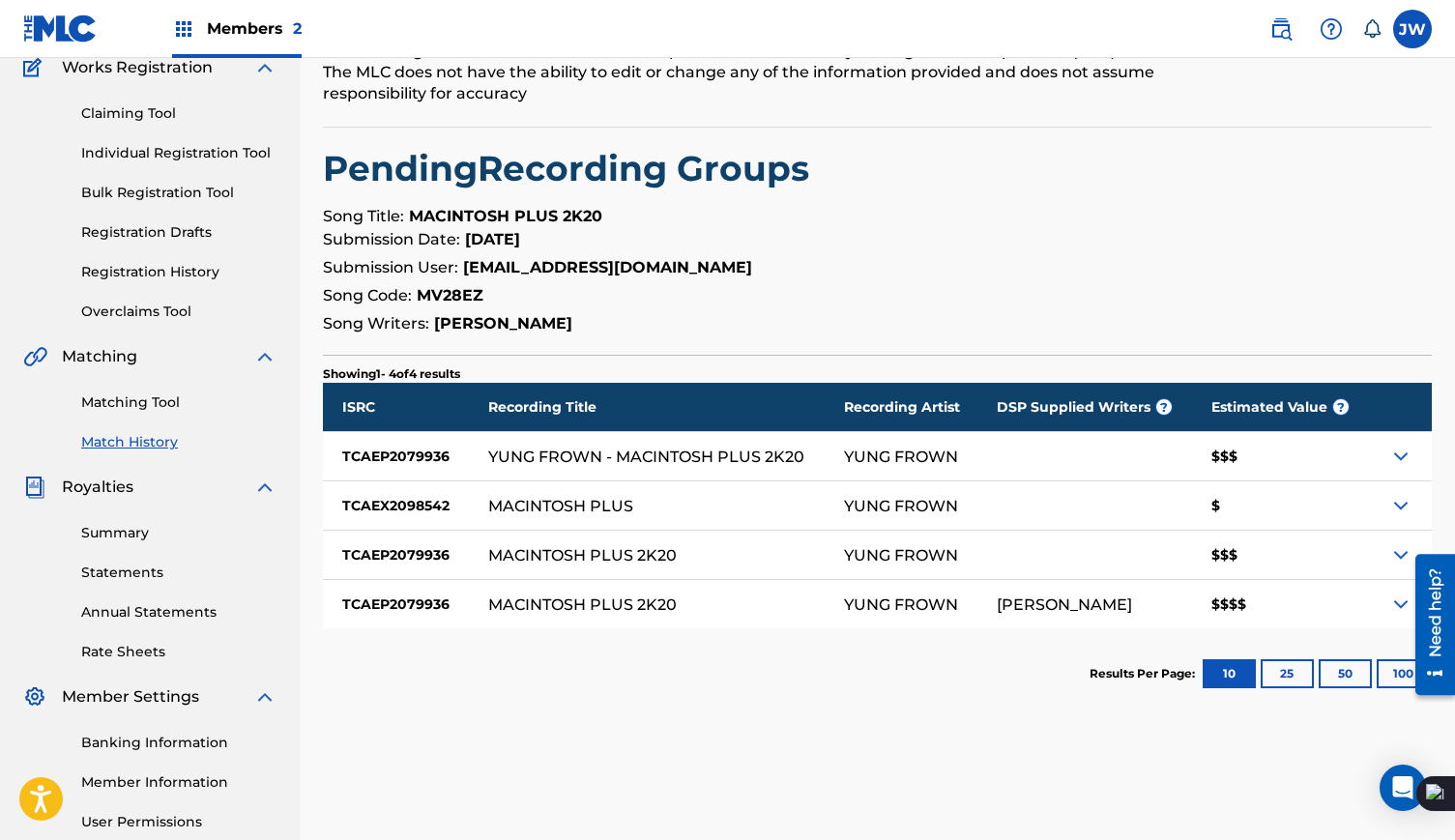 click on "YUNG FROWN" at bounding box center (920, 506) 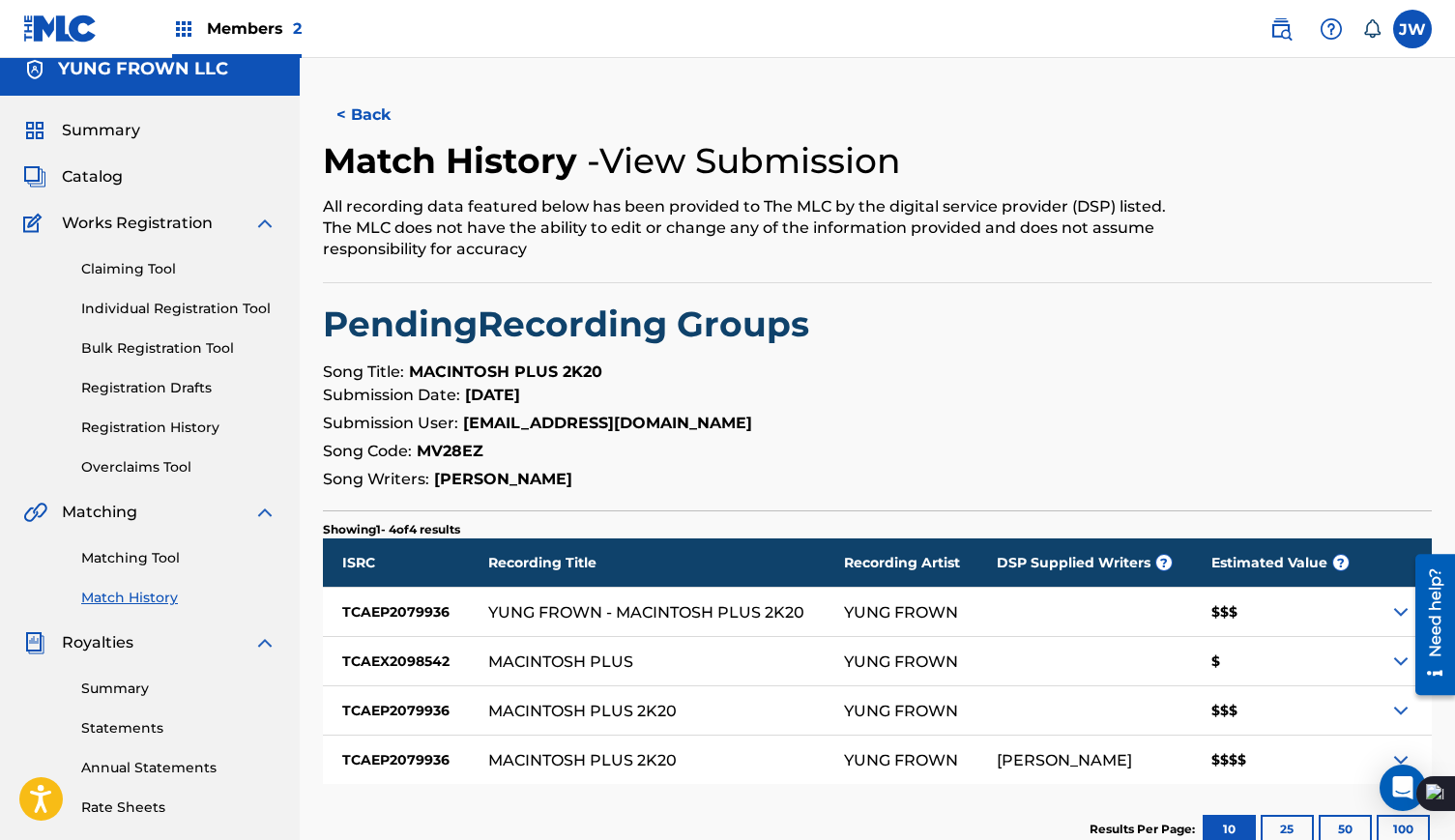 scroll, scrollTop: 0, scrollLeft: 0, axis: both 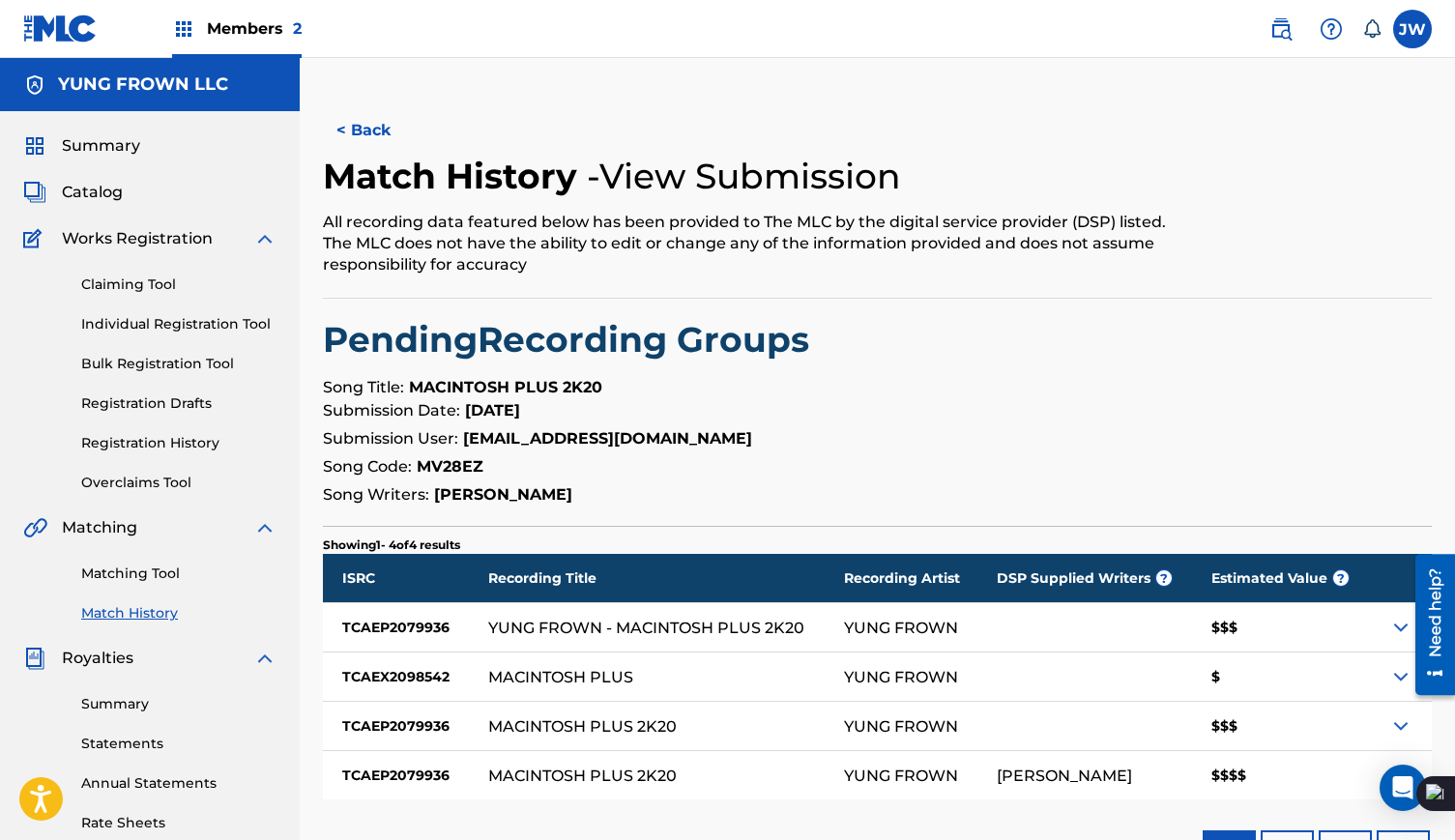 click on "< Back" at bounding box center [381, 130] 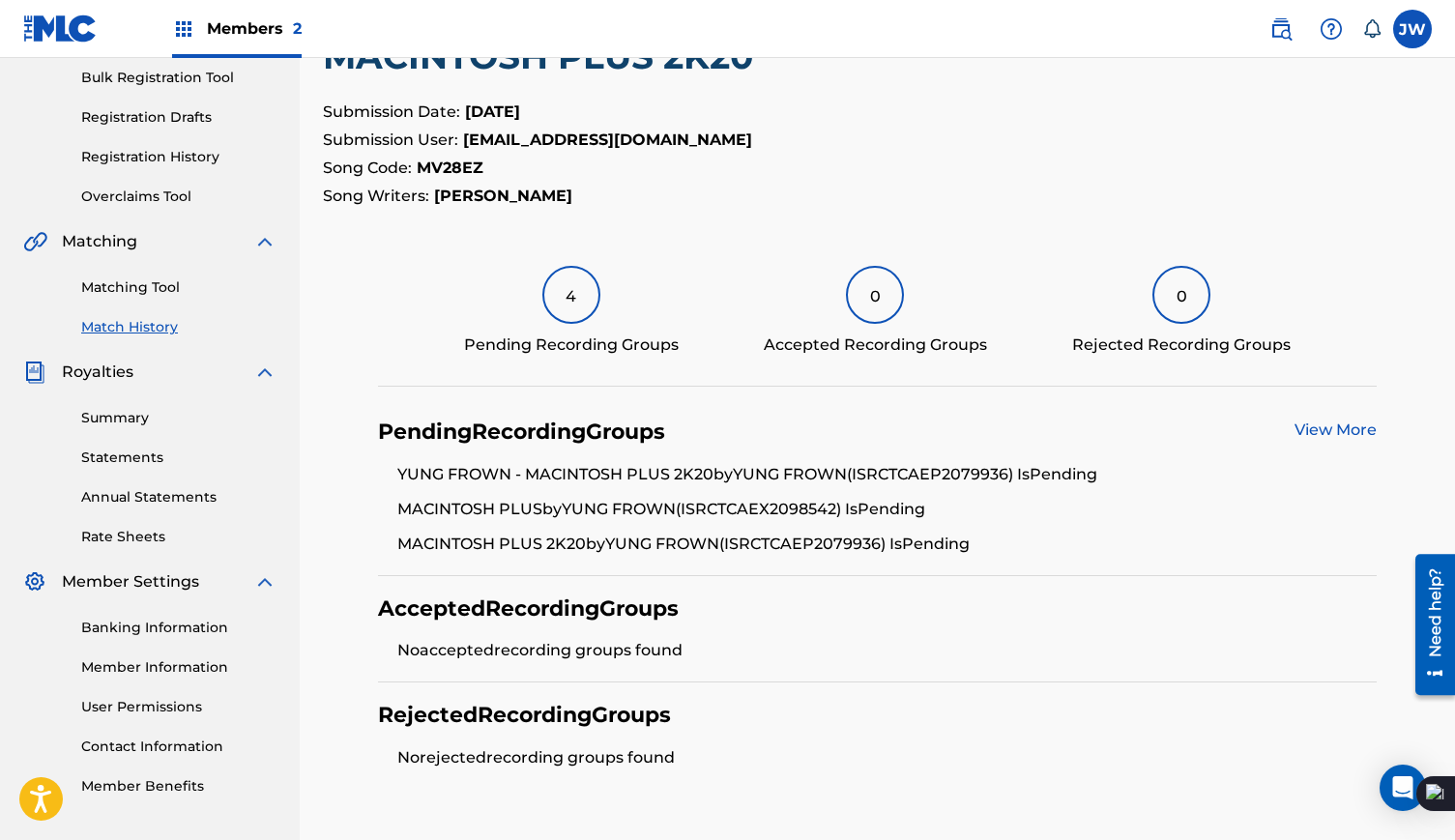 scroll, scrollTop: 255, scrollLeft: 0, axis: vertical 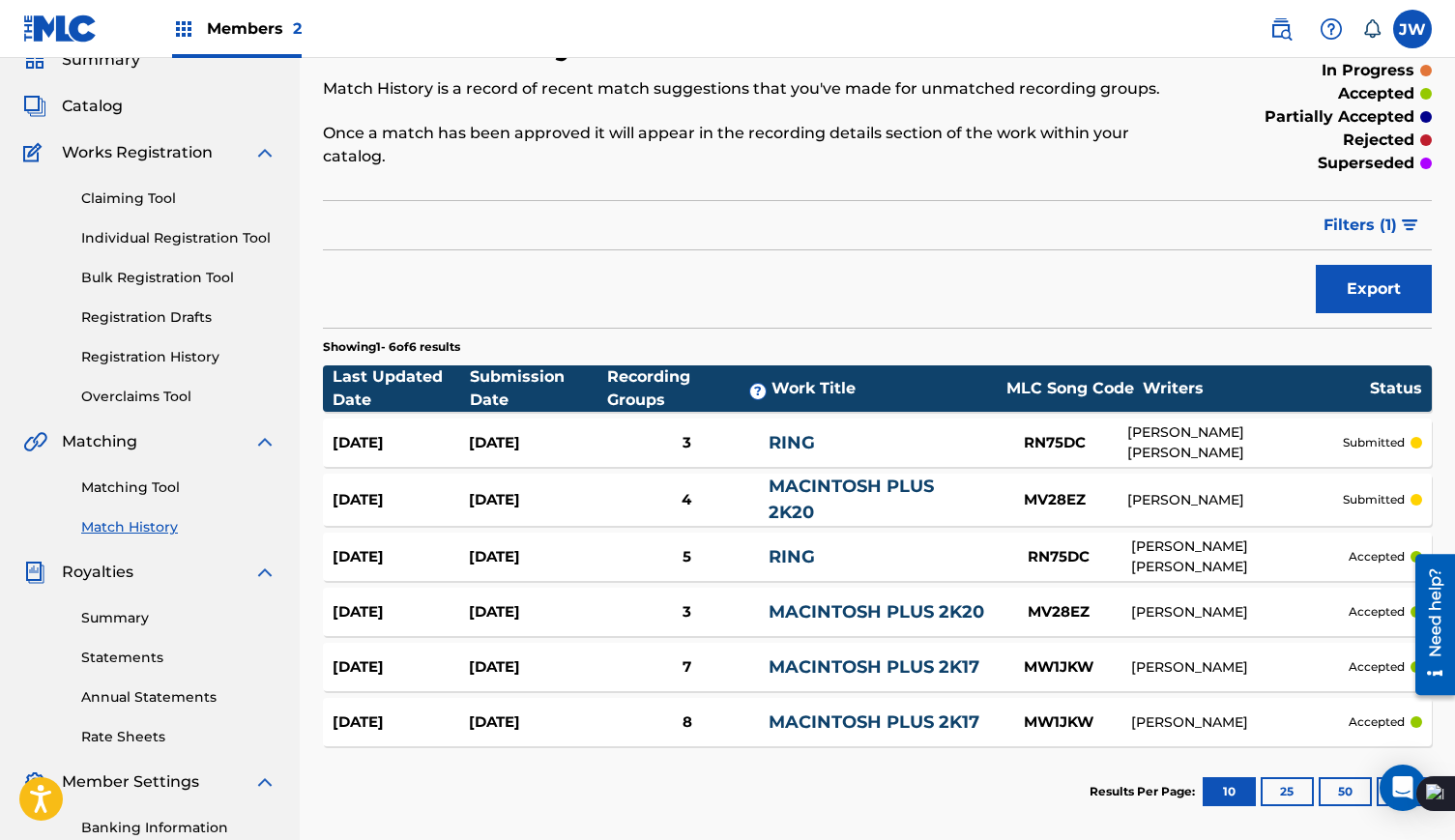 click on "RING" at bounding box center (792, 443) 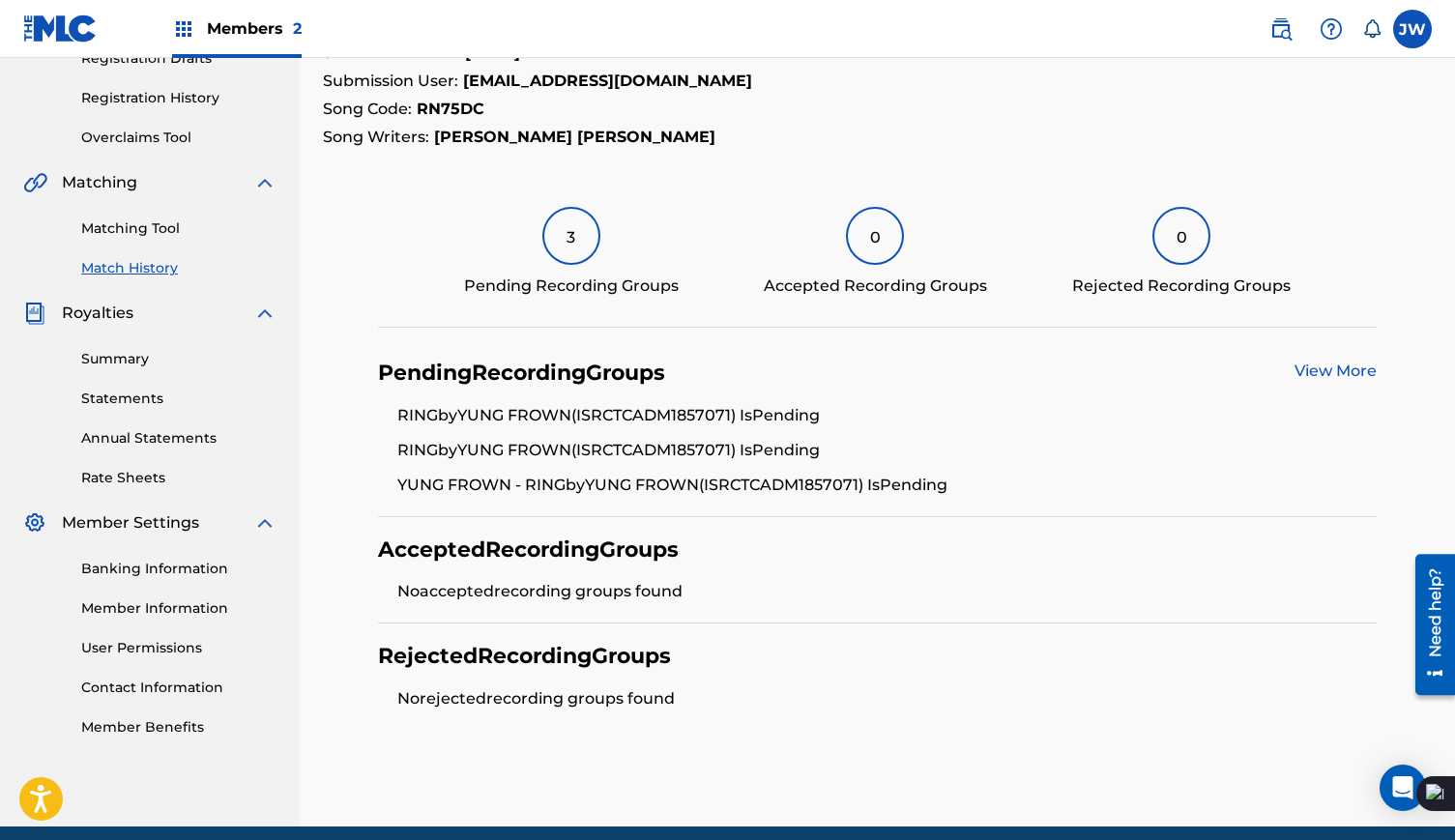 scroll, scrollTop: 423, scrollLeft: 0, axis: vertical 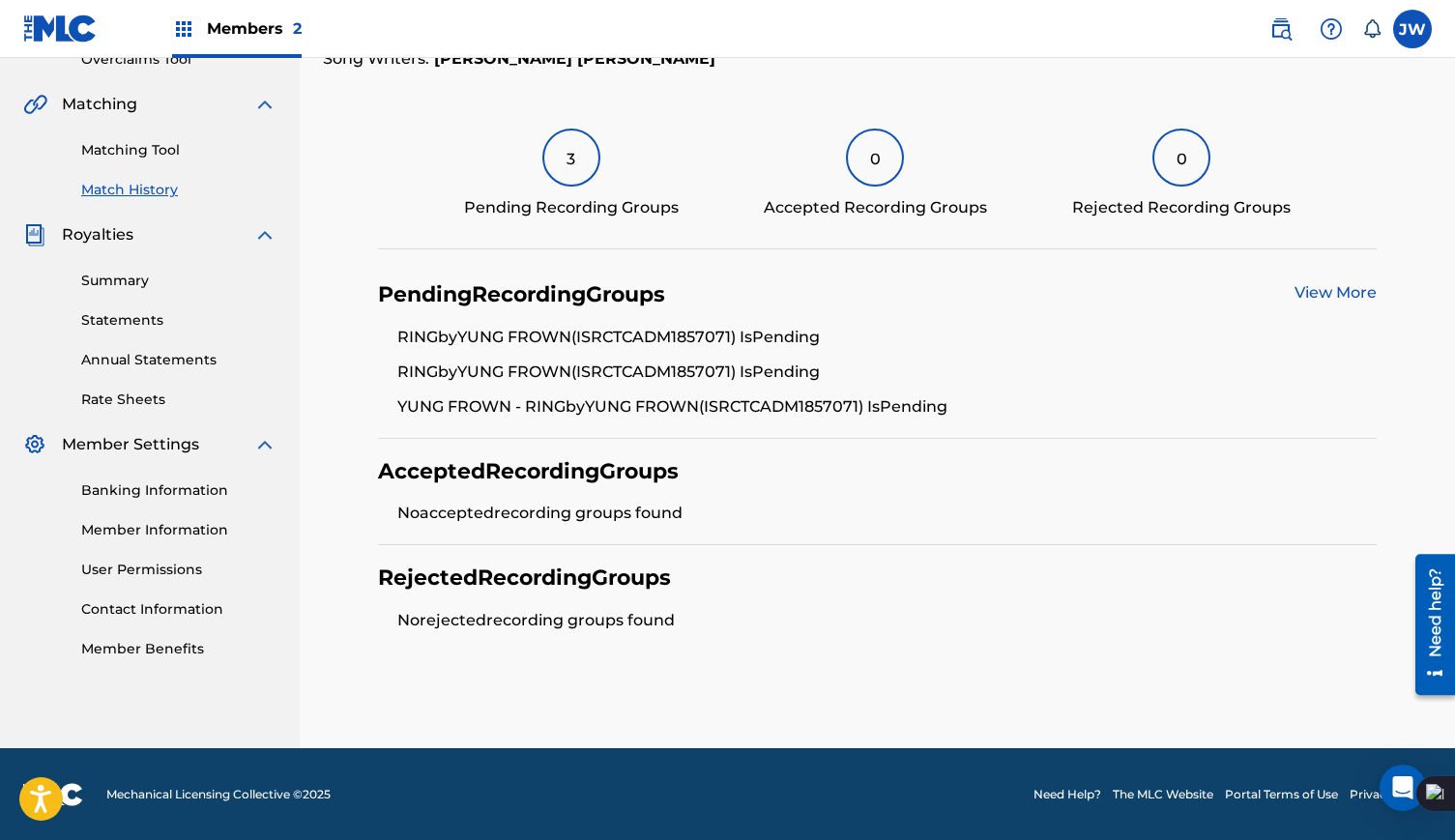 click on "Statements" at bounding box center [179, 320] 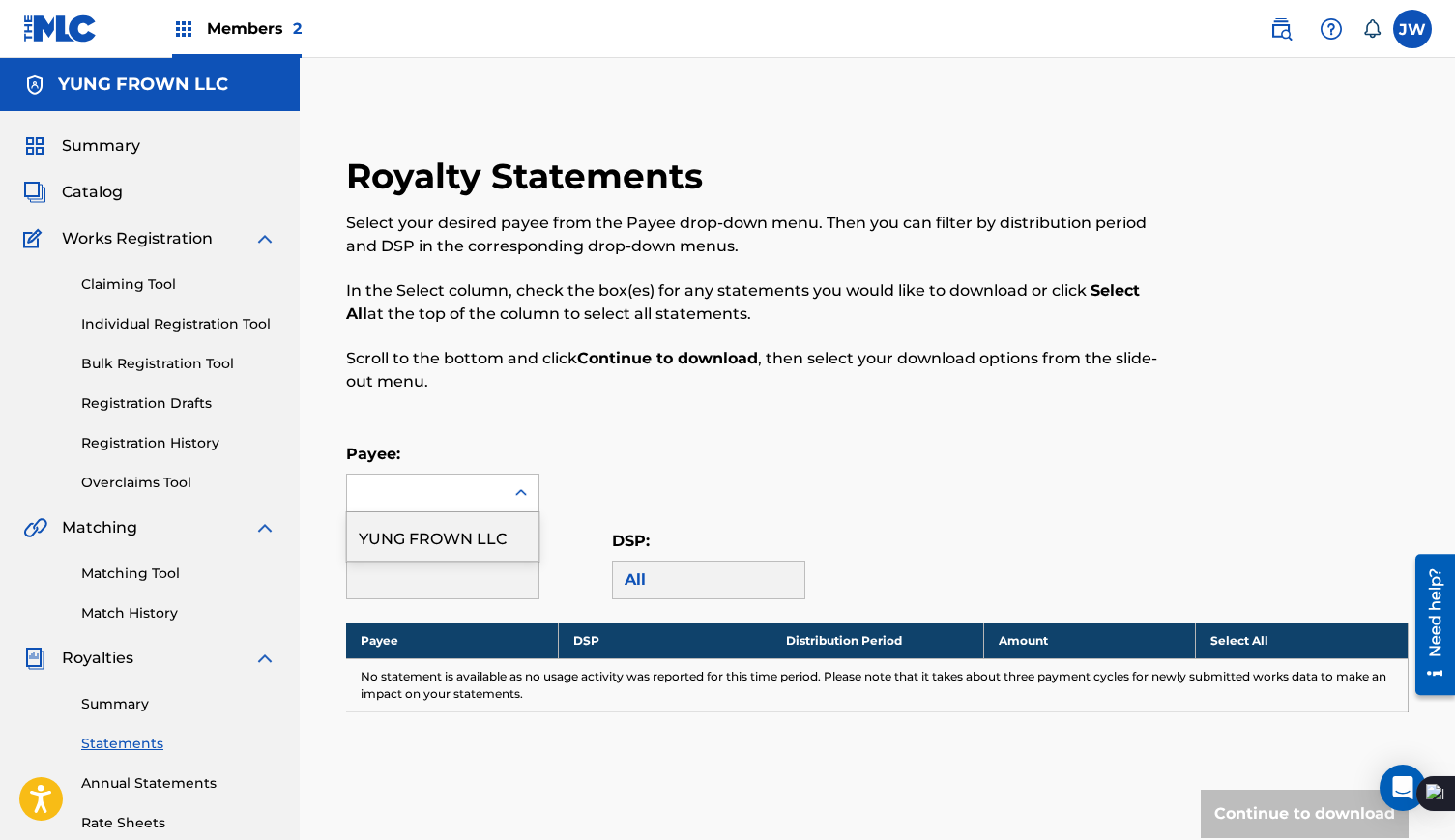 click at bounding box center [425, 493] 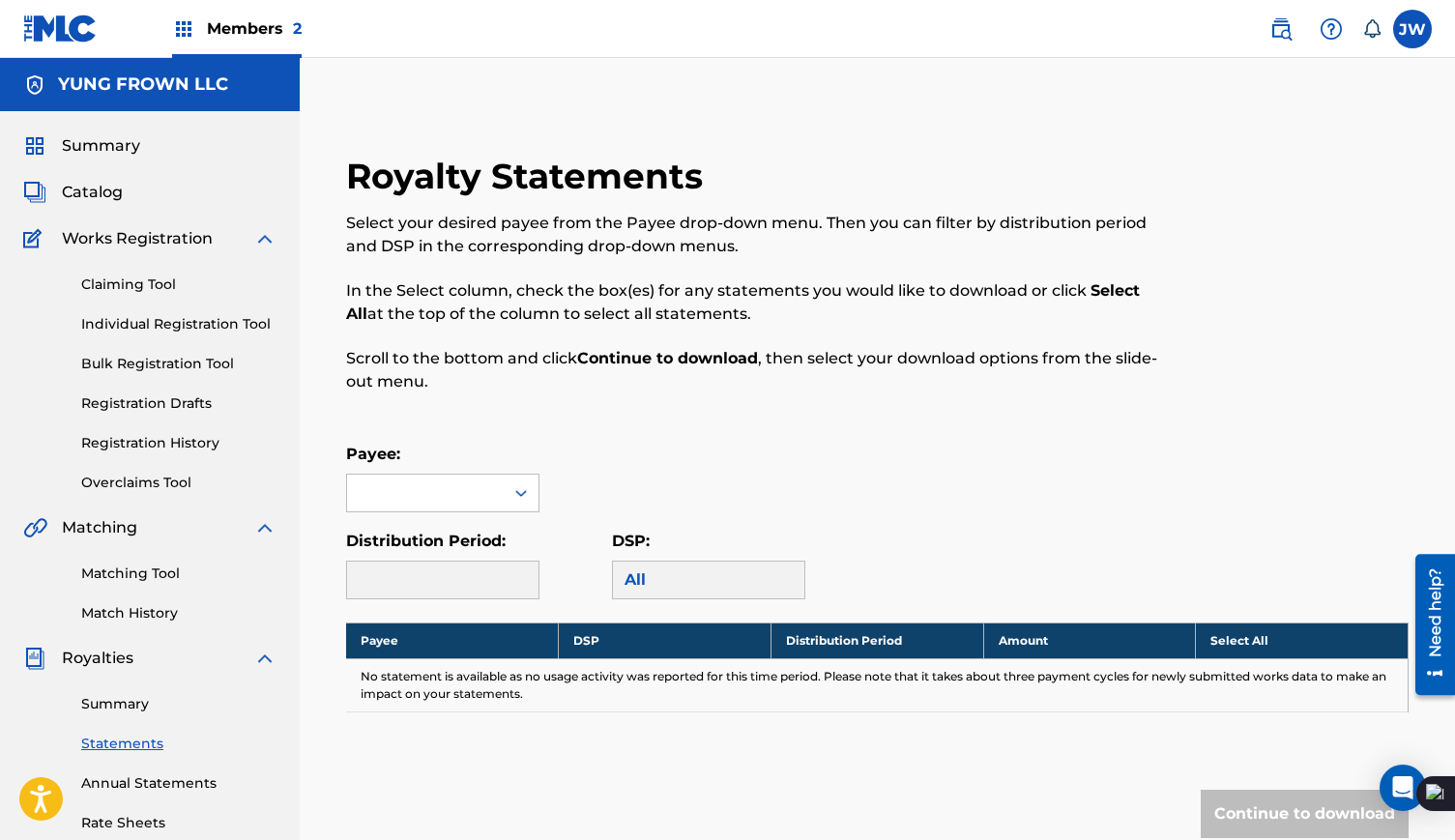 click on "Claiming Tool Individual Registration Tool Bulk Registration Tool Registration Drafts Registration History Overclaims Tool" at bounding box center [150, 371] 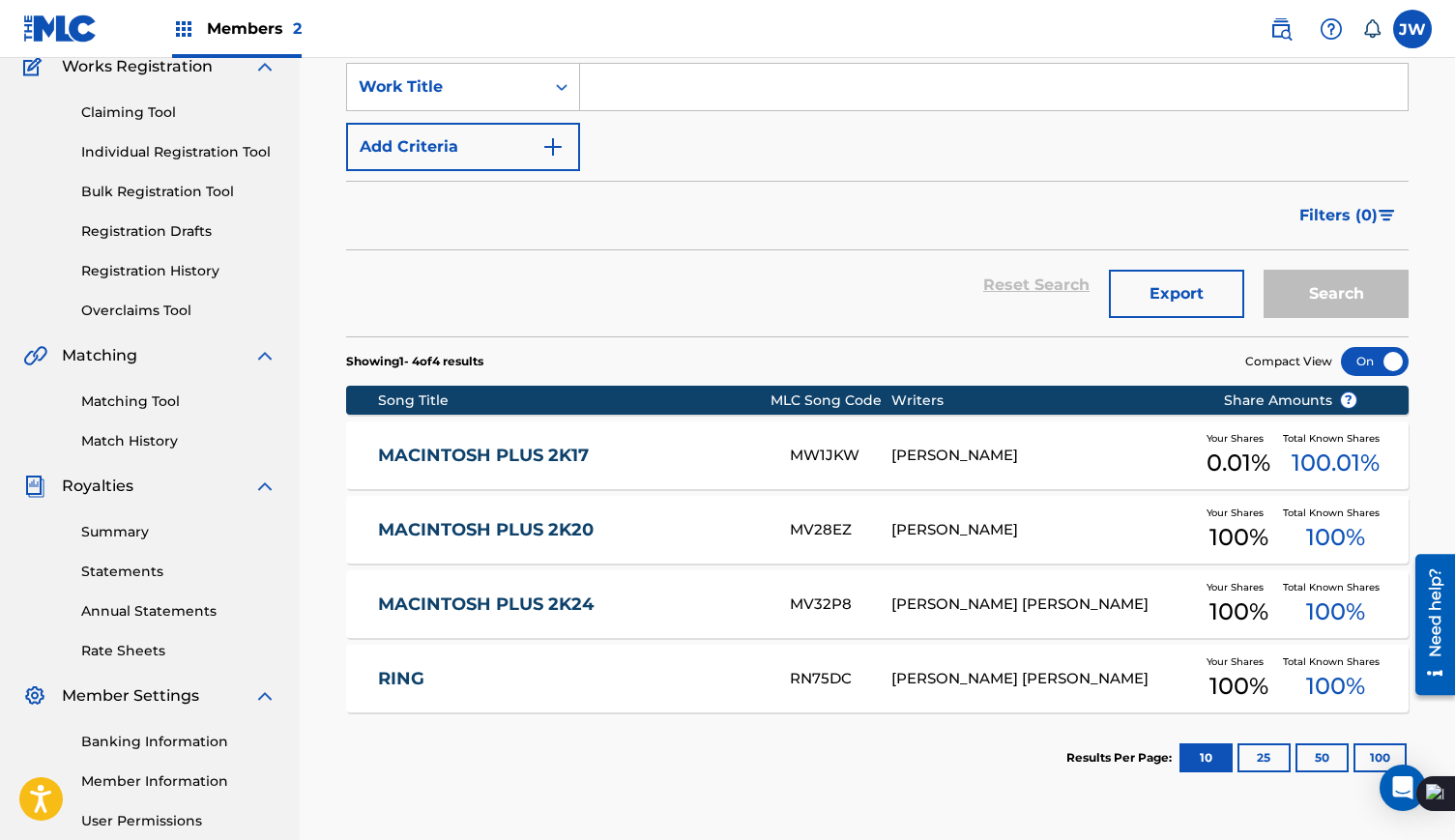 scroll, scrollTop: 144, scrollLeft: 0, axis: vertical 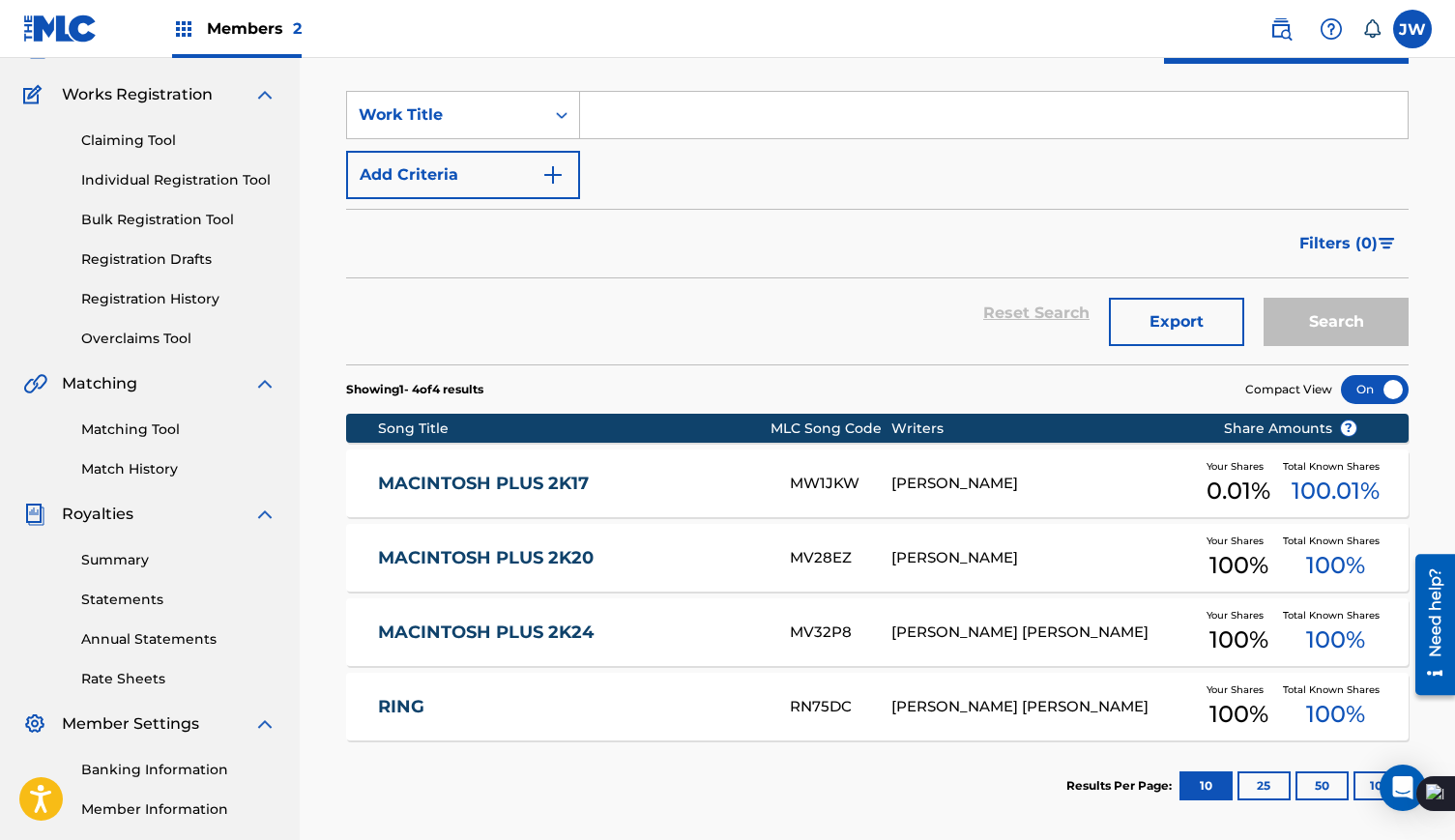 click on "MACINTOSH PLUS 2K20" at bounding box center [570, 558] 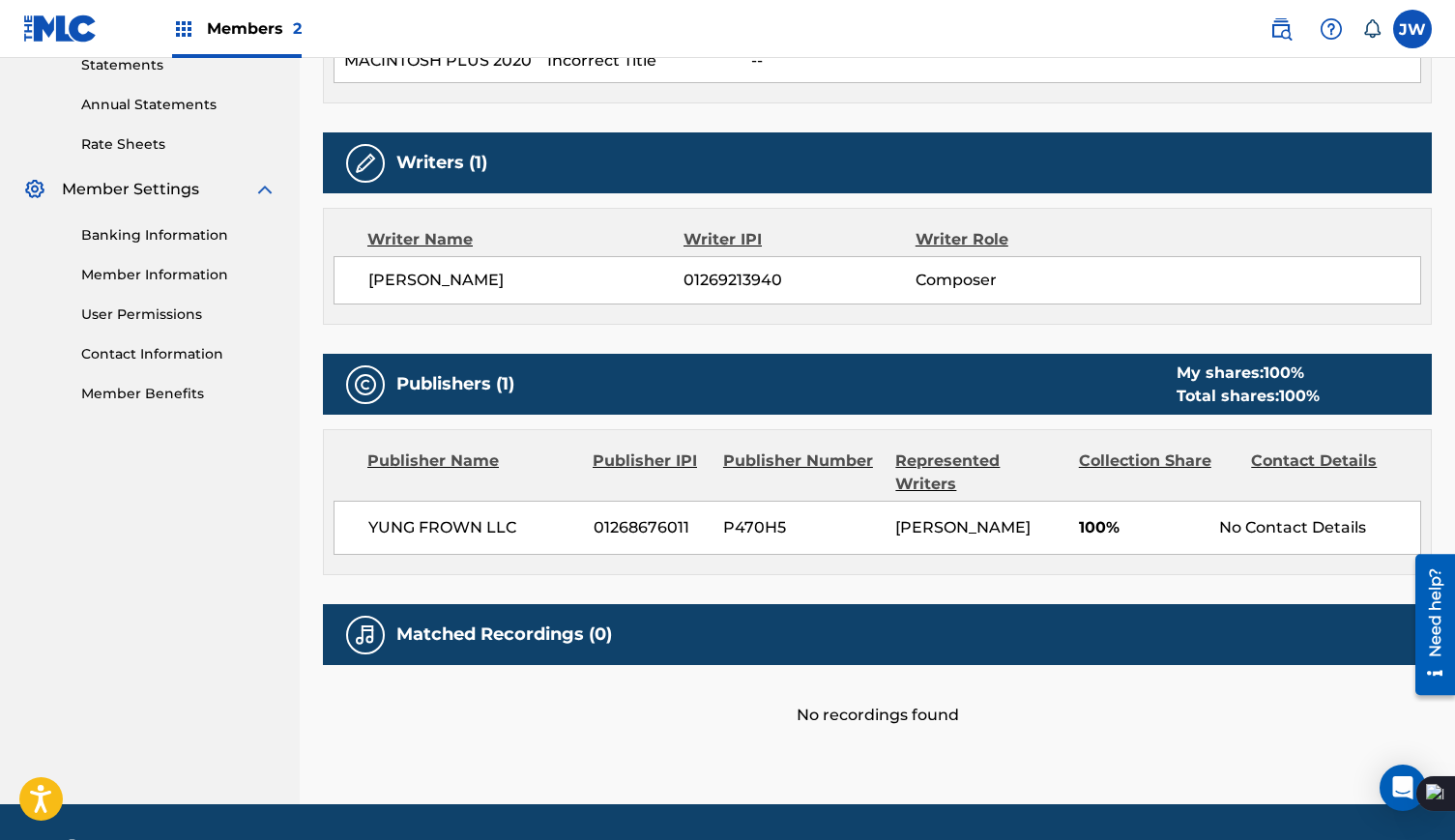 scroll, scrollTop: 711, scrollLeft: 0, axis: vertical 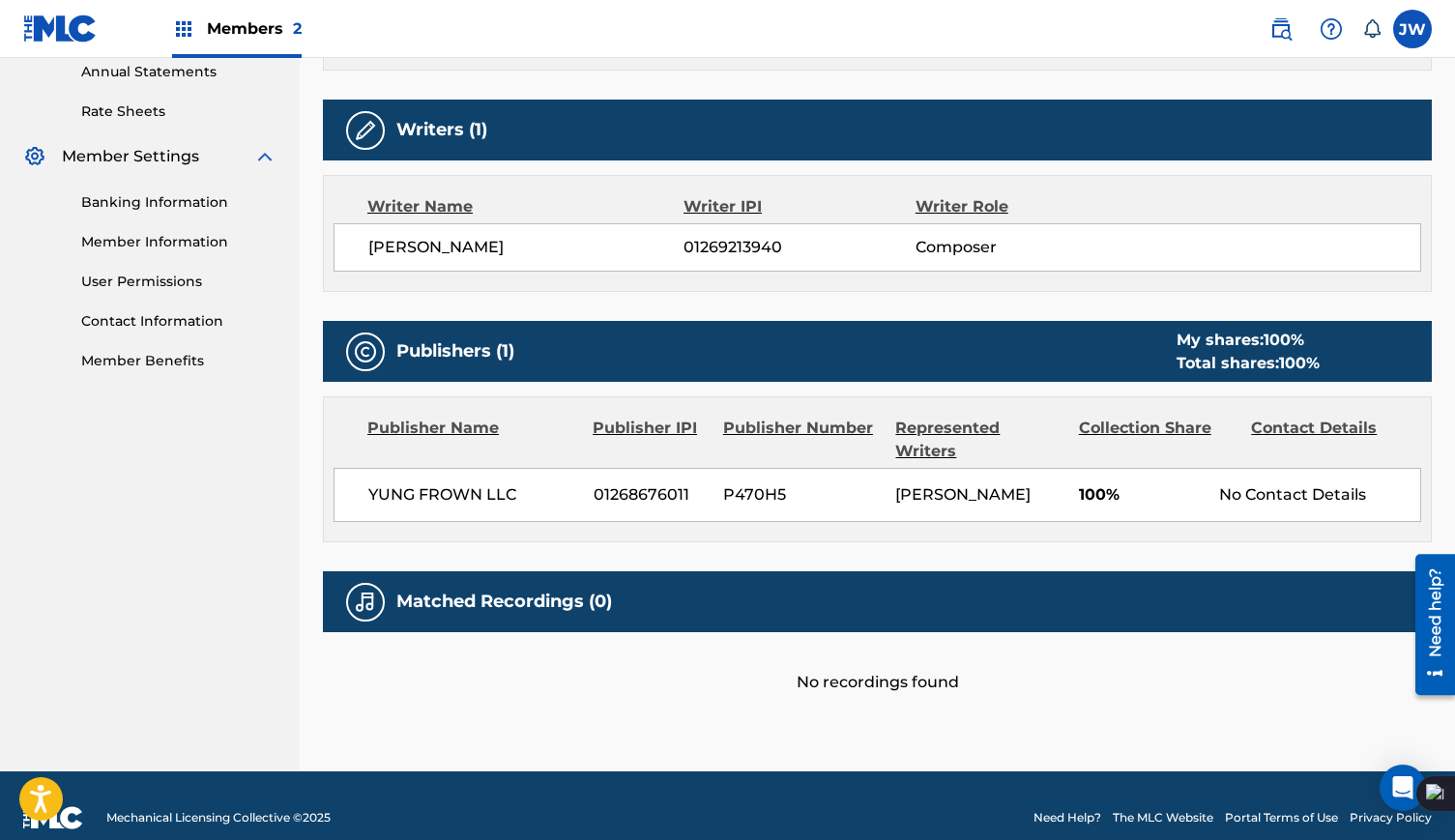 click on "No Contact Details" at bounding box center [1320, 495] 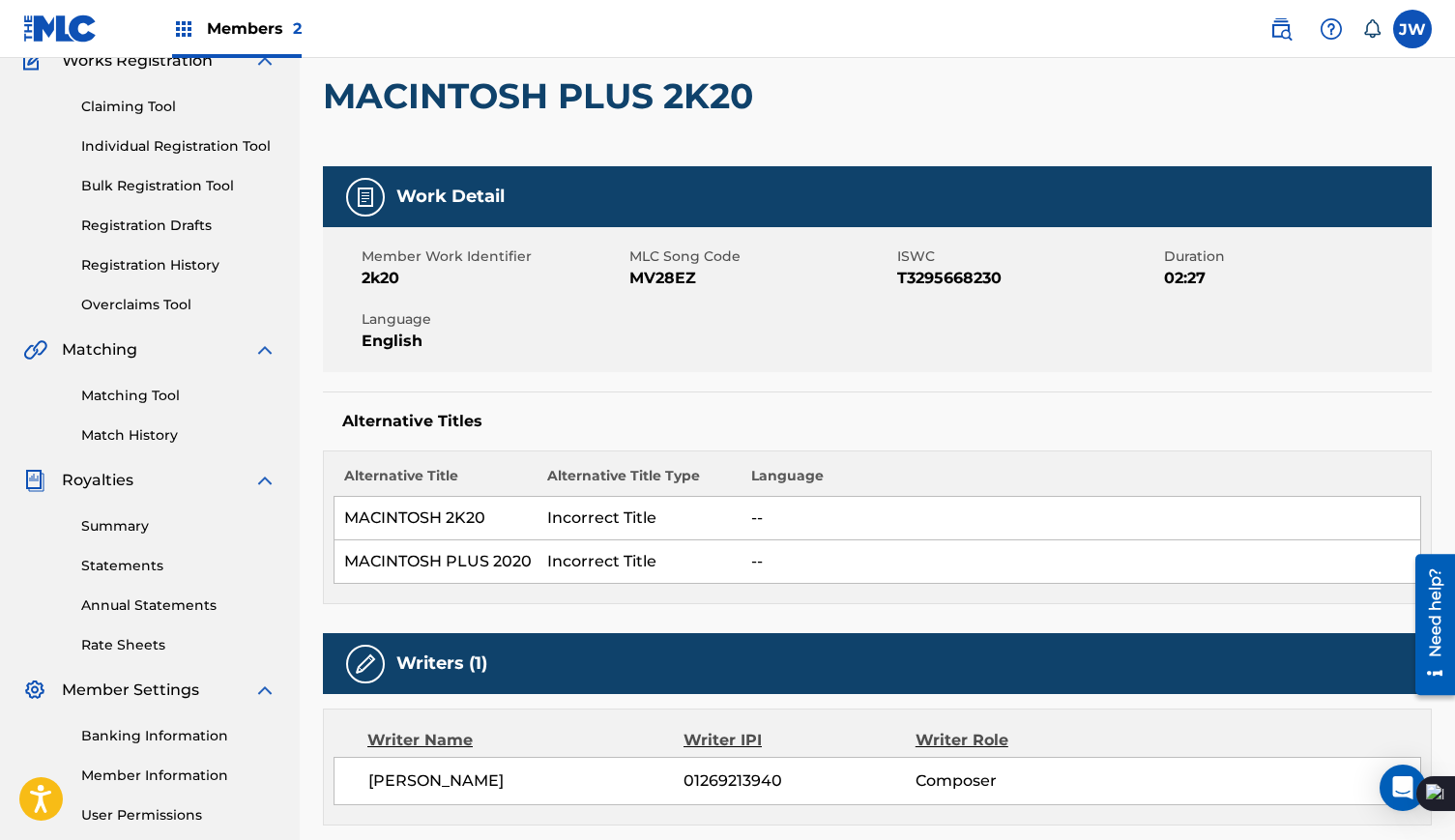 scroll, scrollTop: 172, scrollLeft: 0, axis: vertical 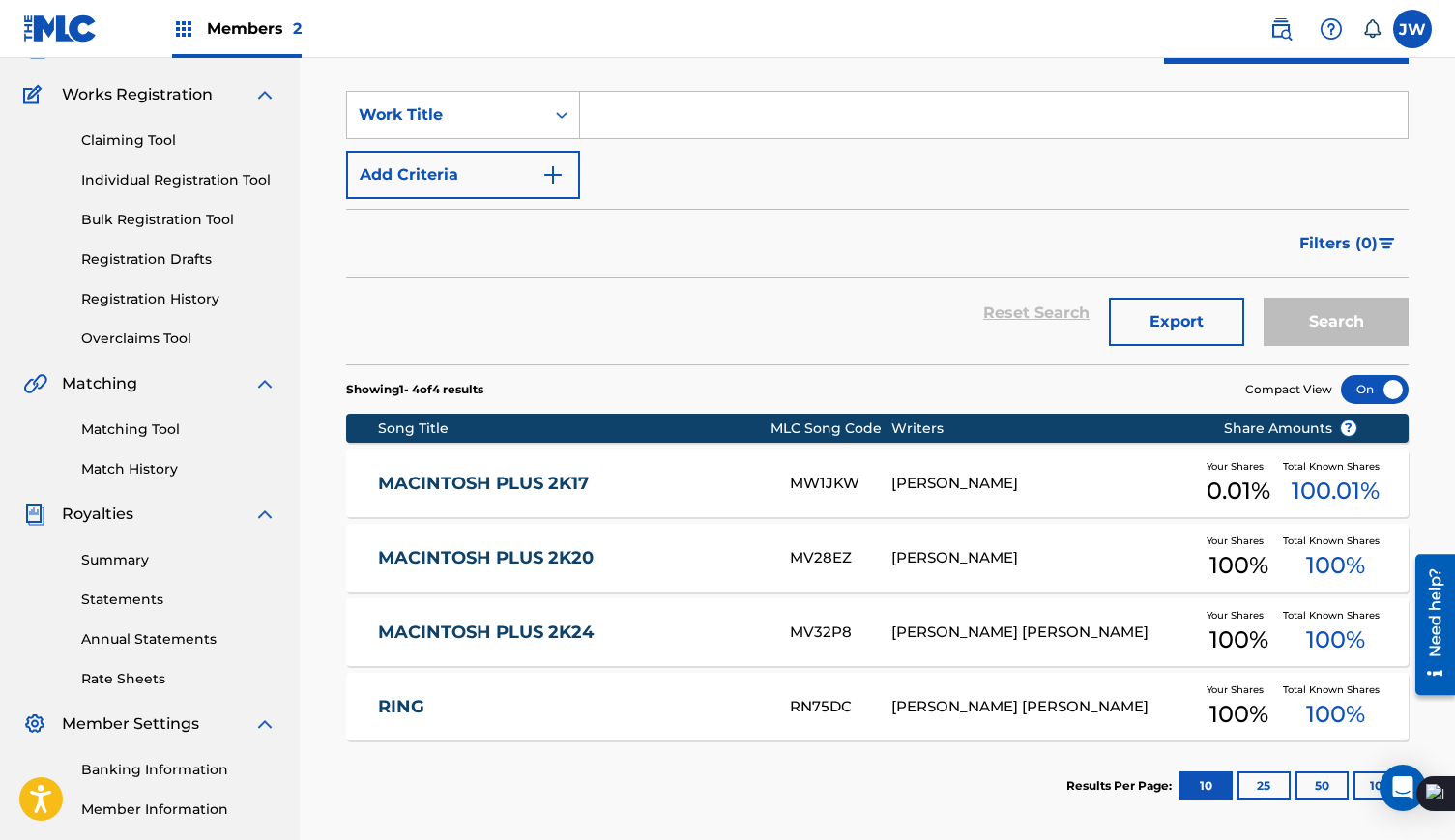 click on "MACINTOSH PLUS 2K24" at bounding box center [570, 632] 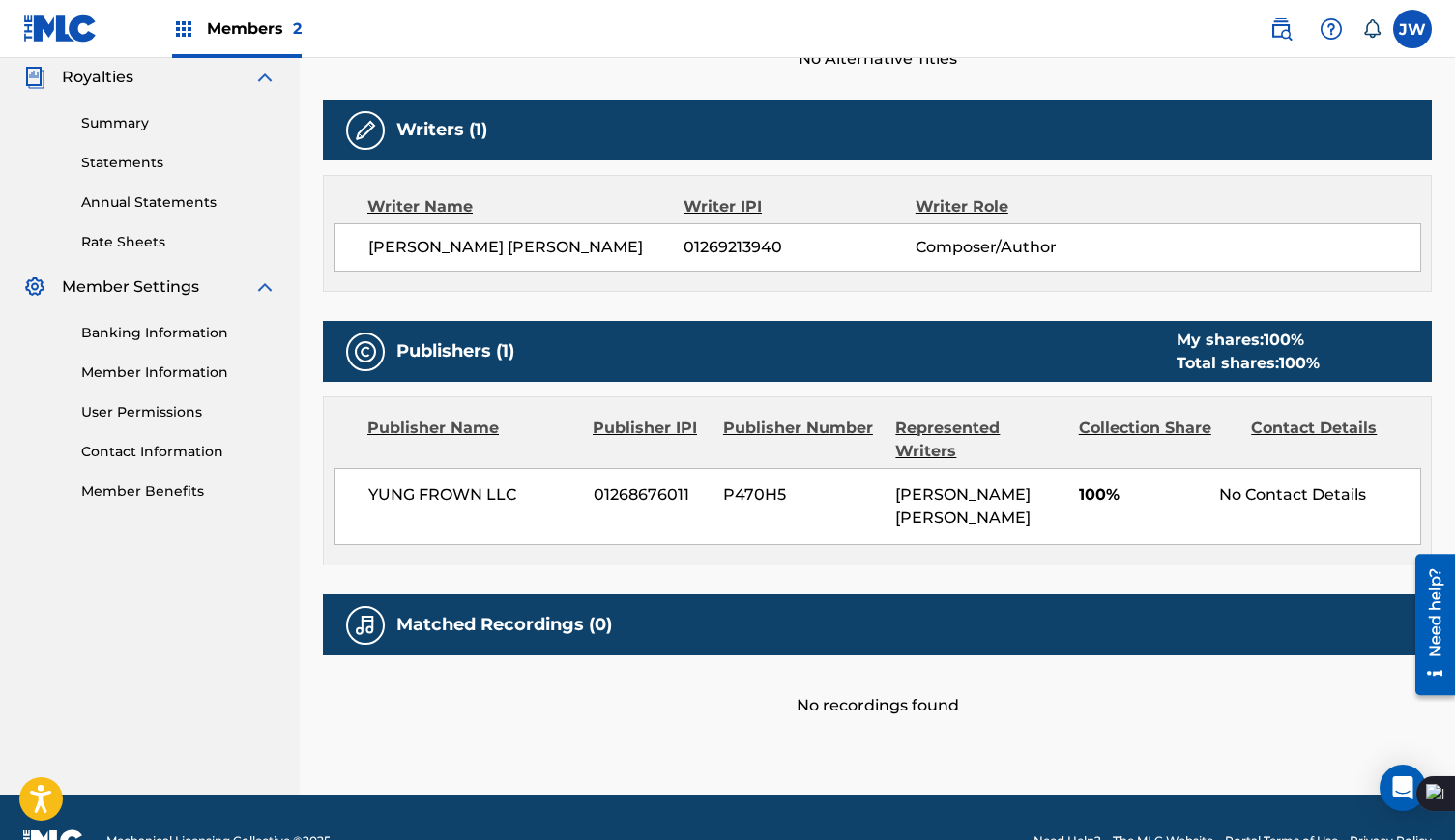 scroll, scrollTop: 0, scrollLeft: 0, axis: both 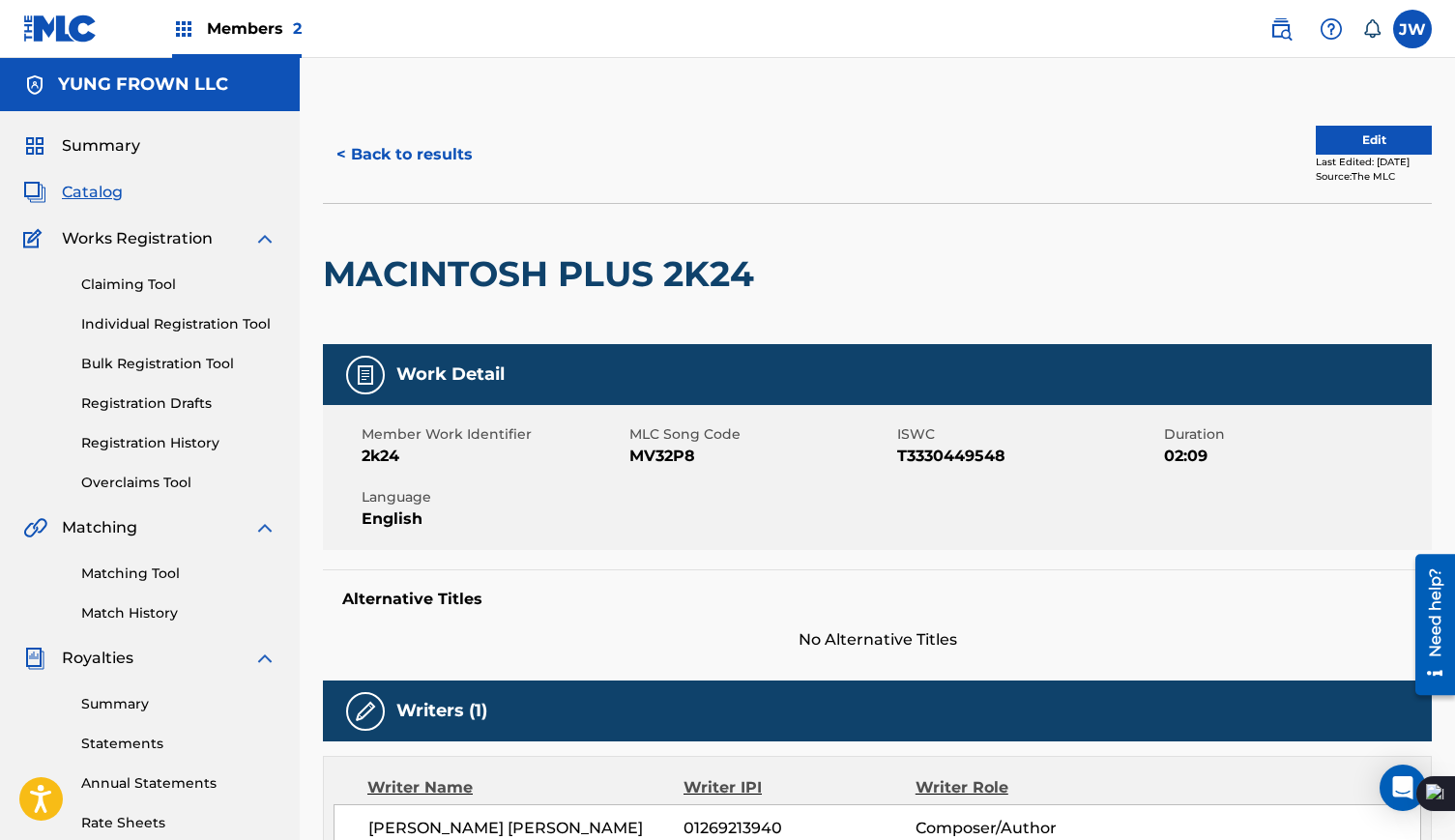 click on "Edit" at bounding box center [1374, 140] 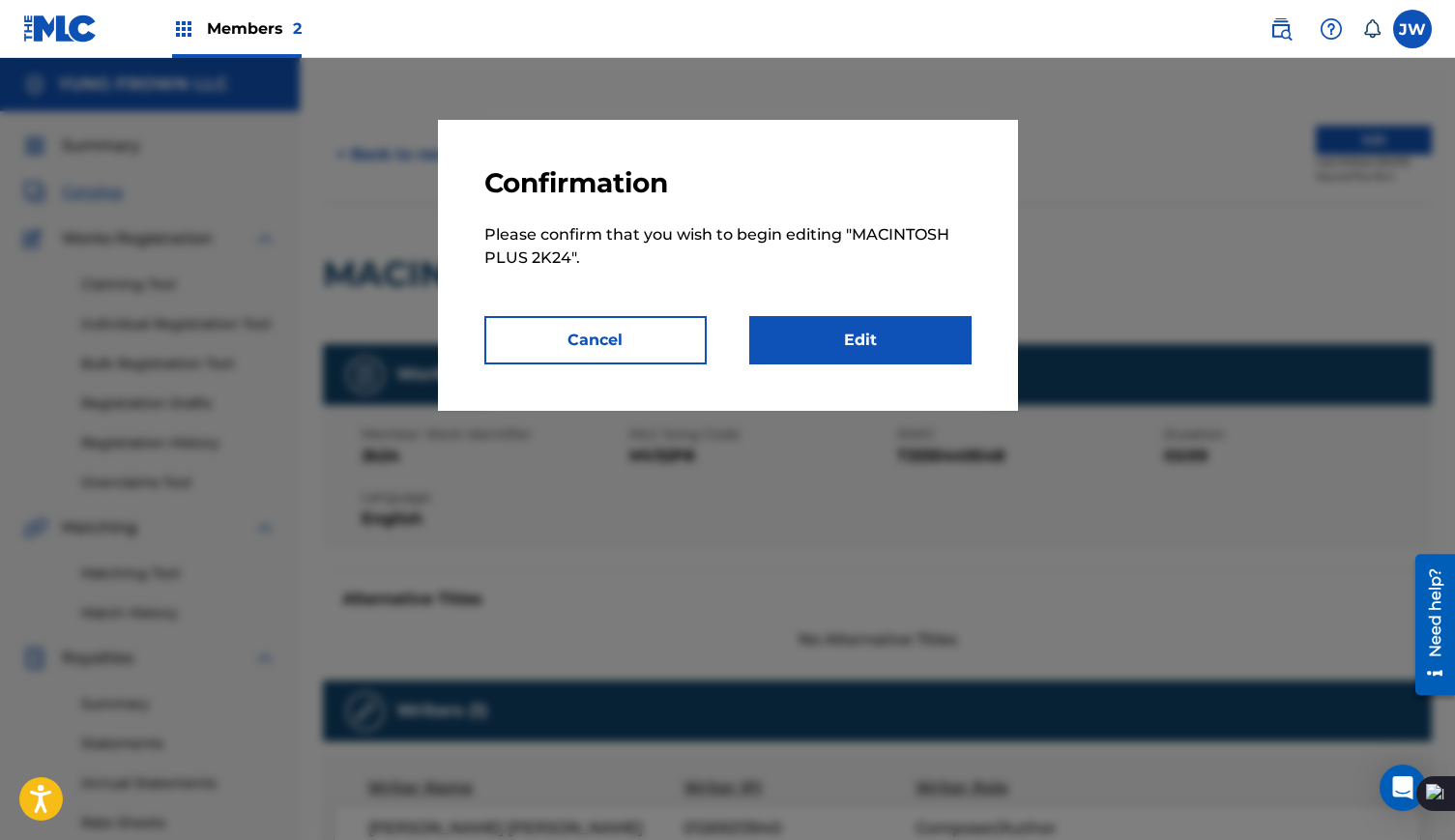 click on "Cancel" at bounding box center (596, 340) 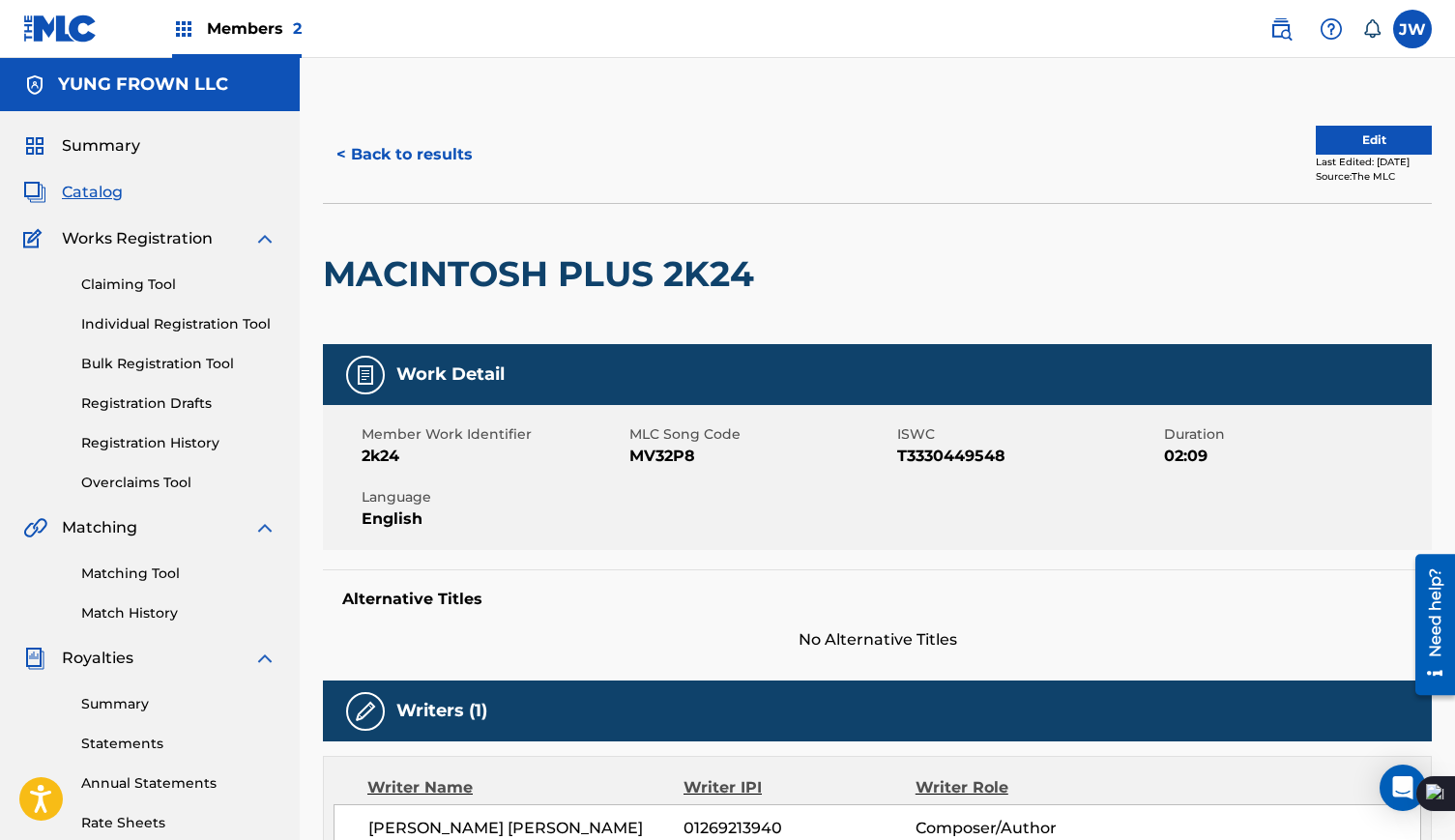 click on "< Back to results" at bounding box center (404, 155) 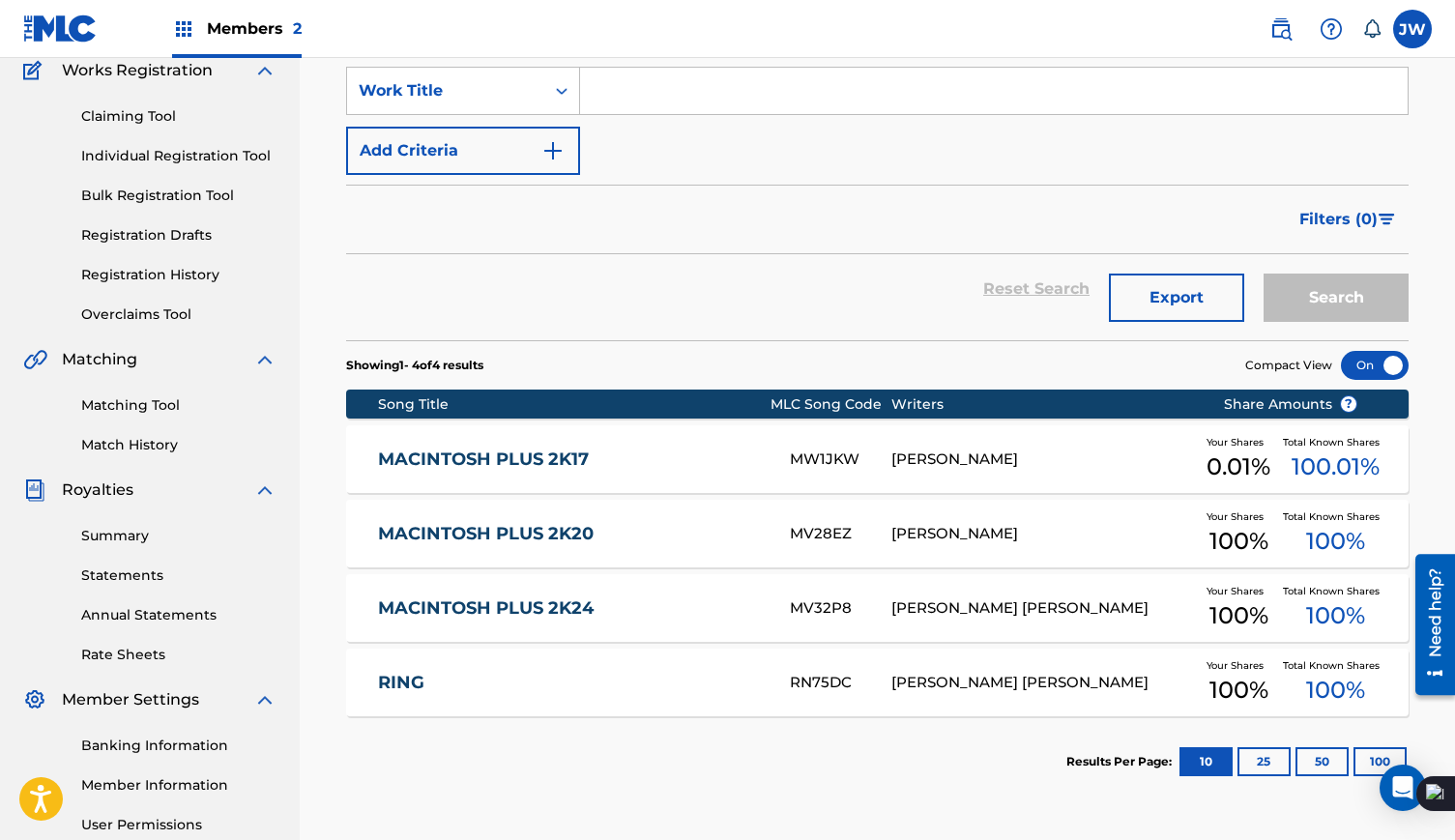 scroll, scrollTop: 169, scrollLeft: 0, axis: vertical 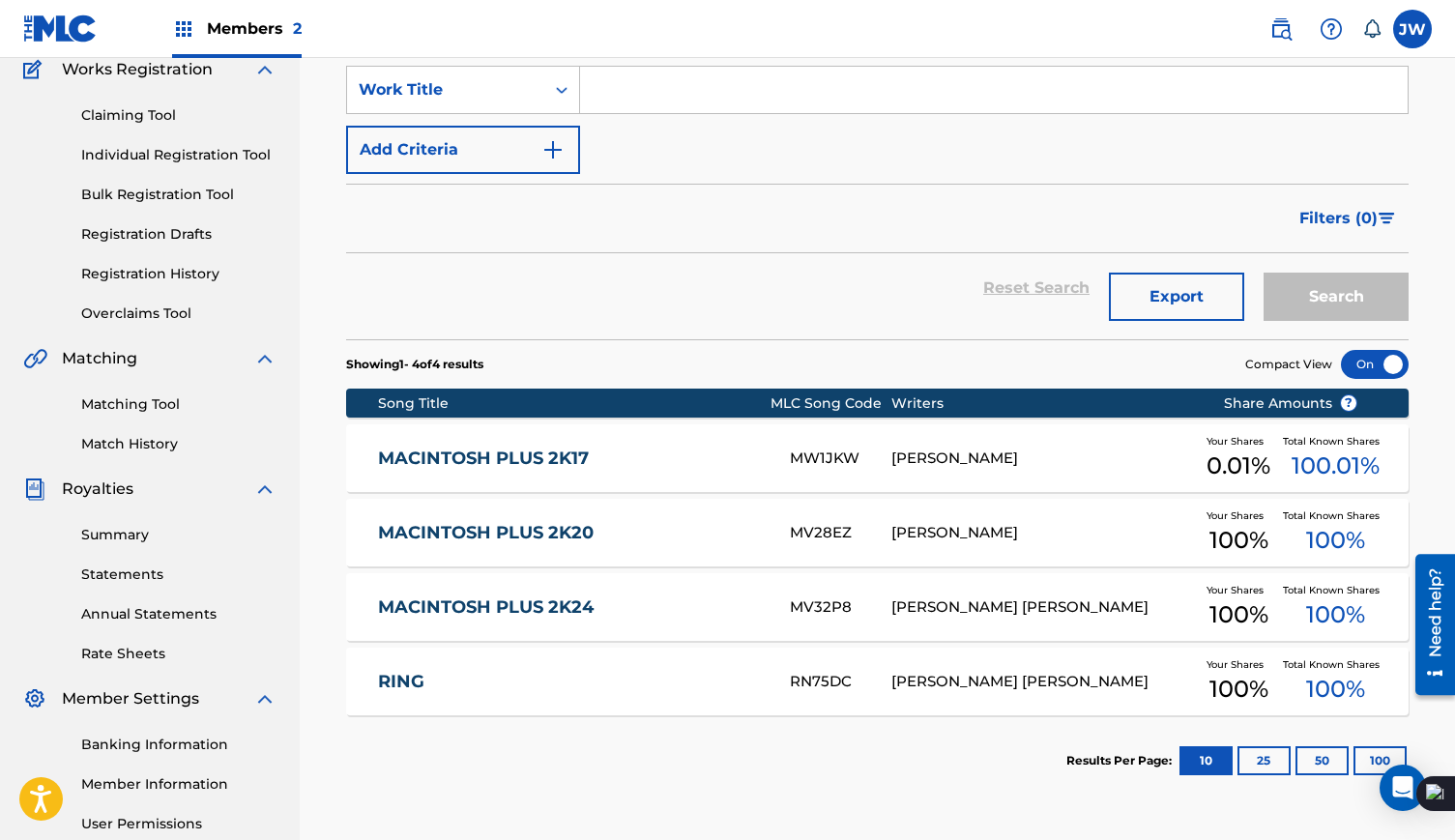 click on "RING" at bounding box center (570, 681) 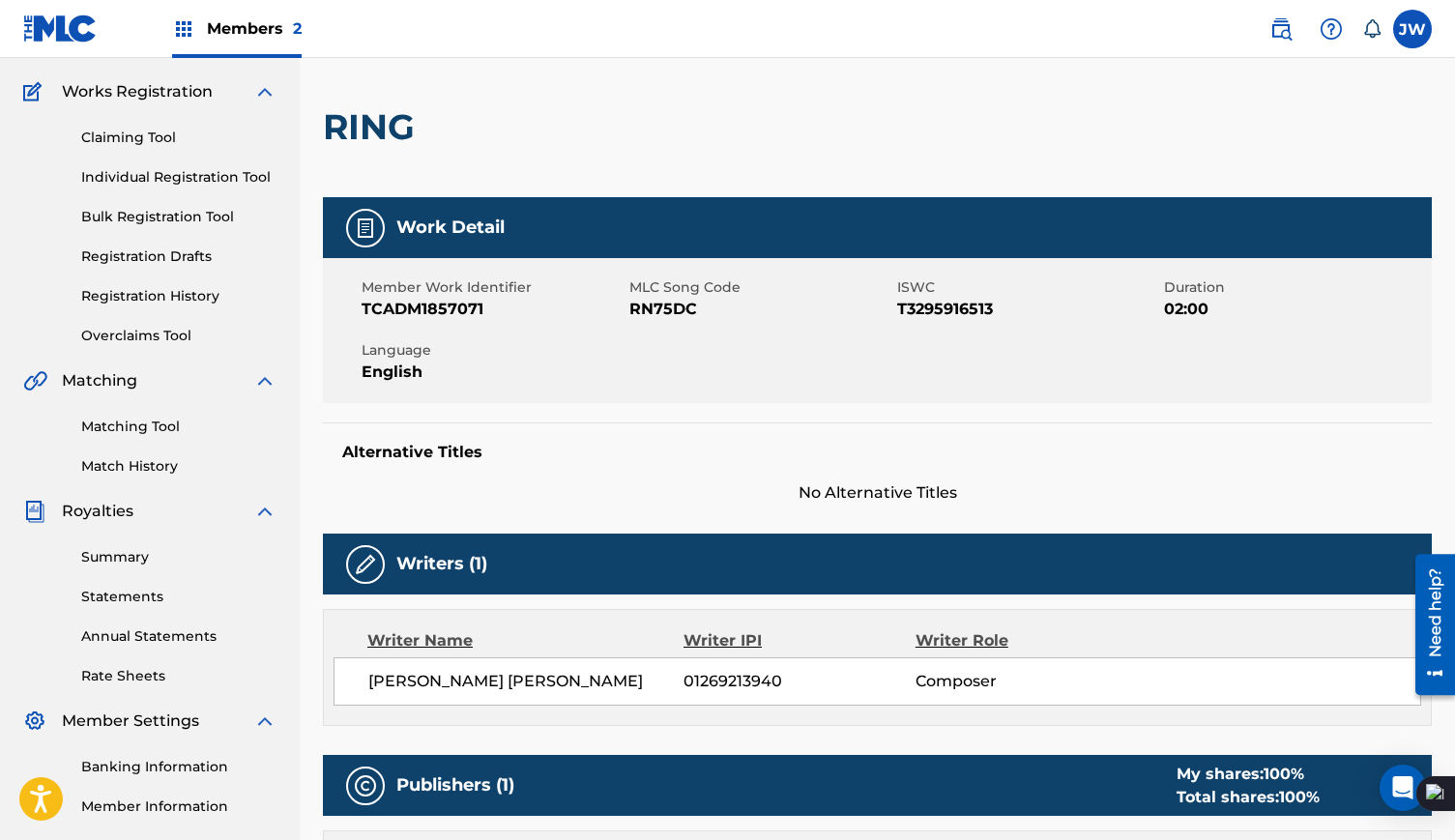 scroll, scrollTop: 0, scrollLeft: 0, axis: both 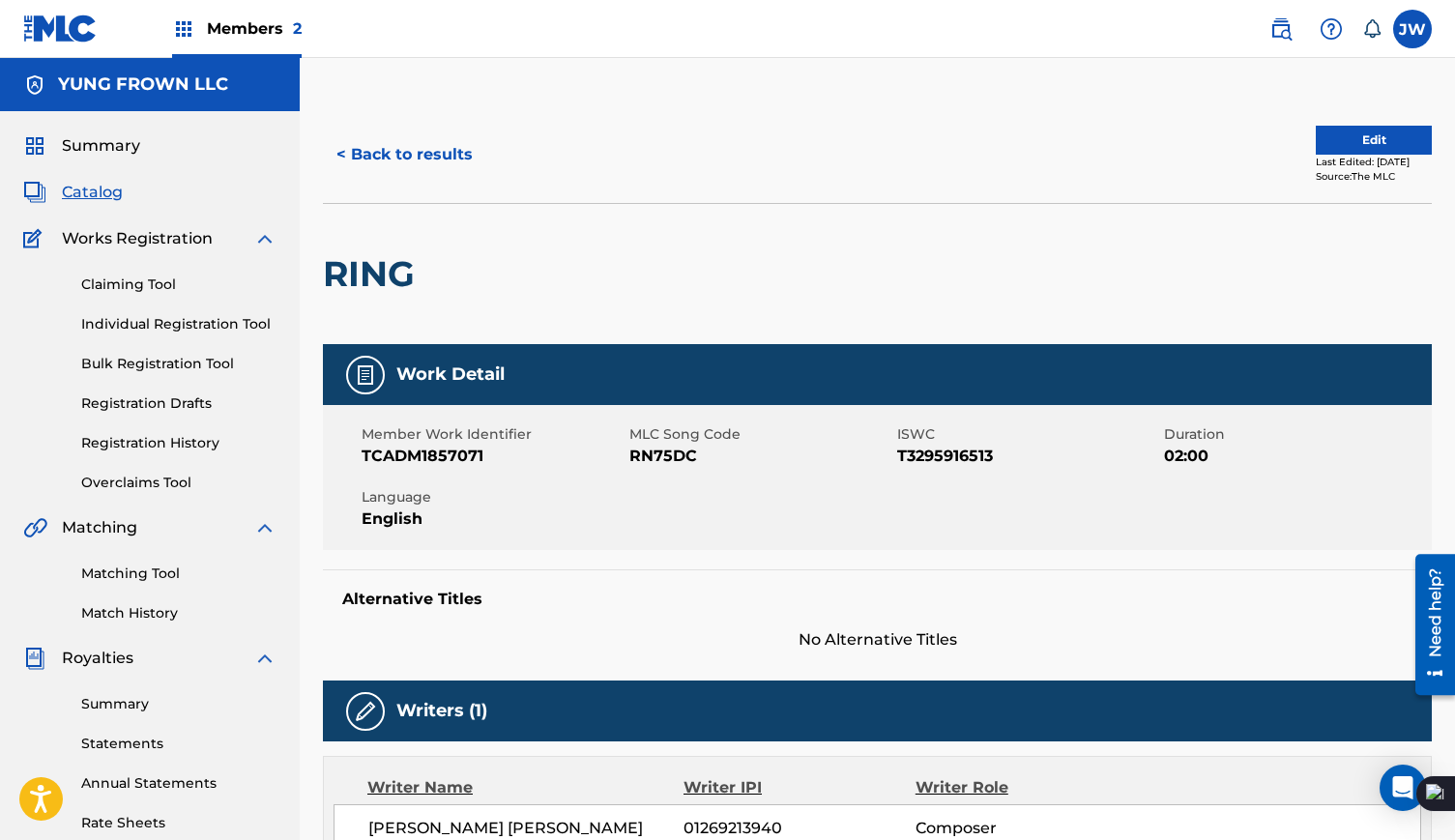 click on "< Back to results" at bounding box center (404, 155) 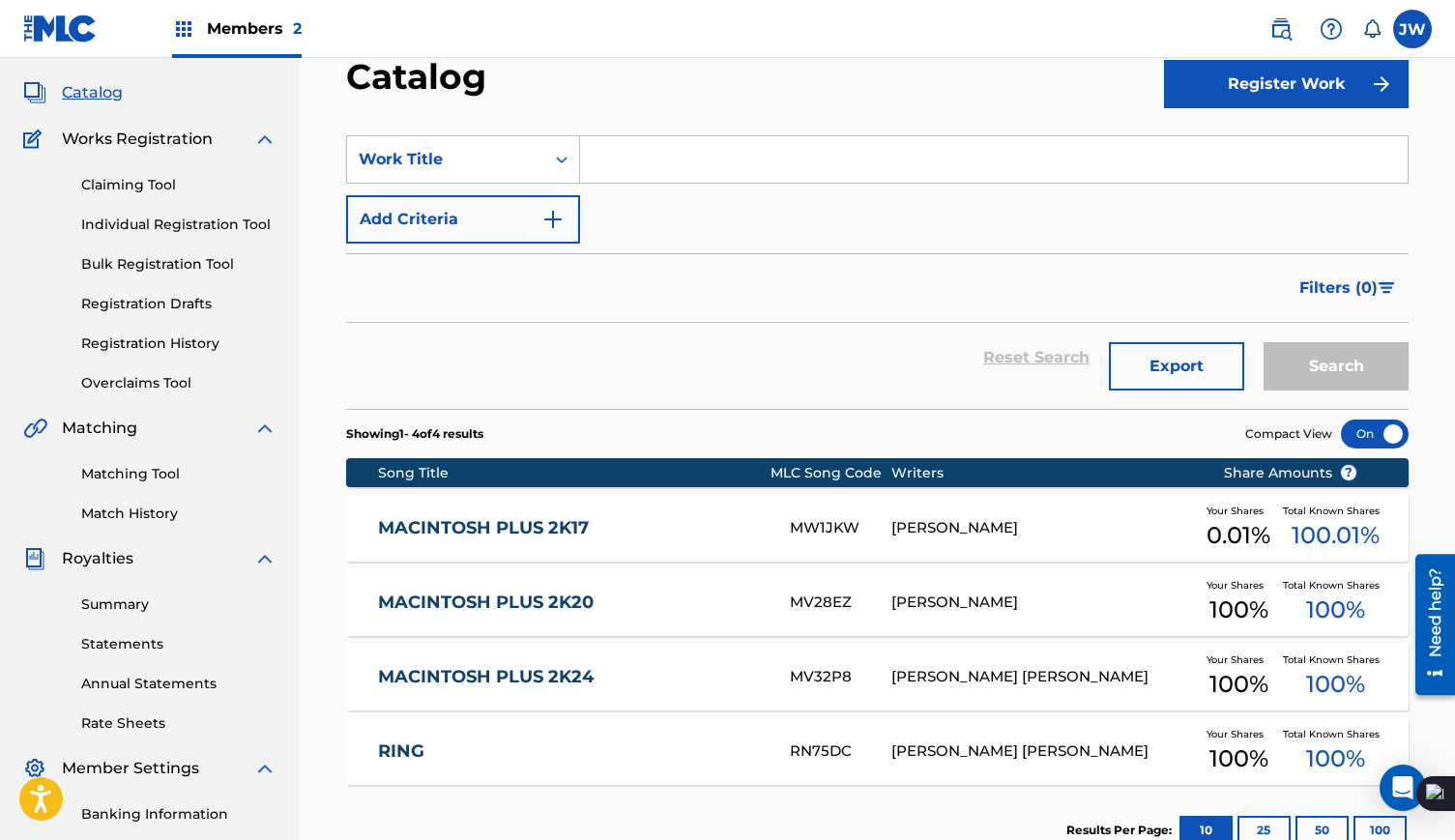 scroll, scrollTop: 109, scrollLeft: 0, axis: vertical 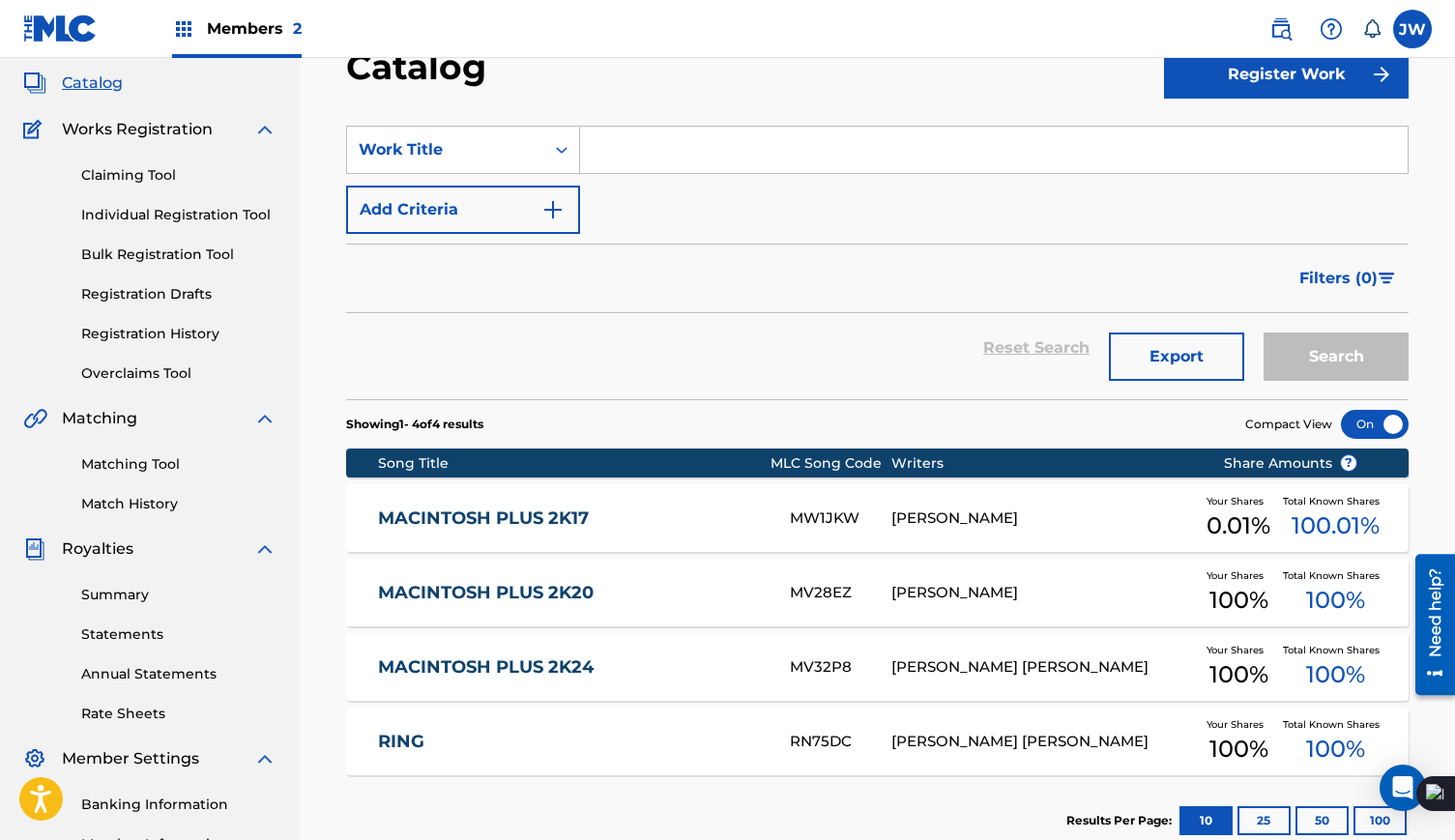 click at bounding box center (1375, 424) 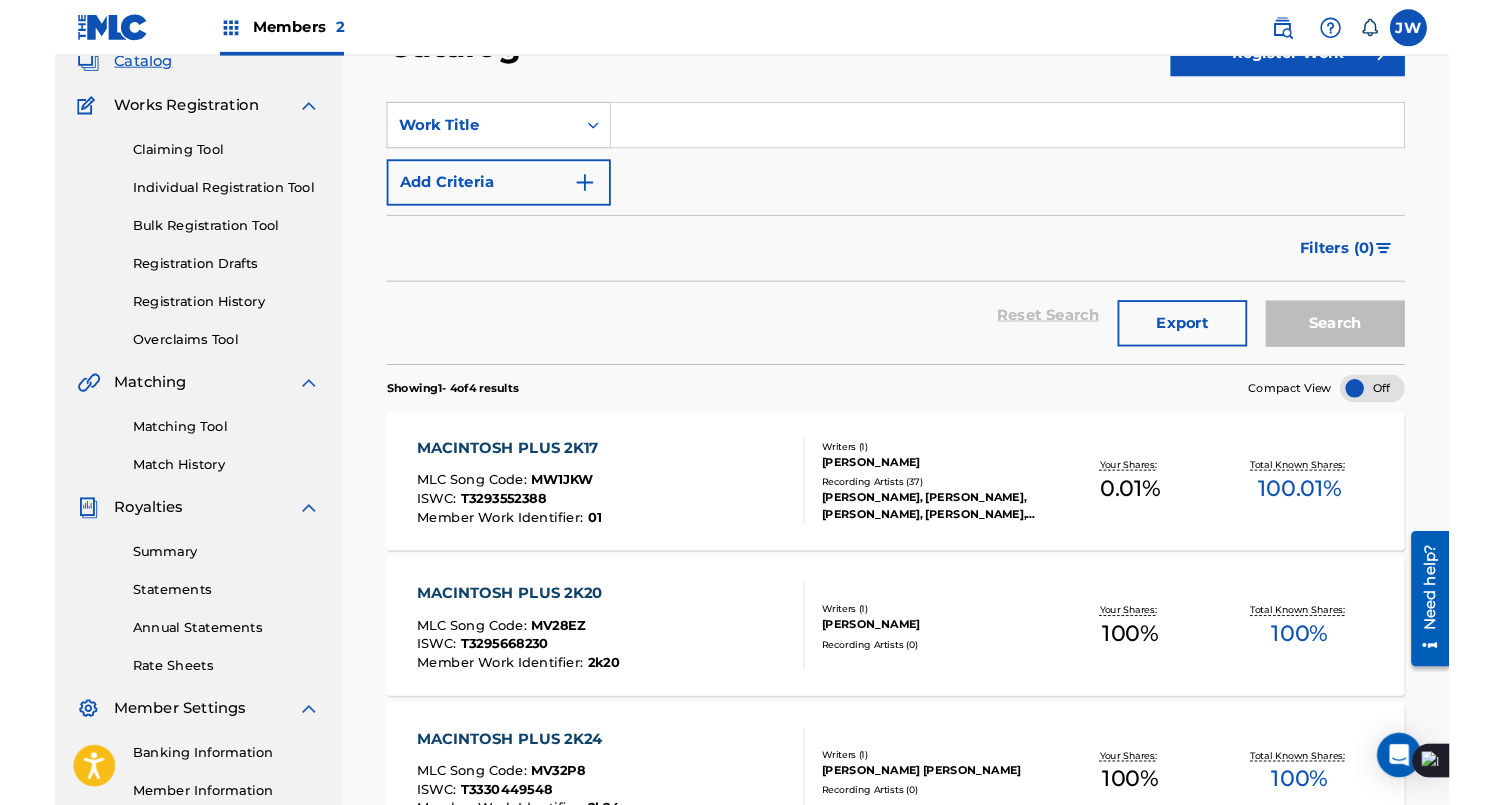 scroll, scrollTop: 0, scrollLeft: 0, axis: both 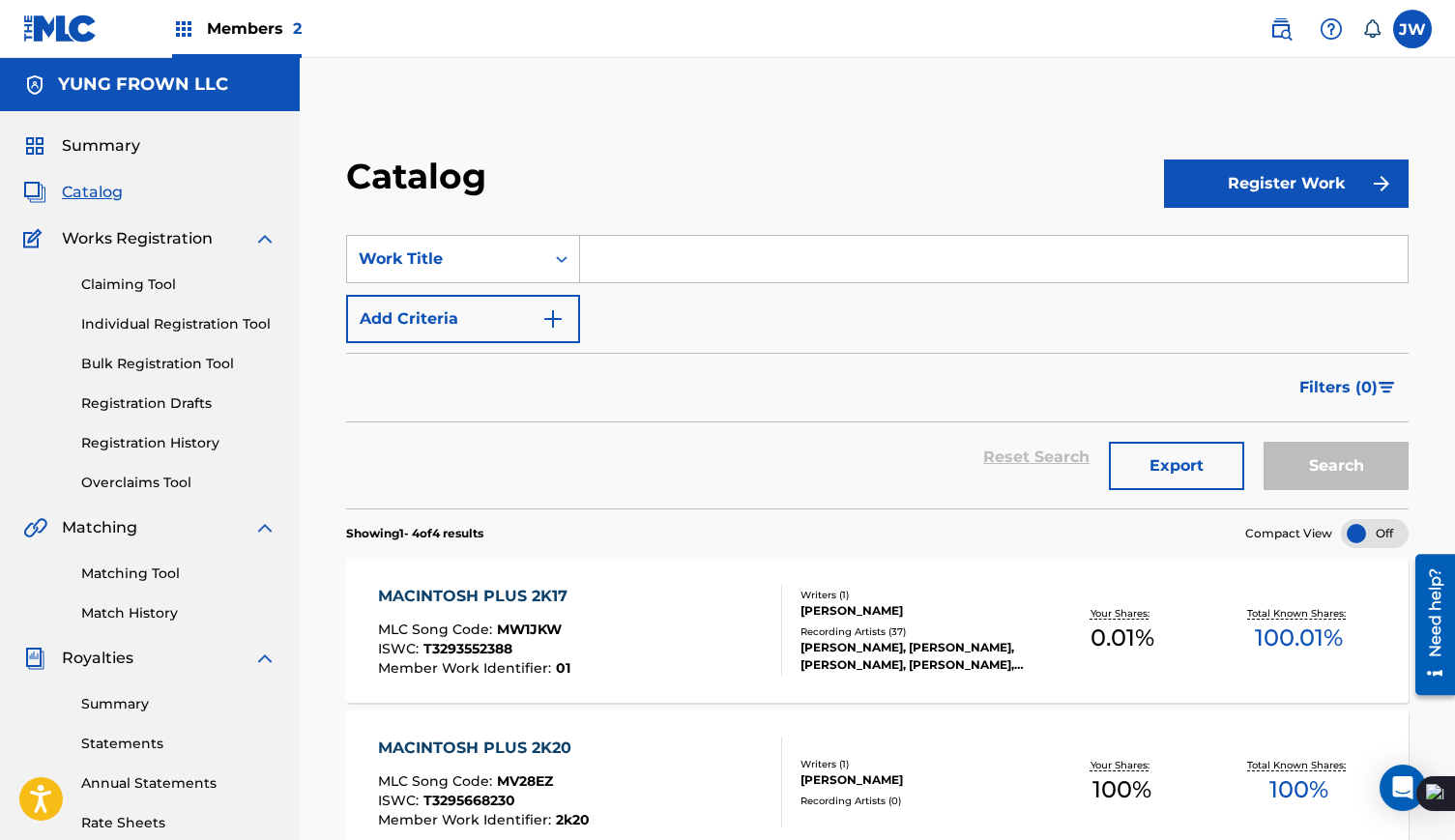click on "Matching Tool" at bounding box center (179, 573) 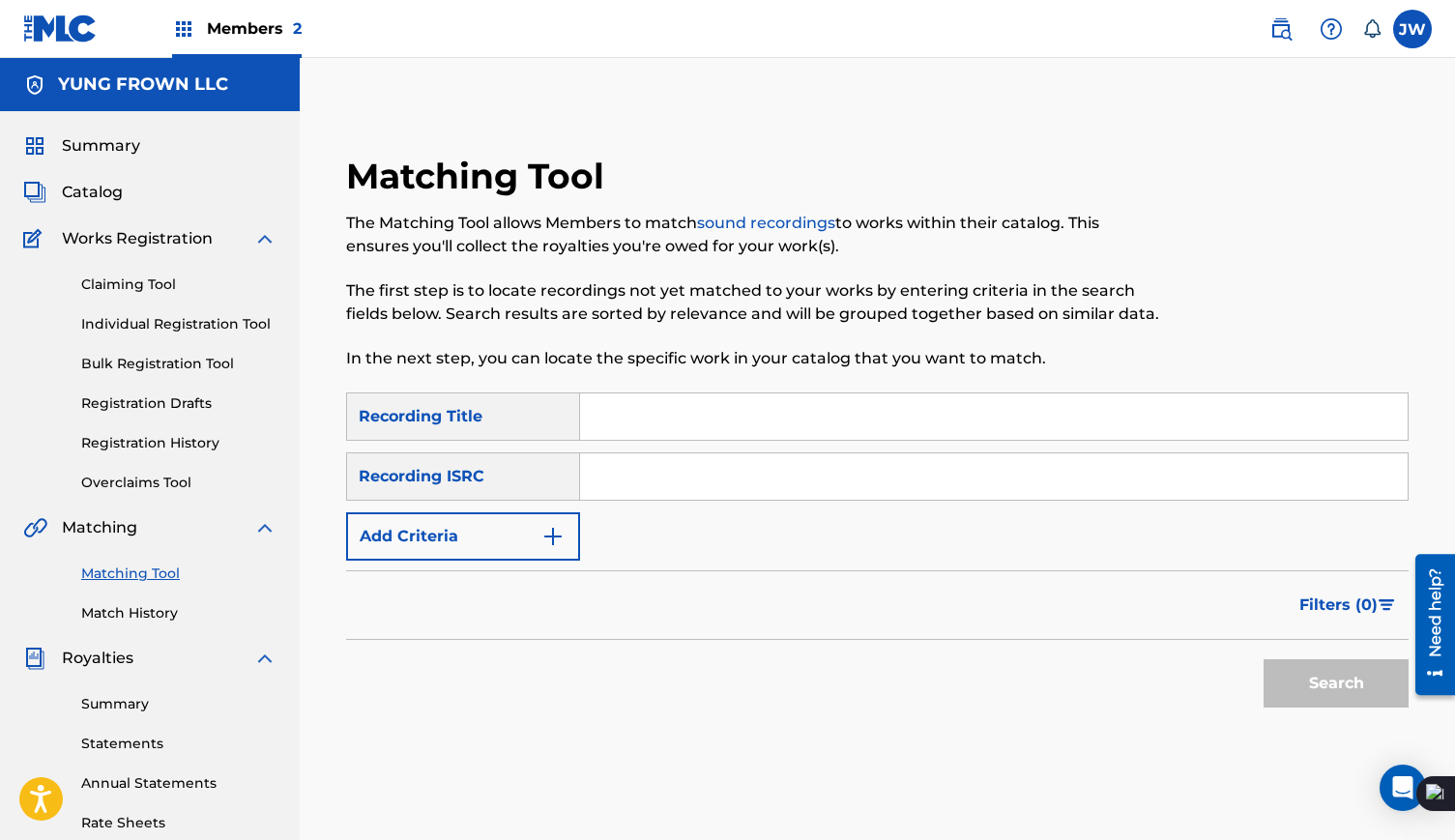 click on "Matching Tool The Matching Tool allows Members to match  sound recordings  to works within their catalog. This ensures you'll collect the royalties you're owed for your work(s). The first step is to locate recordings not yet matched to your works by entering criteria in the search fields below. Search results are sorted by relevance and will be grouped together based on similar data. In the next step, you can locate the specific work in your catalog that you want to match." at bounding box center (755, 274) 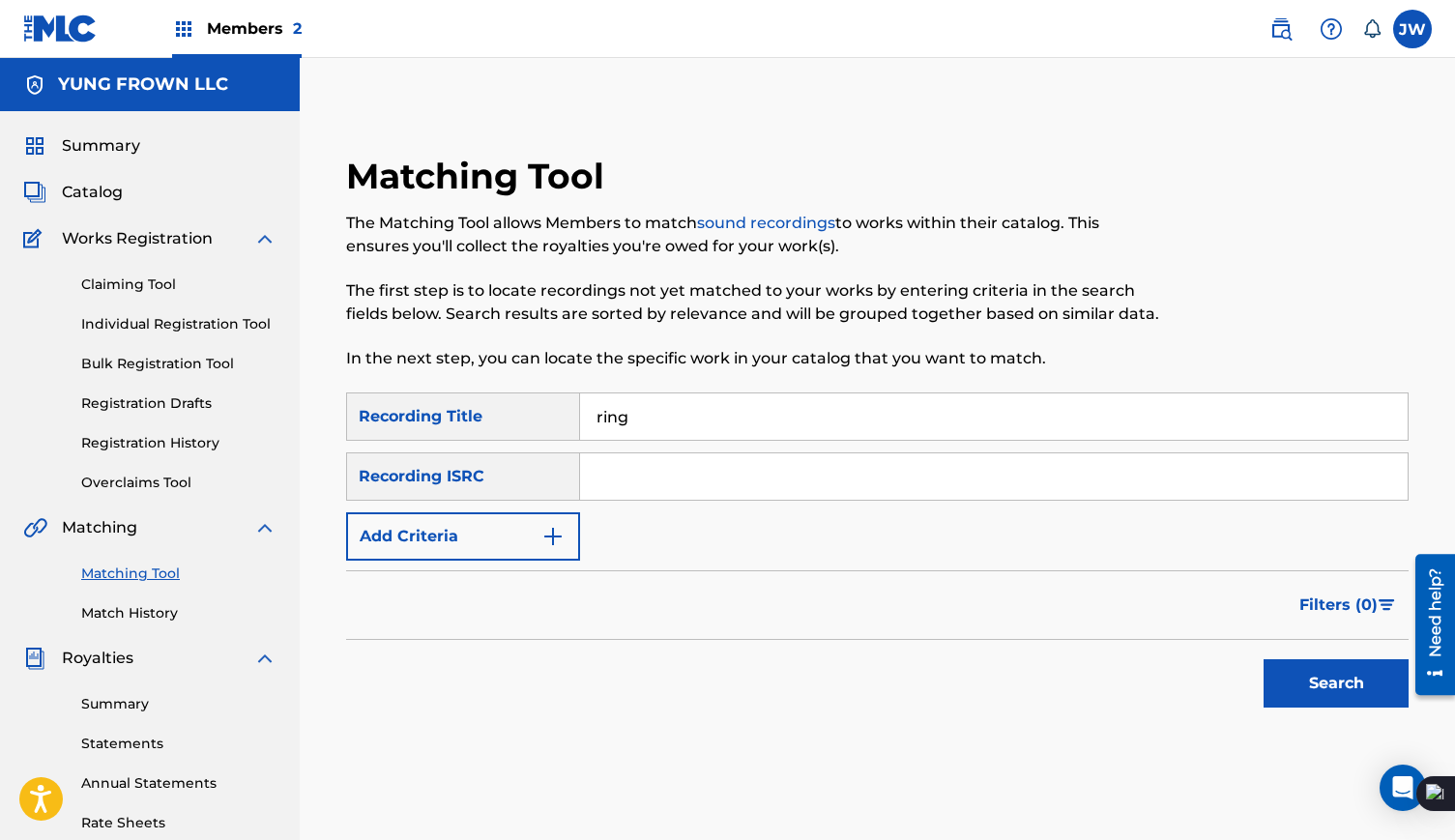 type on "ring" 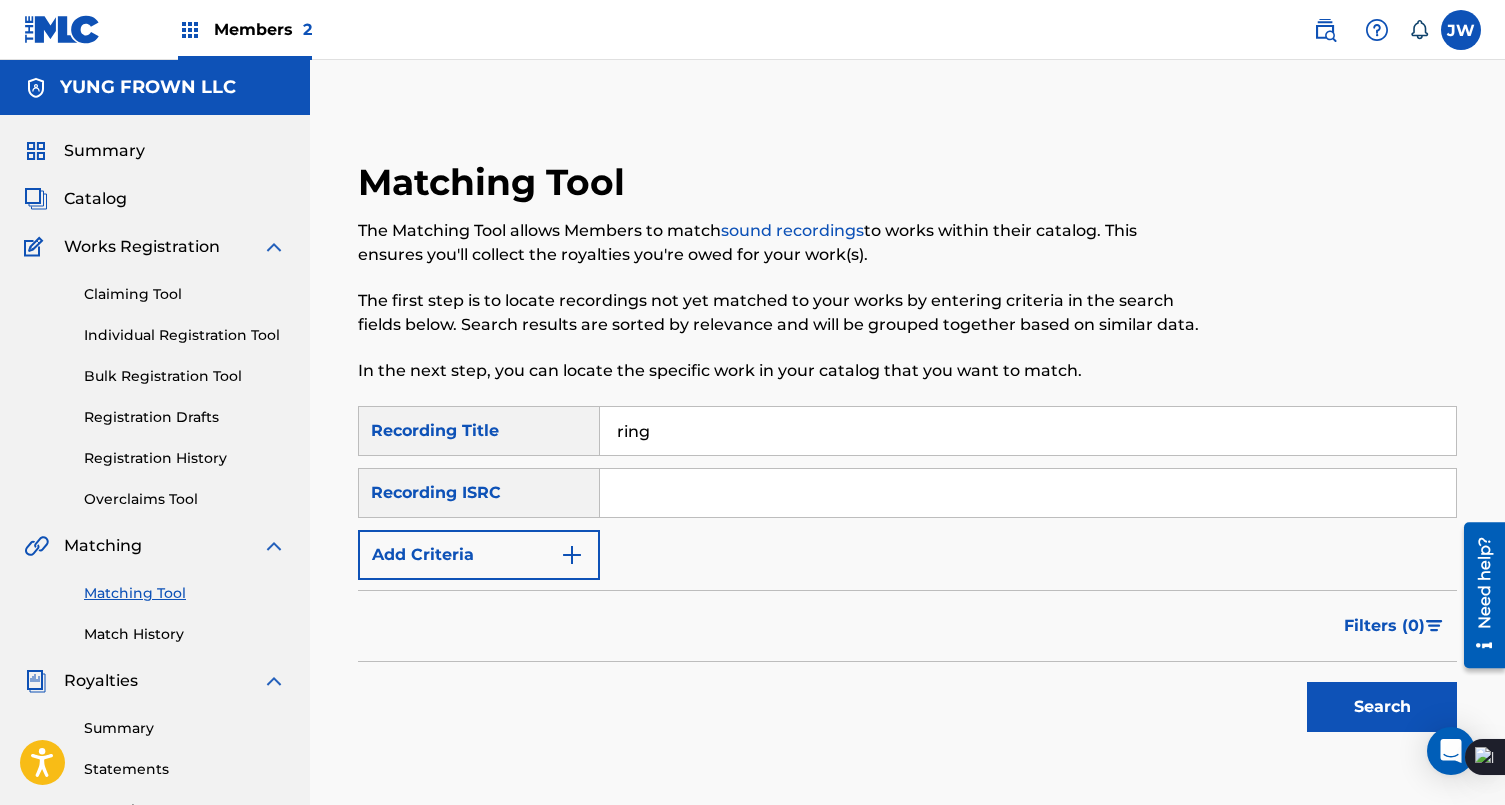 paste on "TCADM1857071" 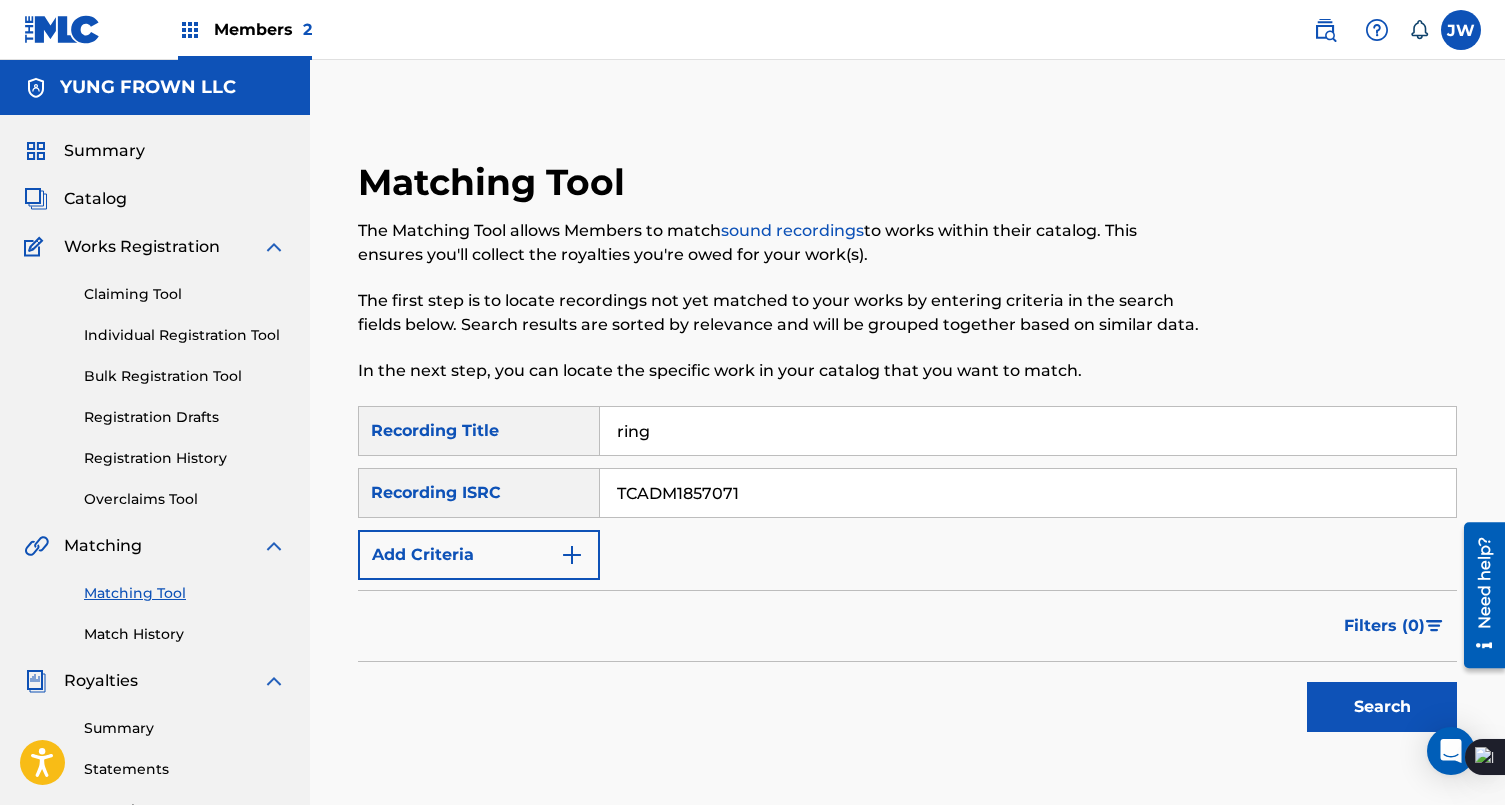 type on "TCADM1857071" 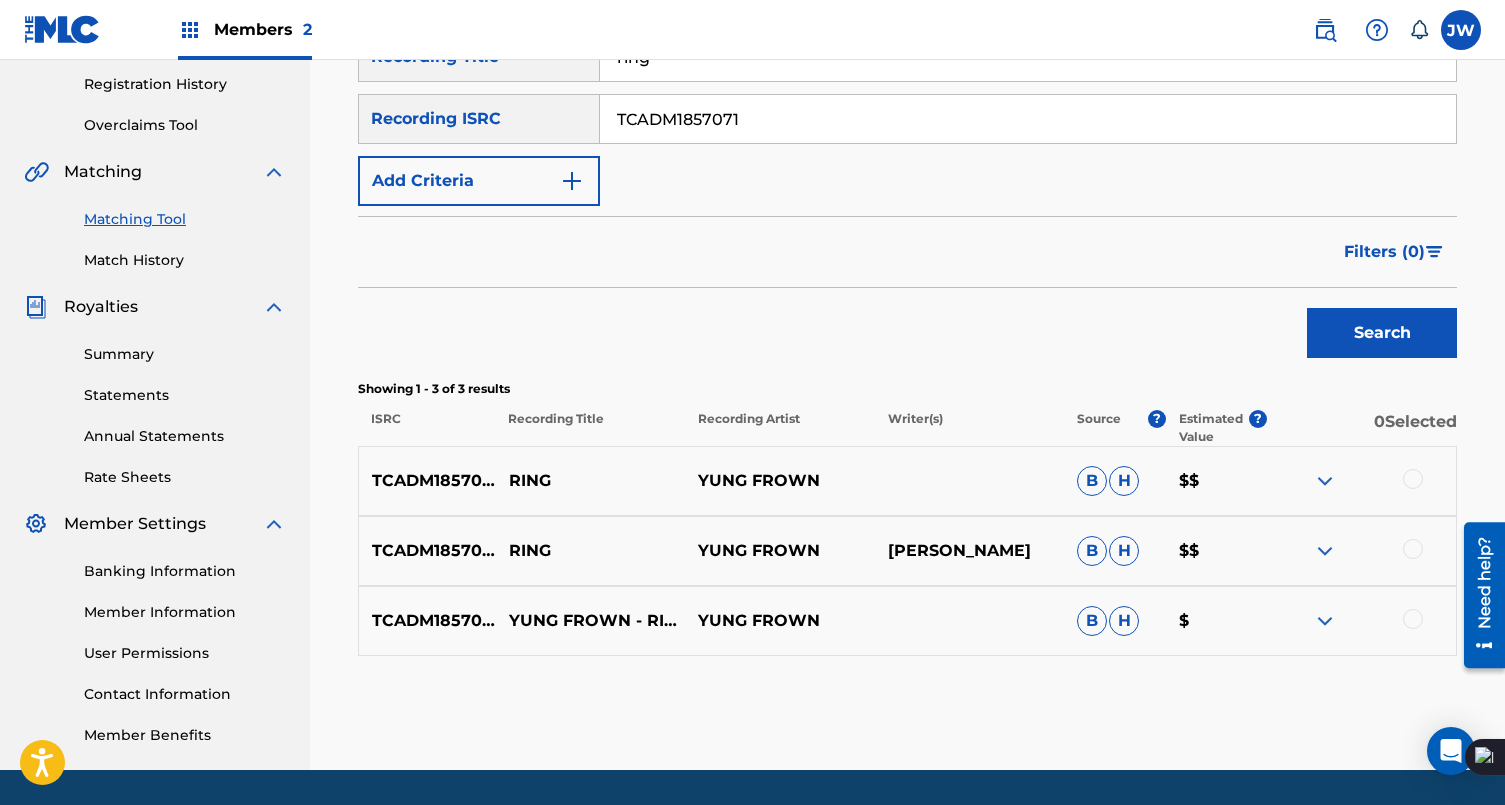 scroll, scrollTop: 380, scrollLeft: 0, axis: vertical 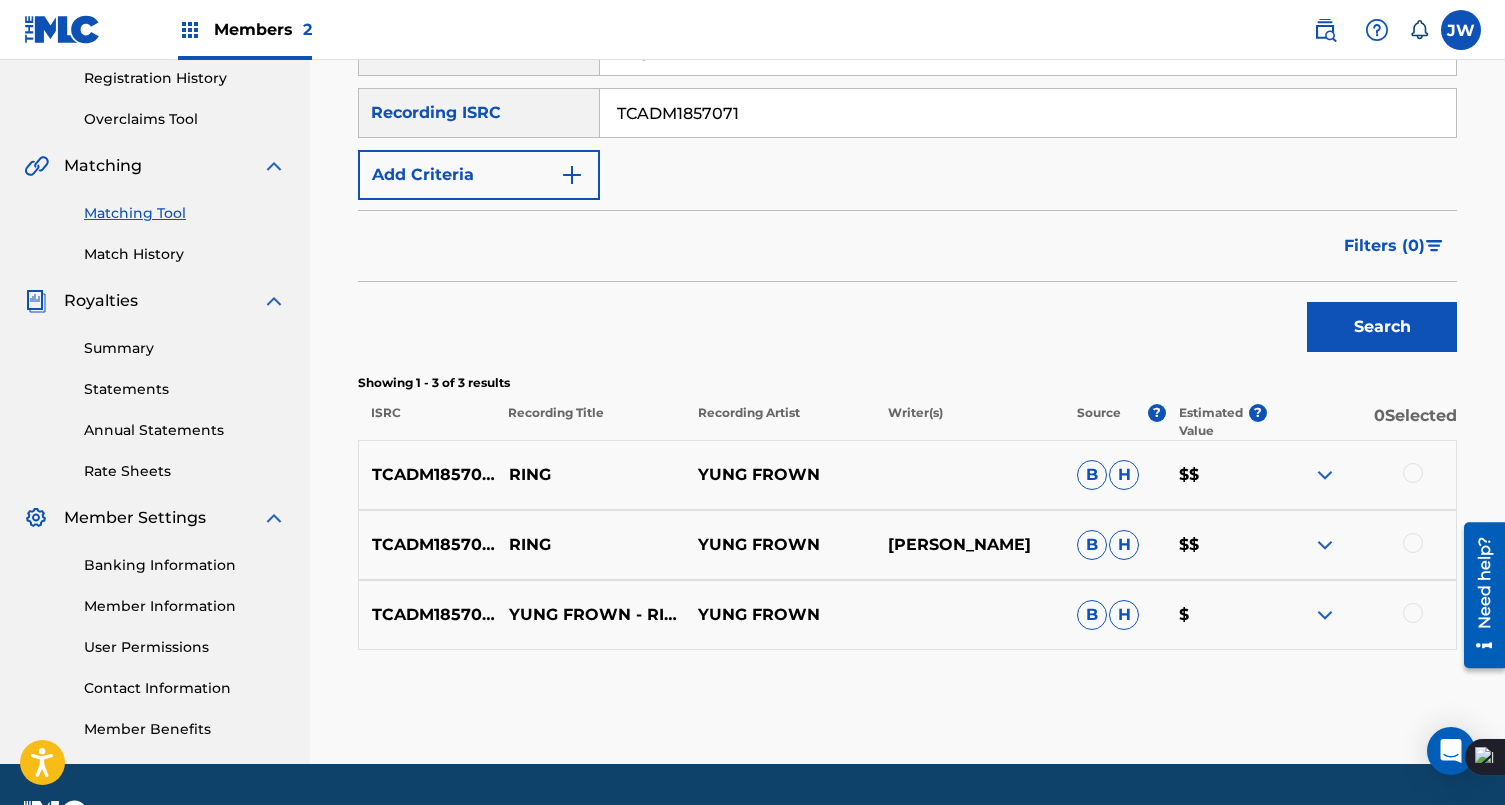click at bounding box center [1361, 475] 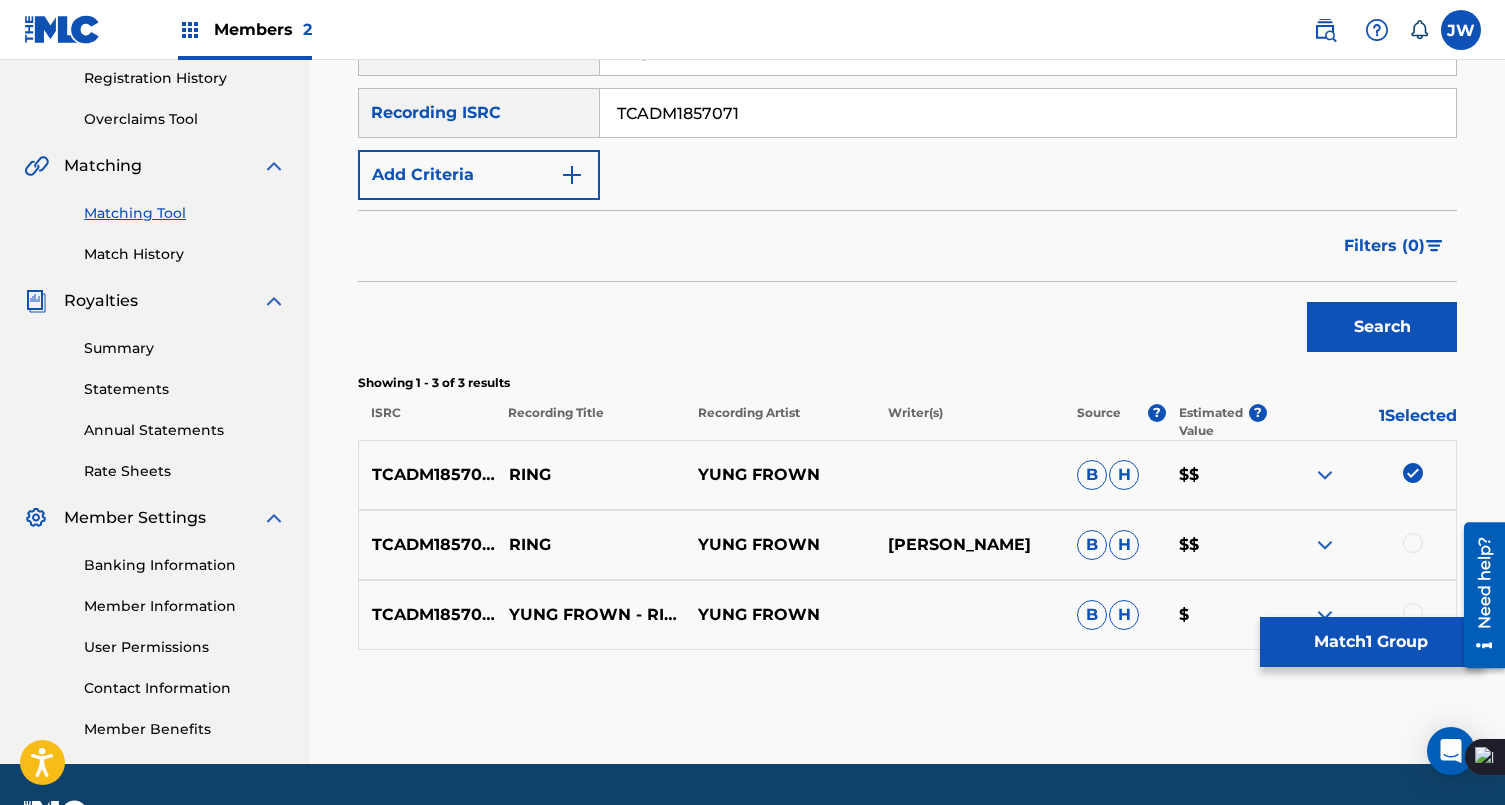 click on "TCADM1857071 RING YUNG FROWN [PERSON_NAME] JULZ [PERSON_NAME] $$" at bounding box center [907, 545] 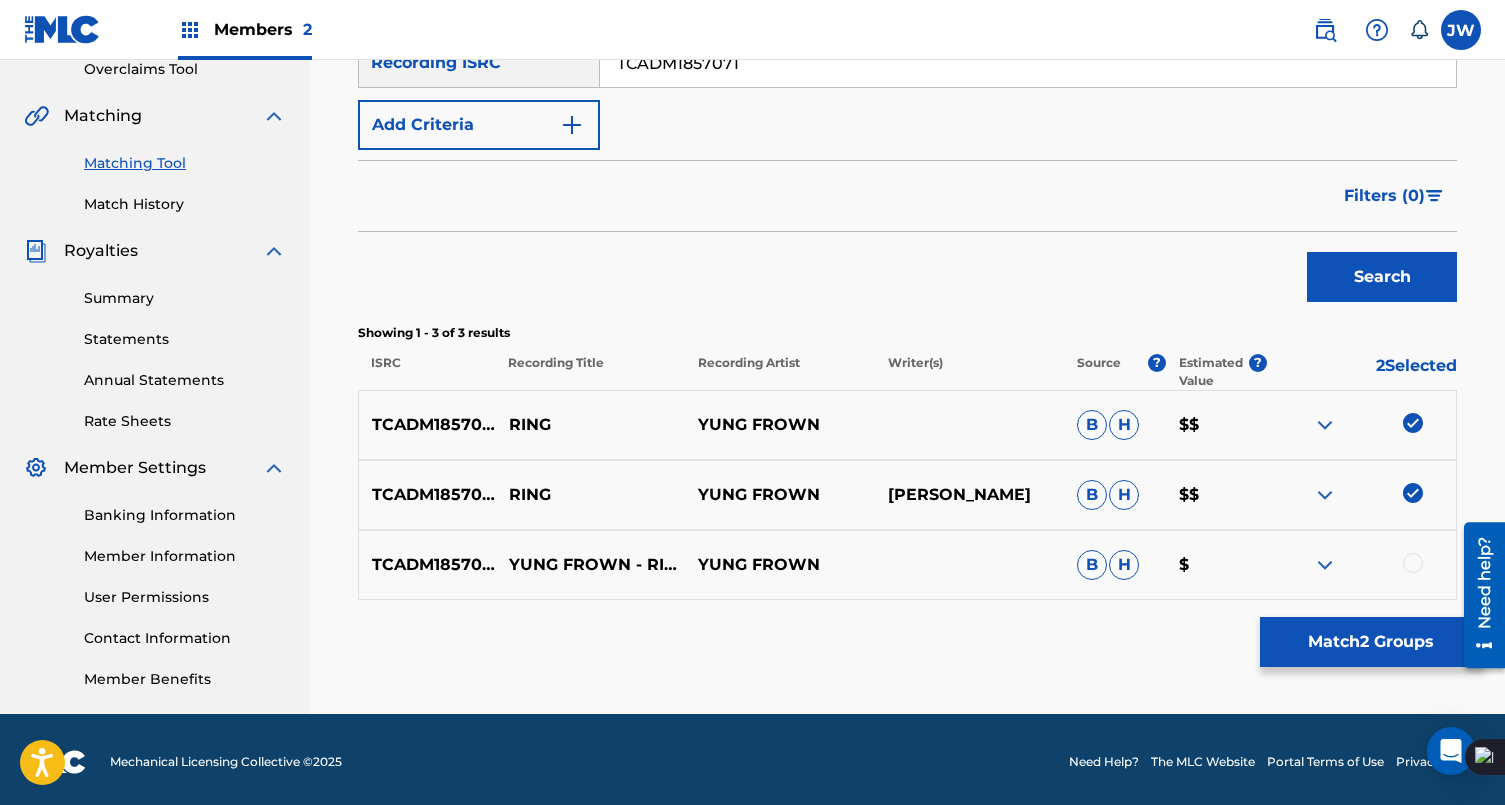 scroll, scrollTop: 435, scrollLeft: 0, axis: vertical 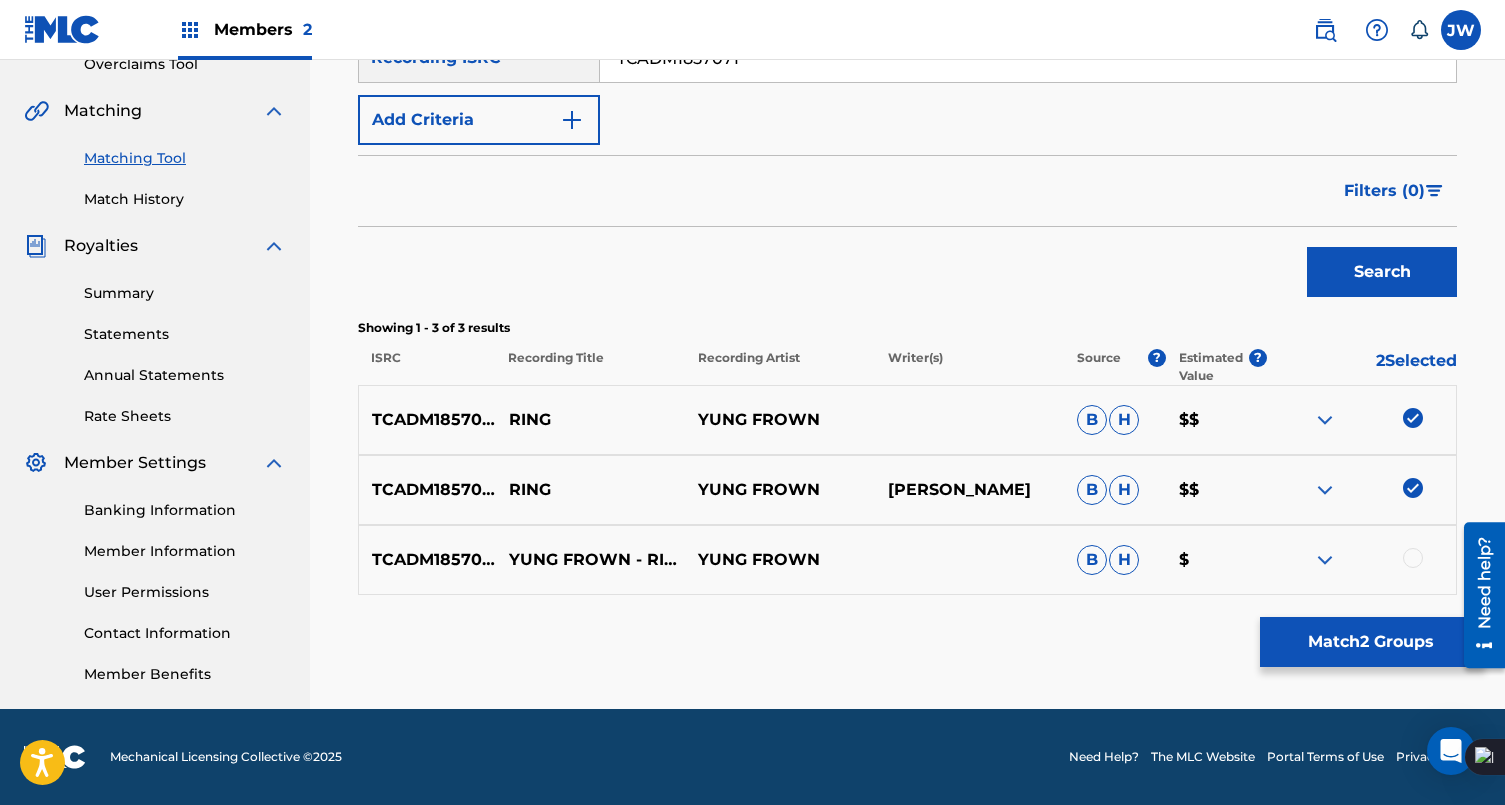 click on "TCADM1857071 YUNG FROWN - RING YUNG FROWN B H $" at bounding box center (907, 560) 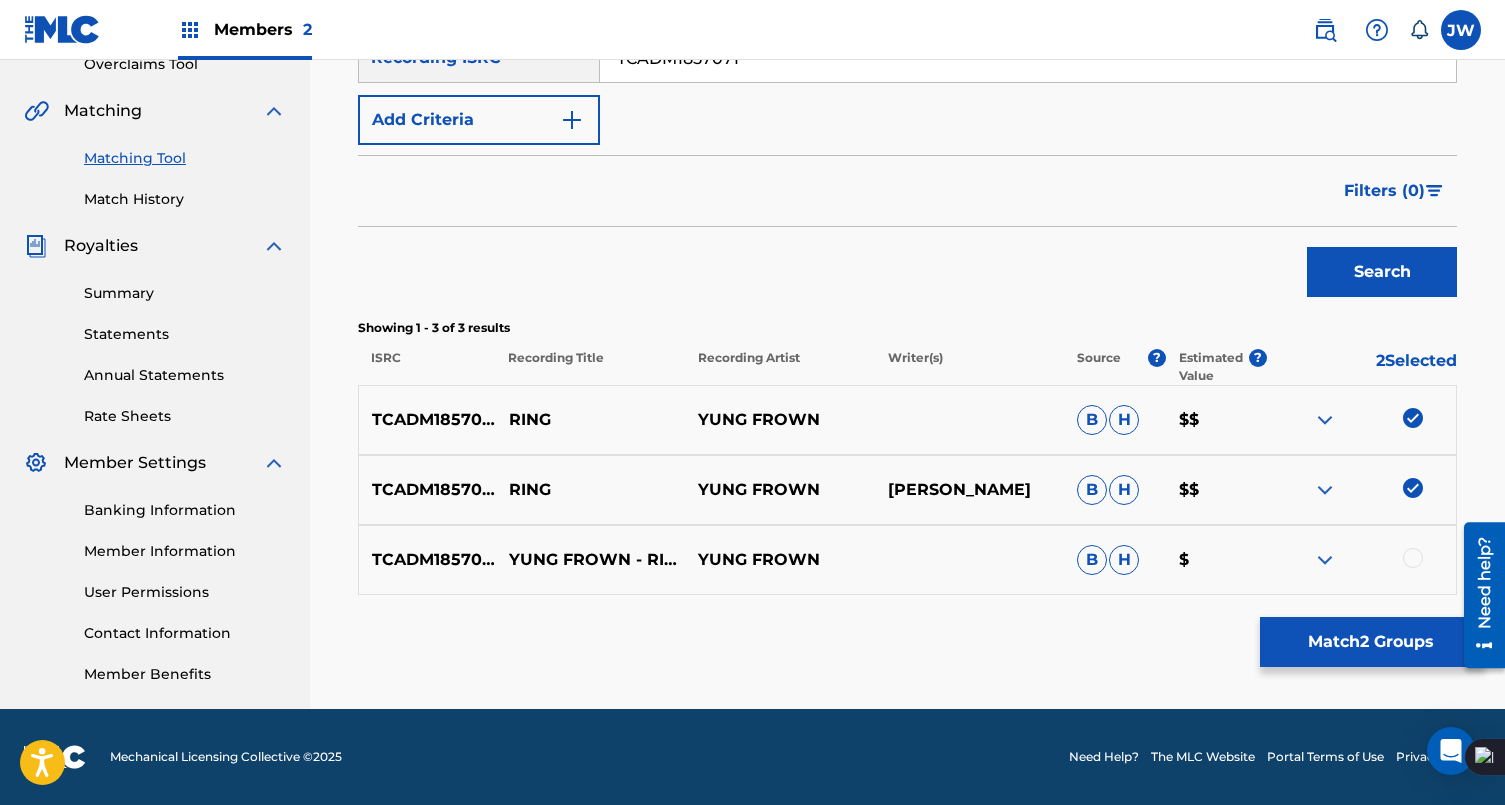 click at bounding box center [1413, 558] 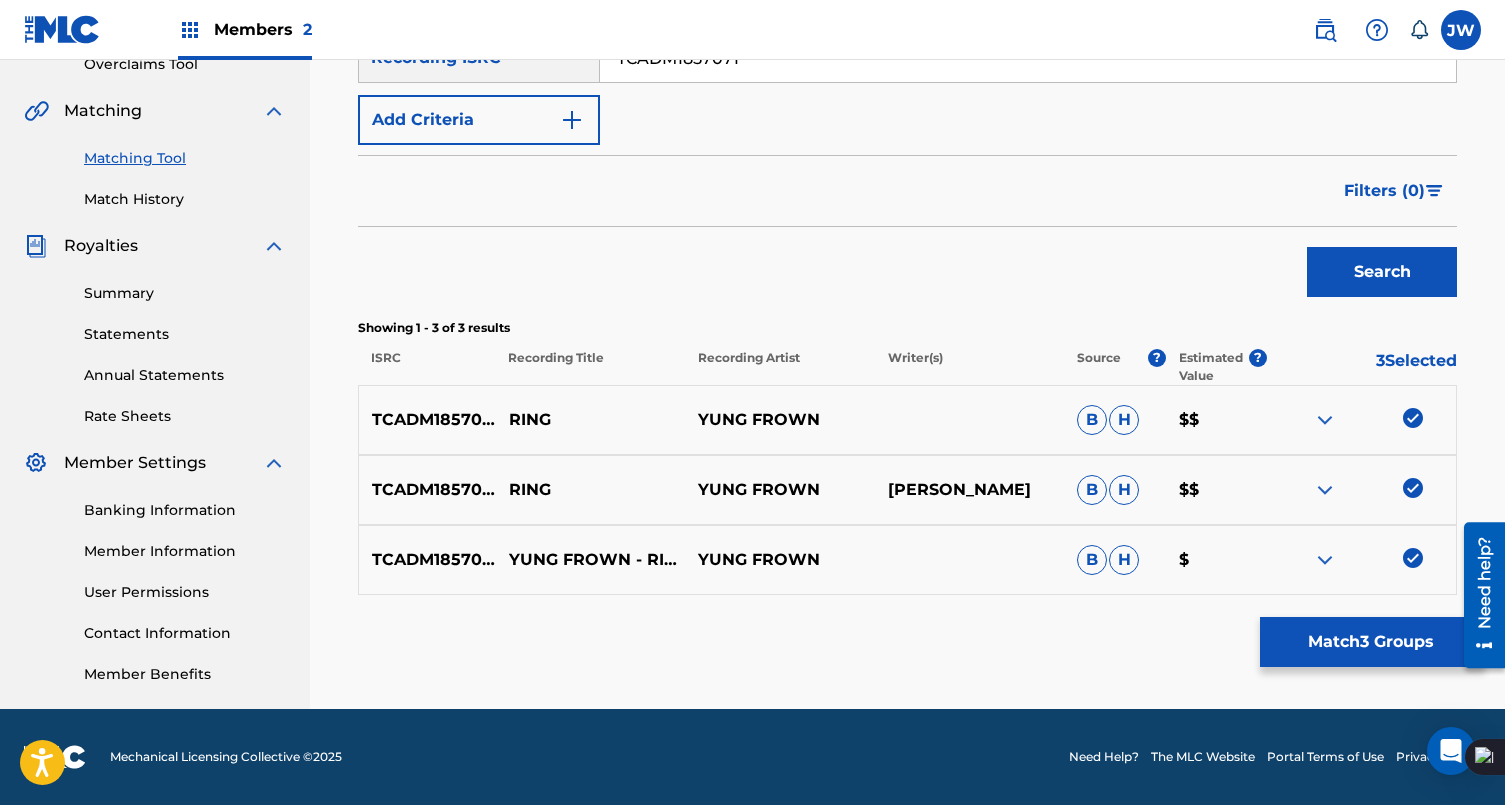 click on "Match  3 Groups" at bounding box center [1370, 642] 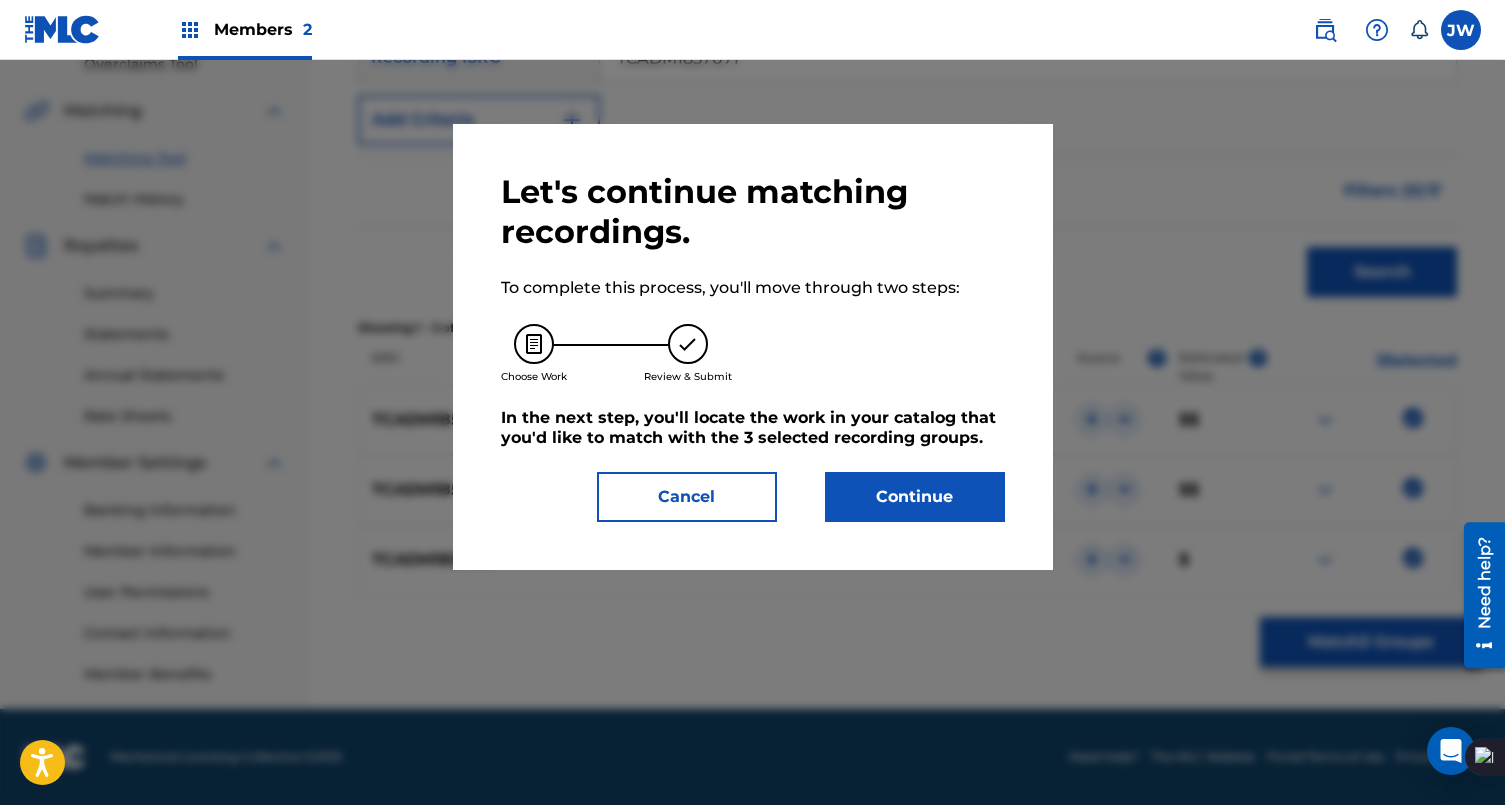 click on "Continue" at bounding box center [915, 497] 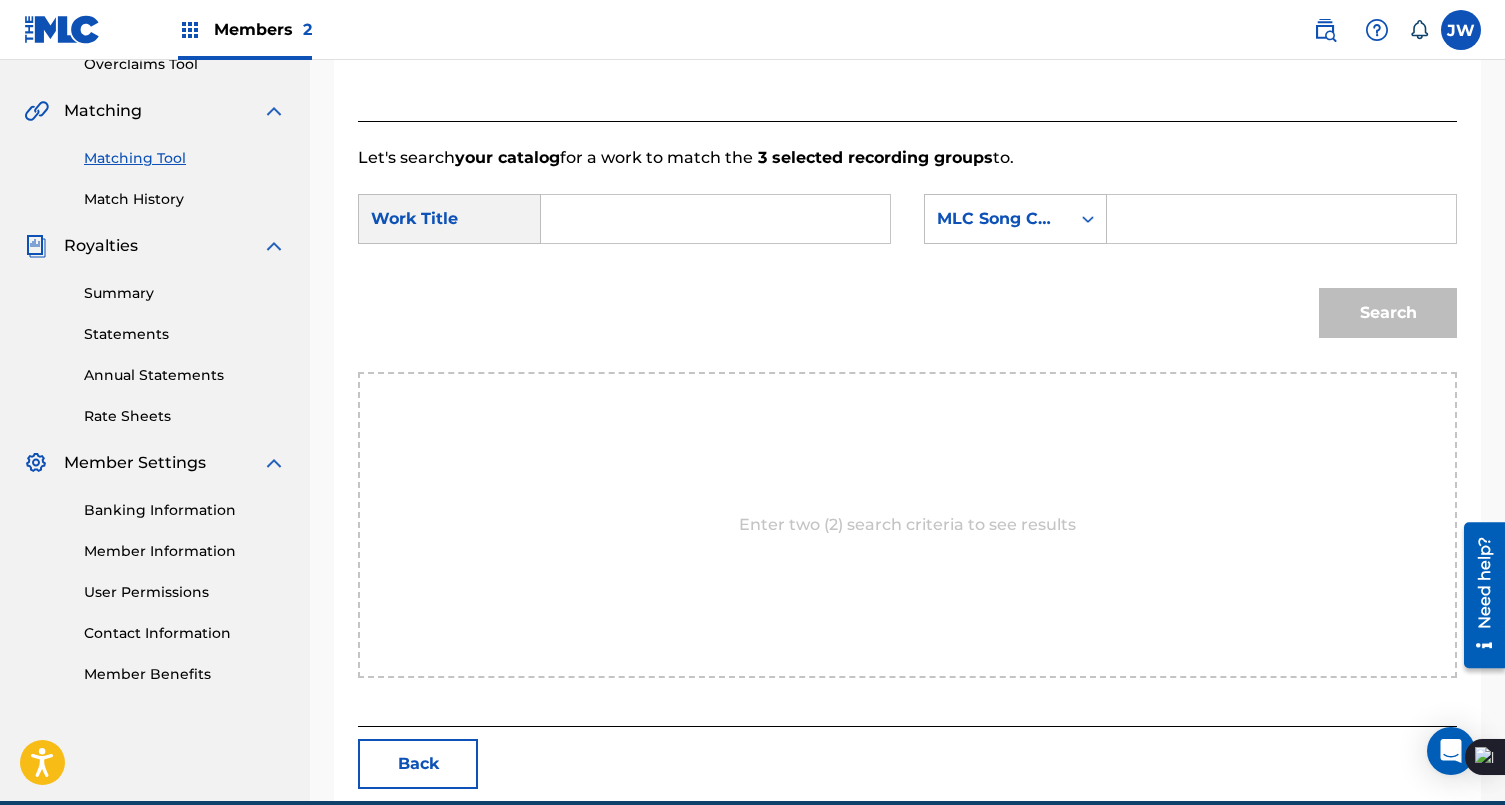 click at bounding box center [715, 219] 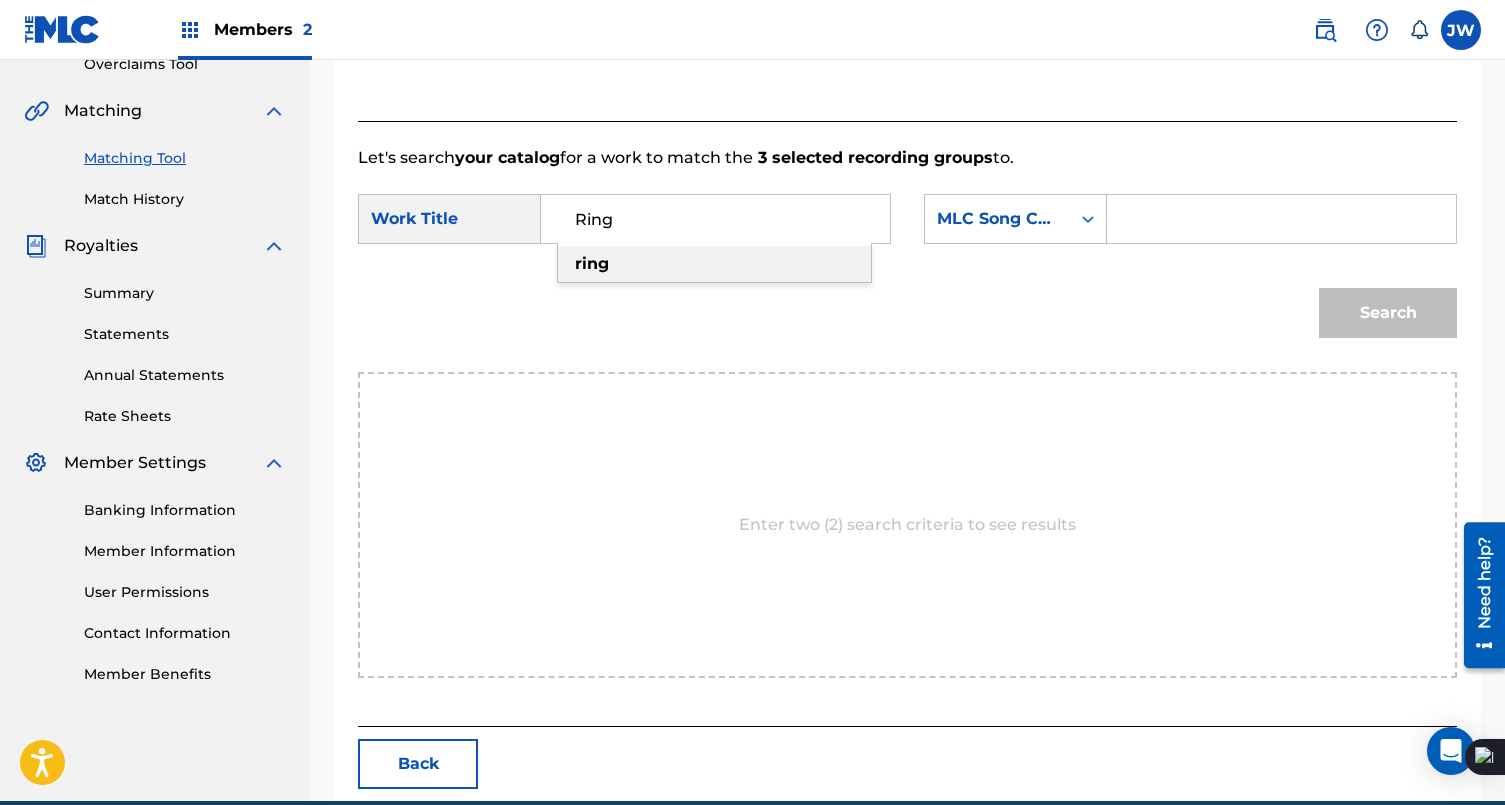 click on "ring" at bounding box center (592, 263) 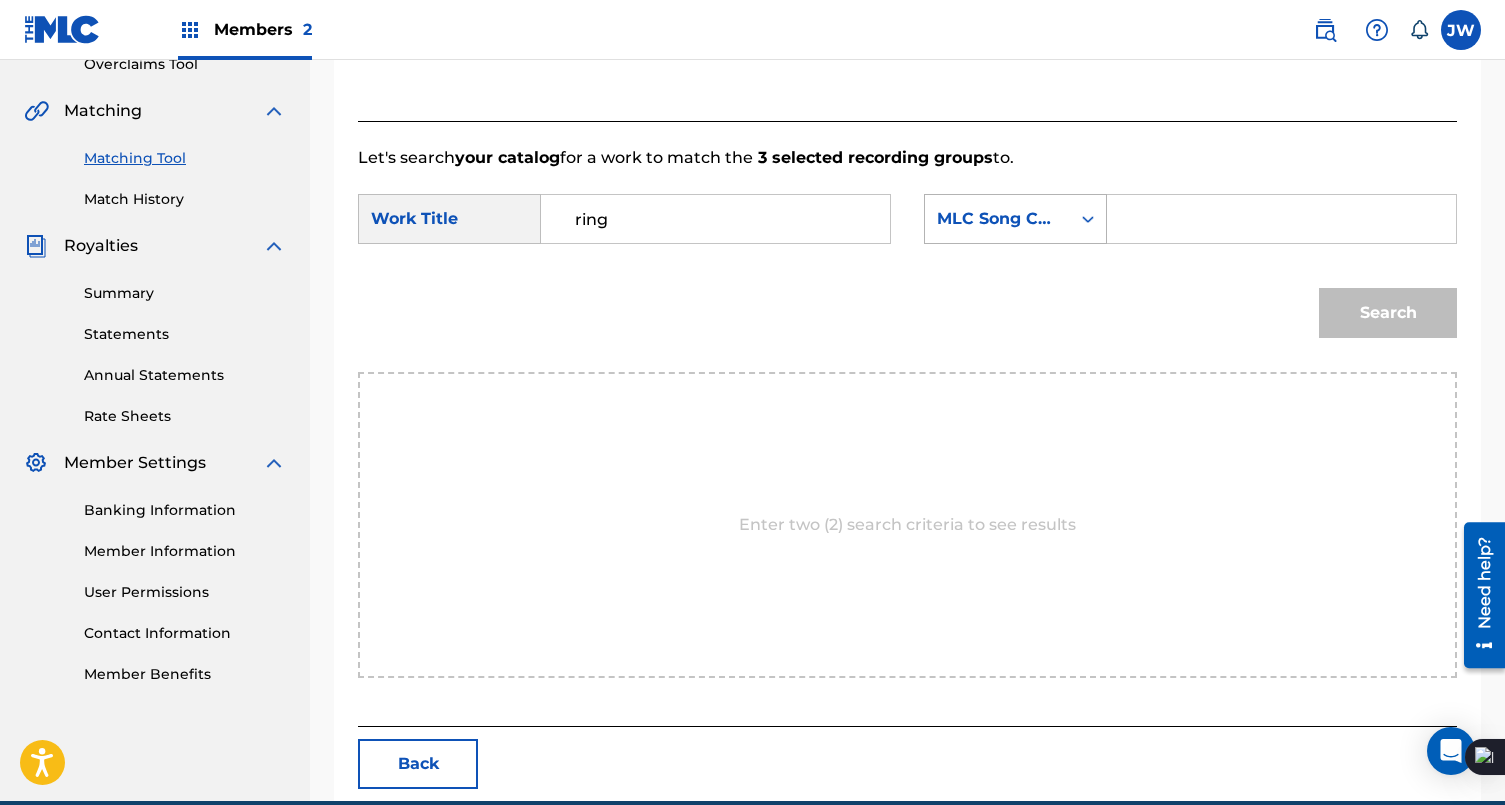 click on "MLC Song Code" at bounding box center (997, 219) 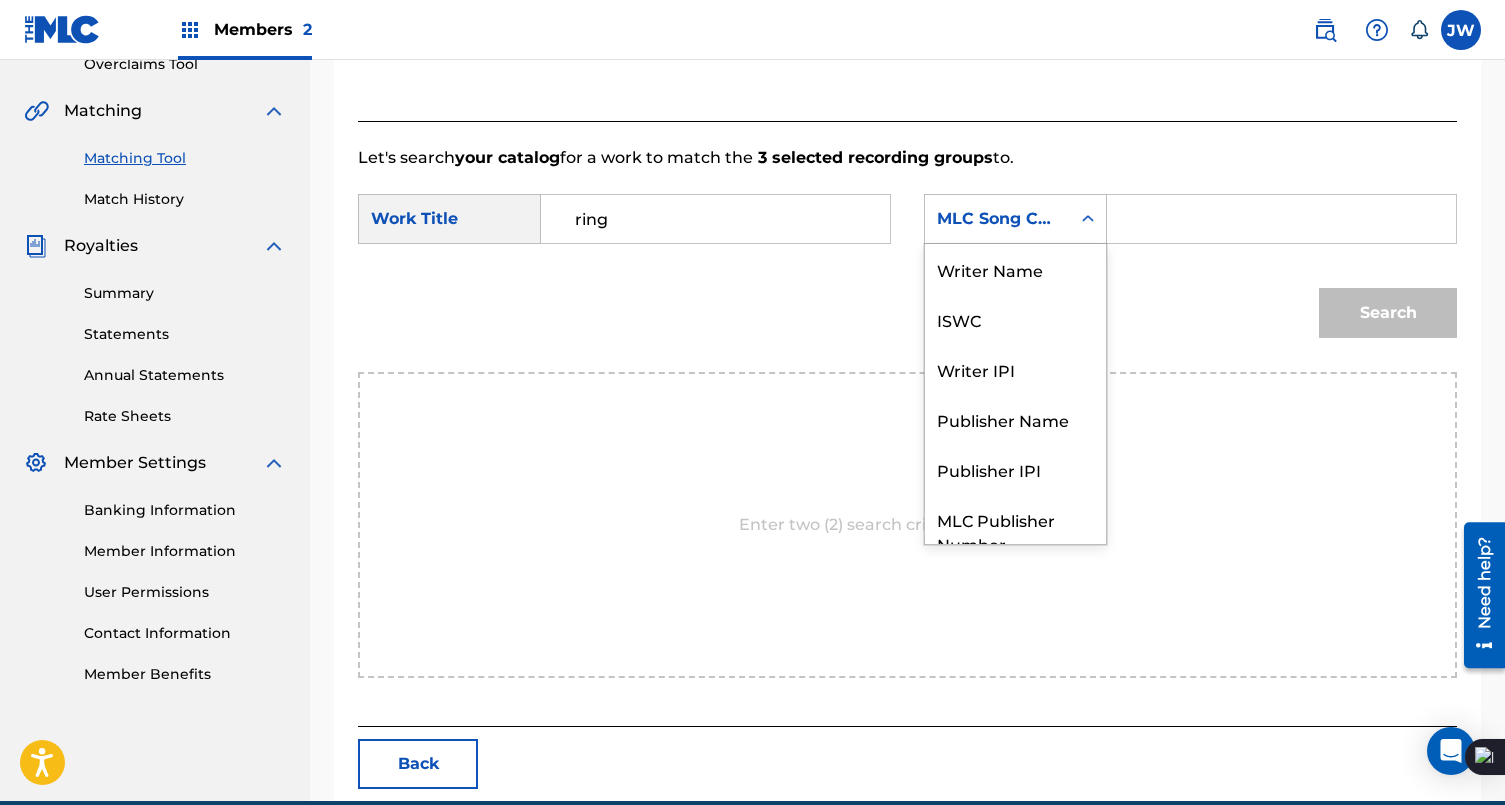 scroll, scrollTop: 74, scrollLeft: 0, axis: vertical 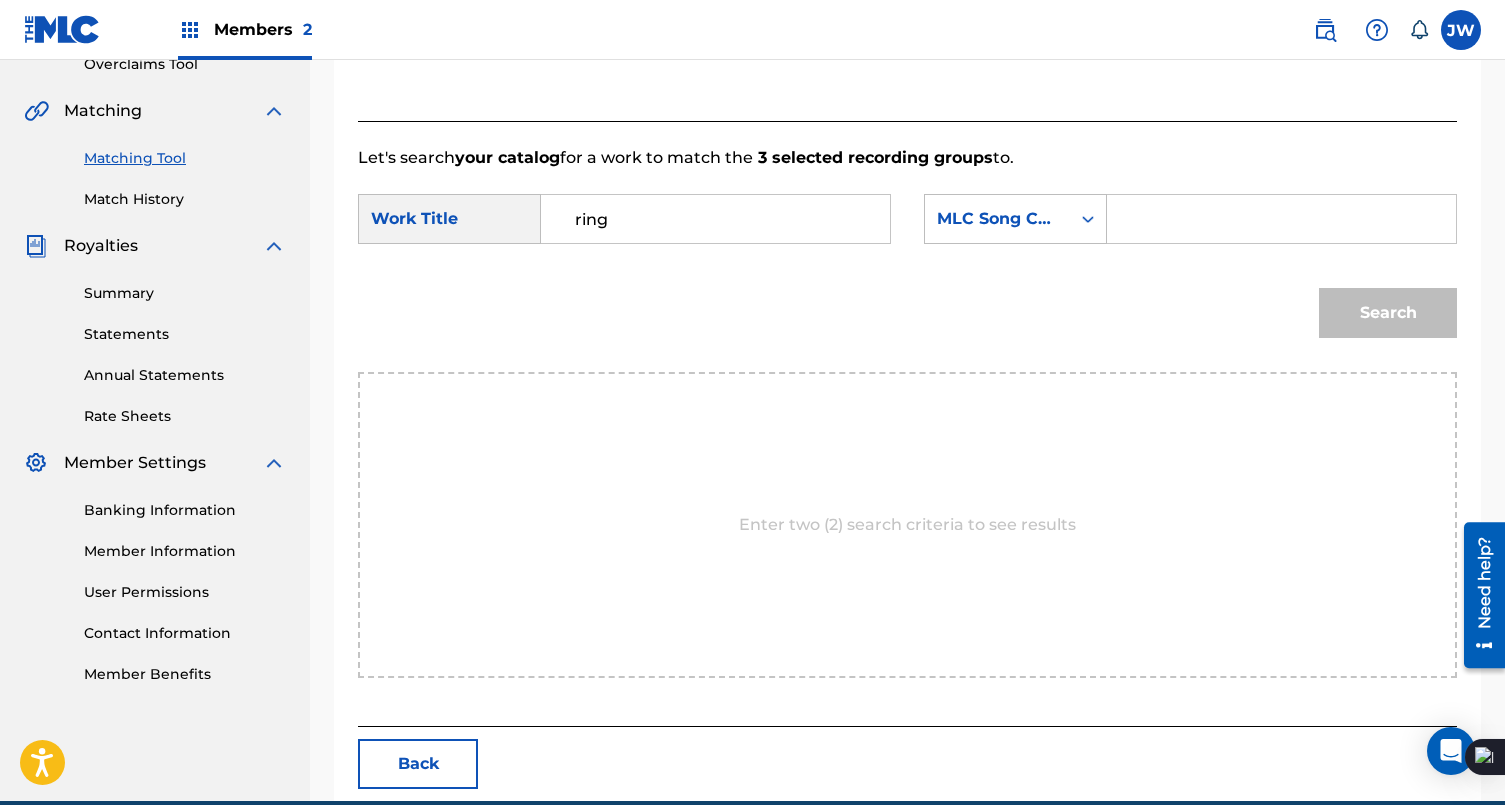 click on "Search" at bounding box center (907, 320) 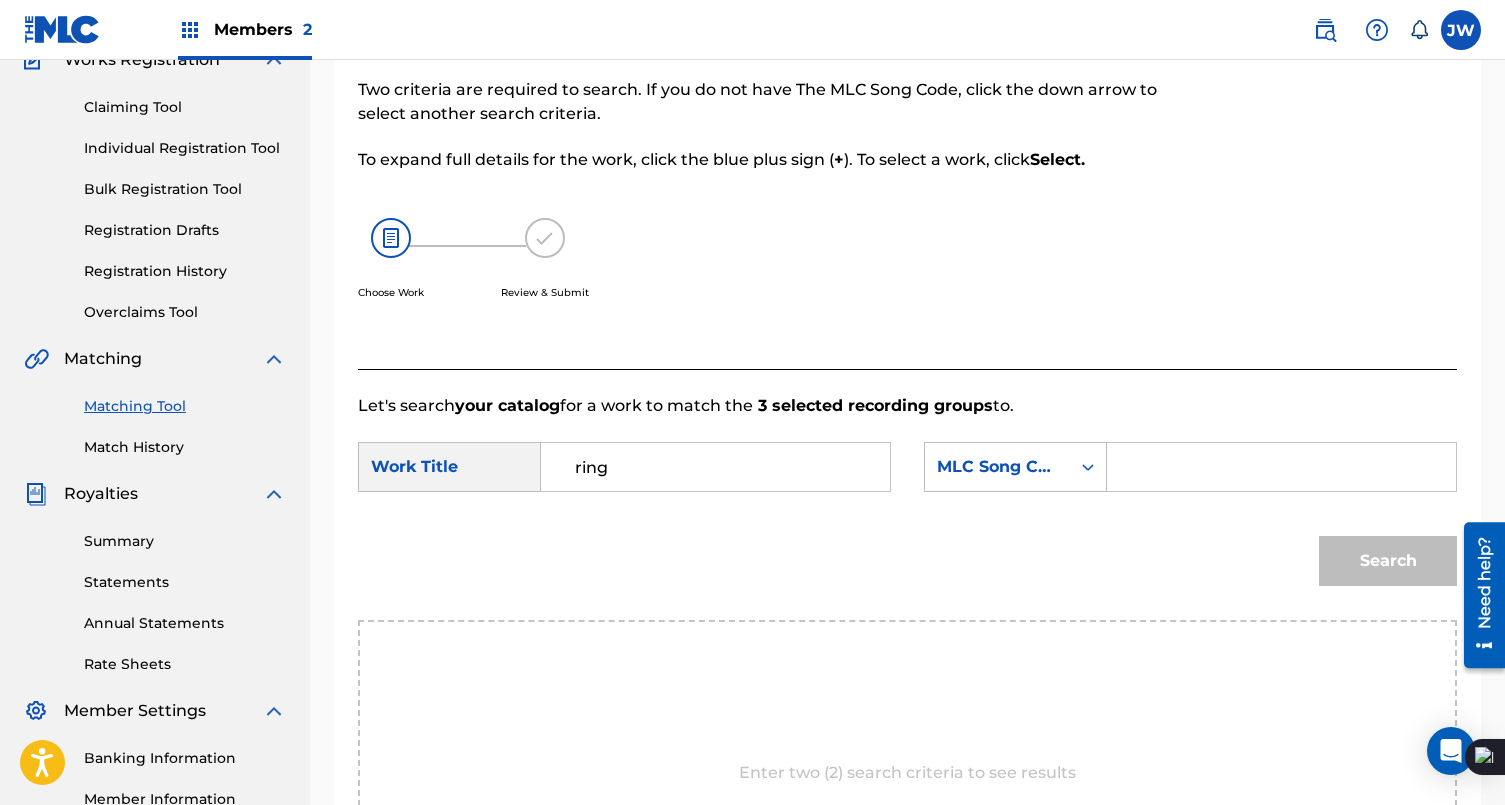 scroll, scrollTop: 136, scrollLeft: 0, axis: vertical 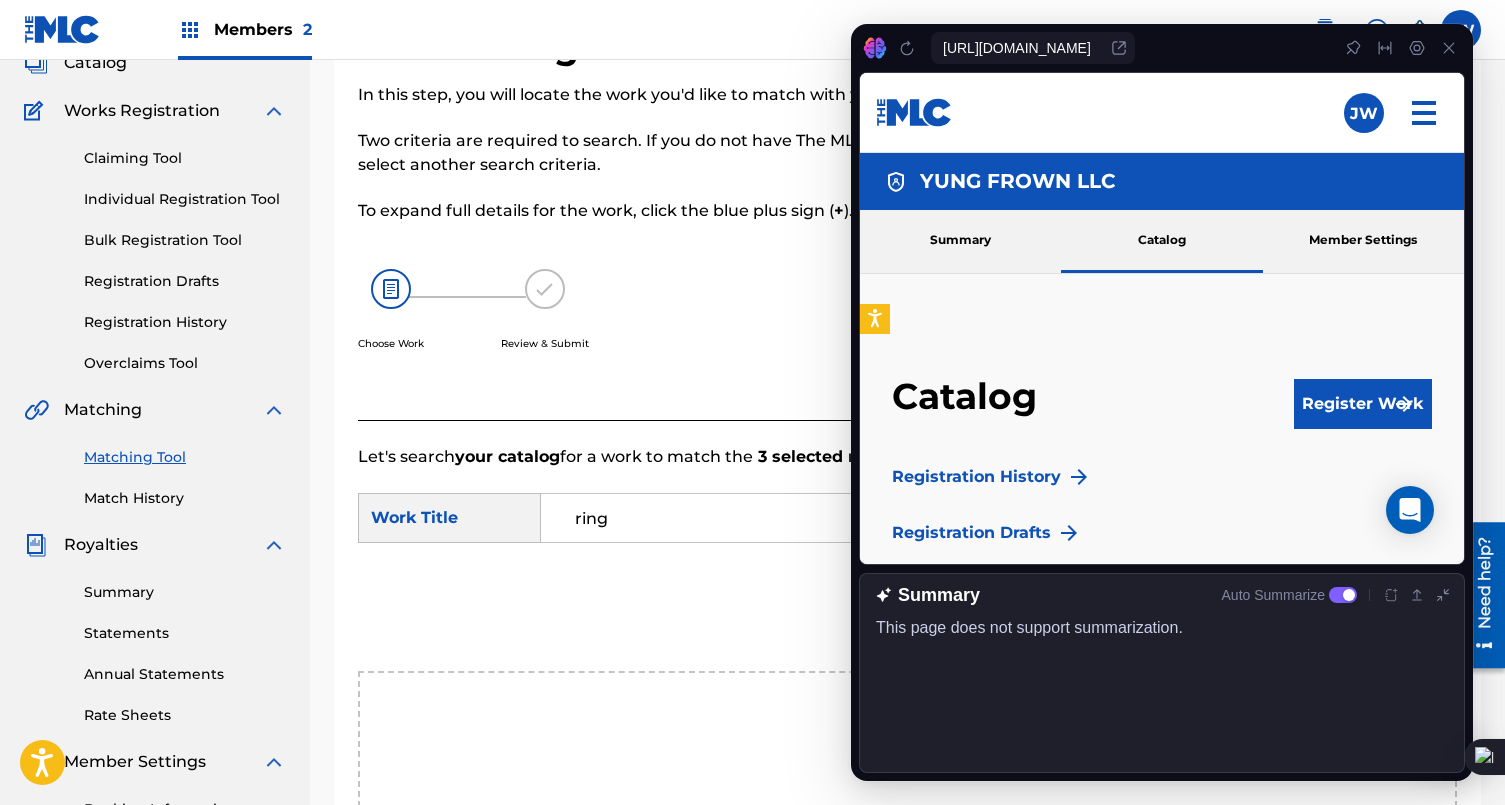 click on "SearchWithCriteria01cfff5e-68c7-448e-a816-5296b3aeccc2 Work Title ring SearchWithCriteriaf9811707-dce3-4f79-bebe-eec48519936a MLC Song Code Search" at bounding box center (907, 570) 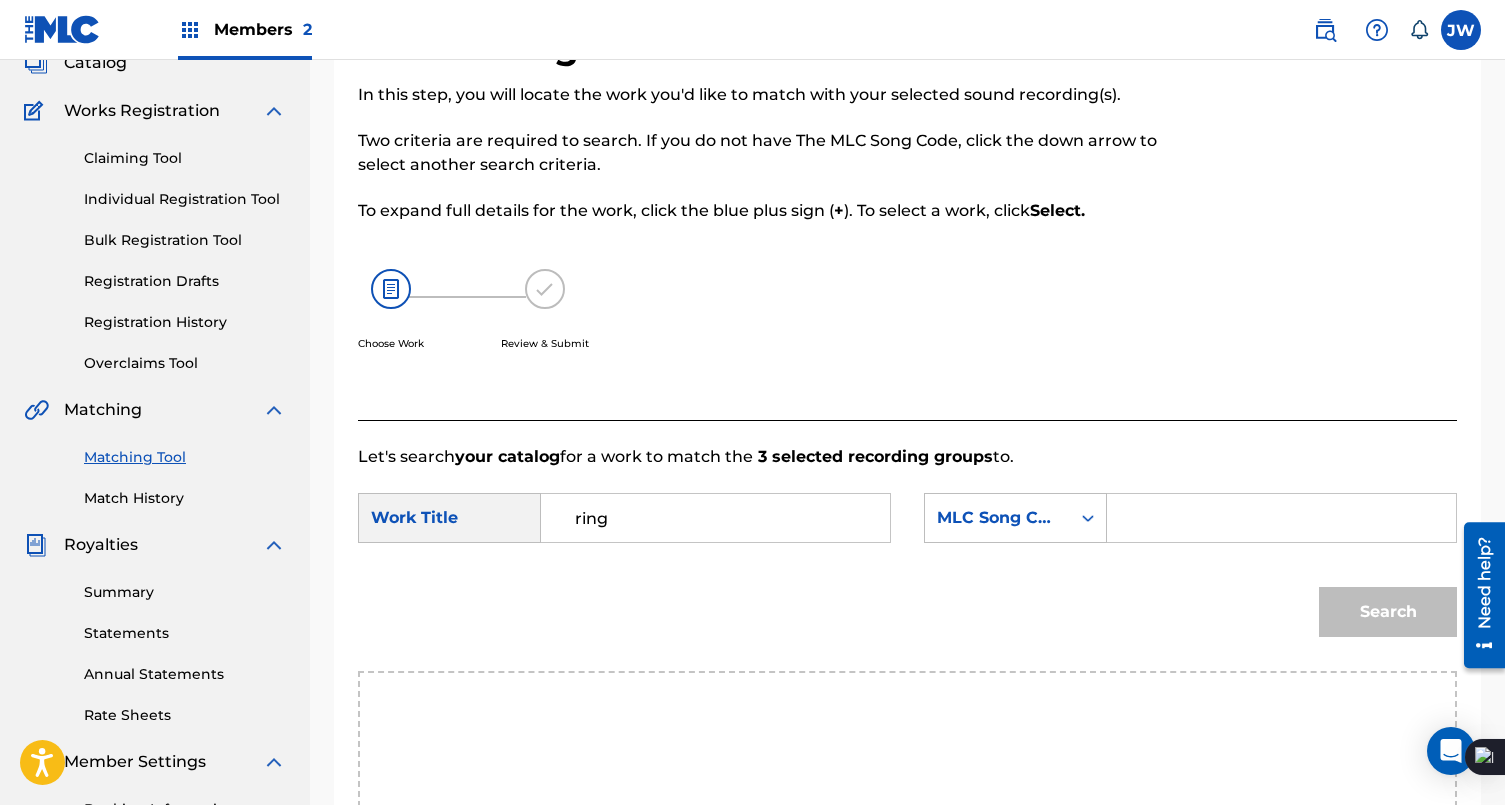 click at bounding box center [1282, 518] 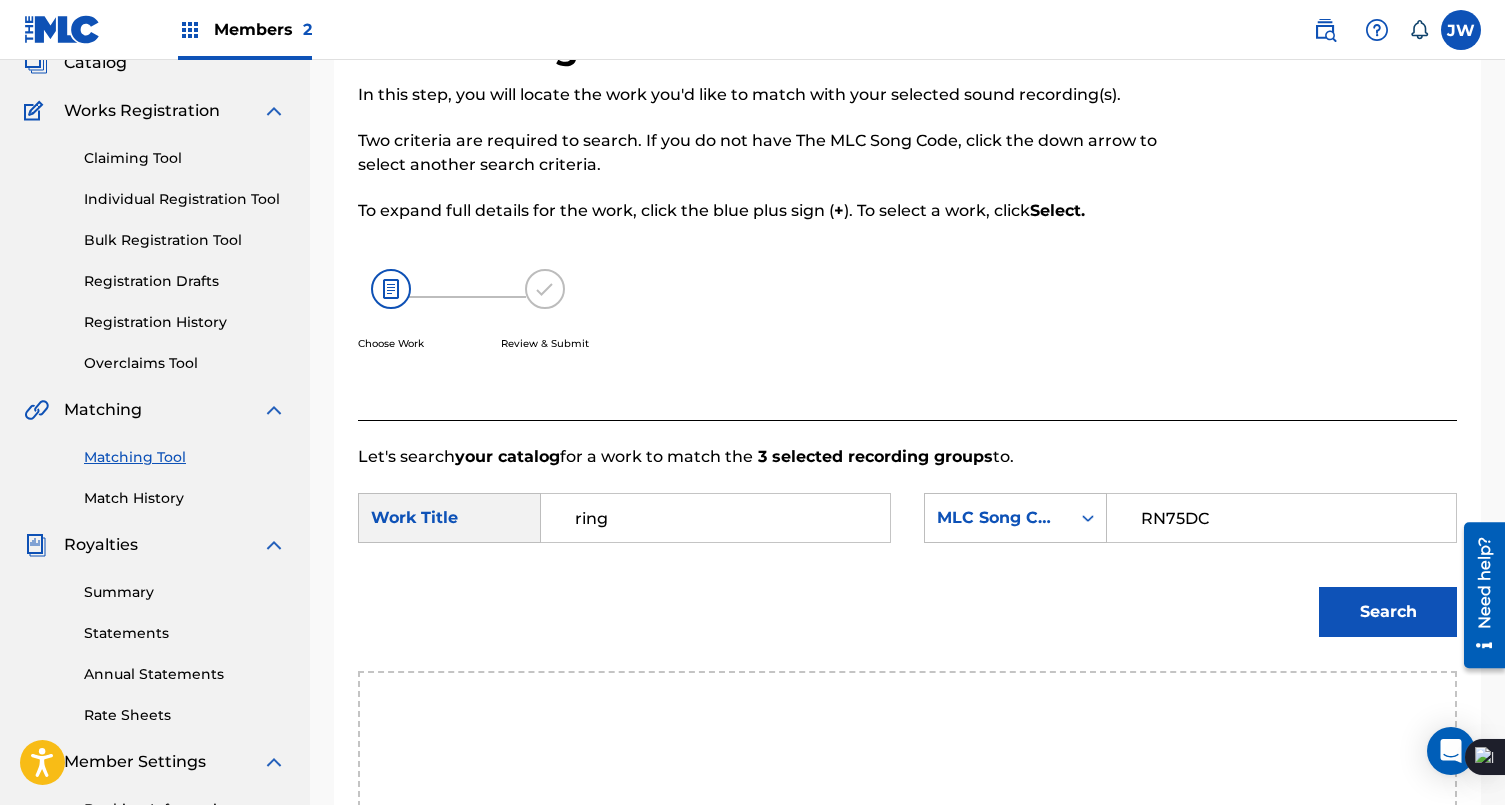 type on "RN75DC" 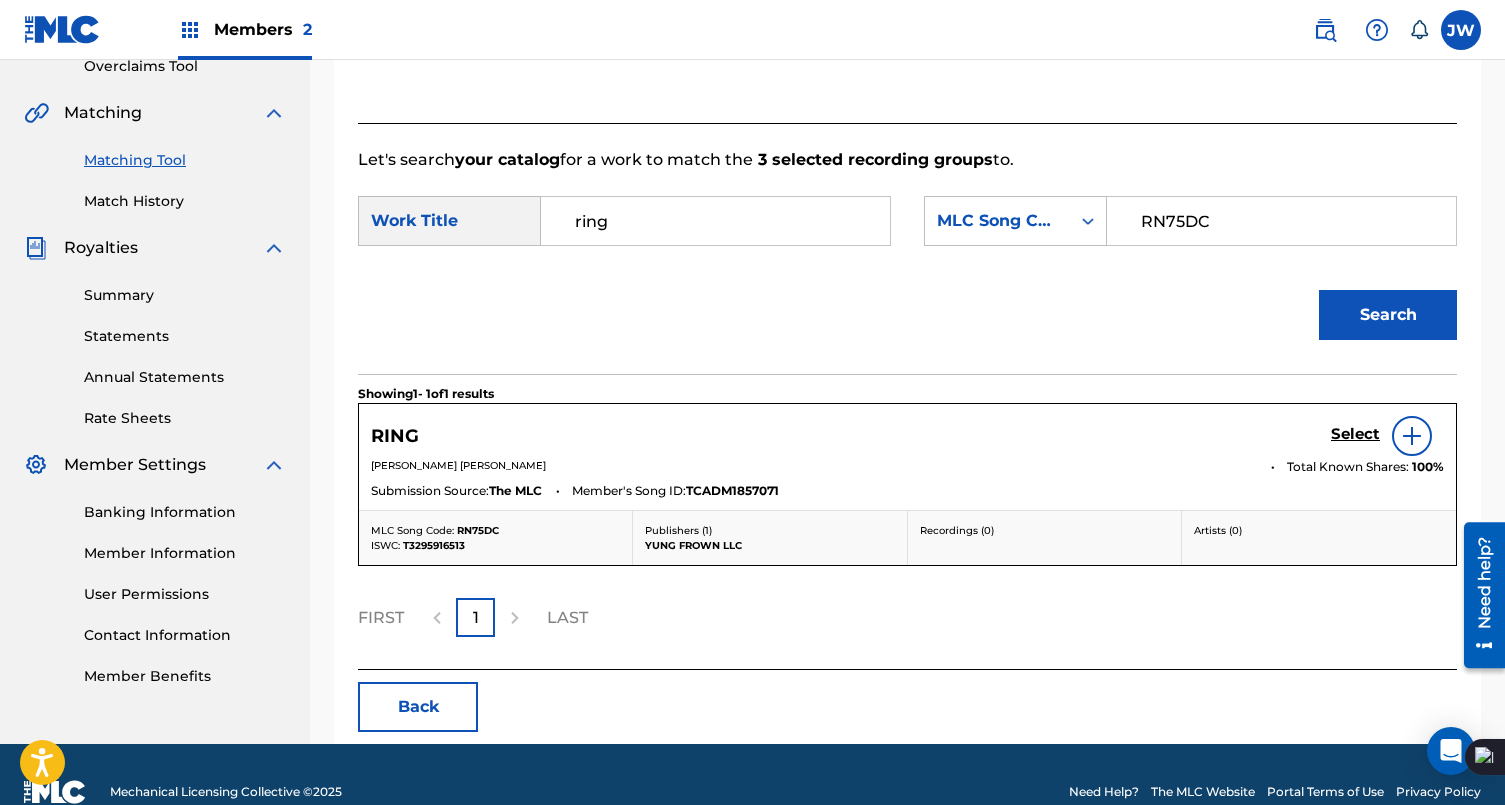 scroll, scrollTop: 468, scrollLeft: 0, axis: vertical 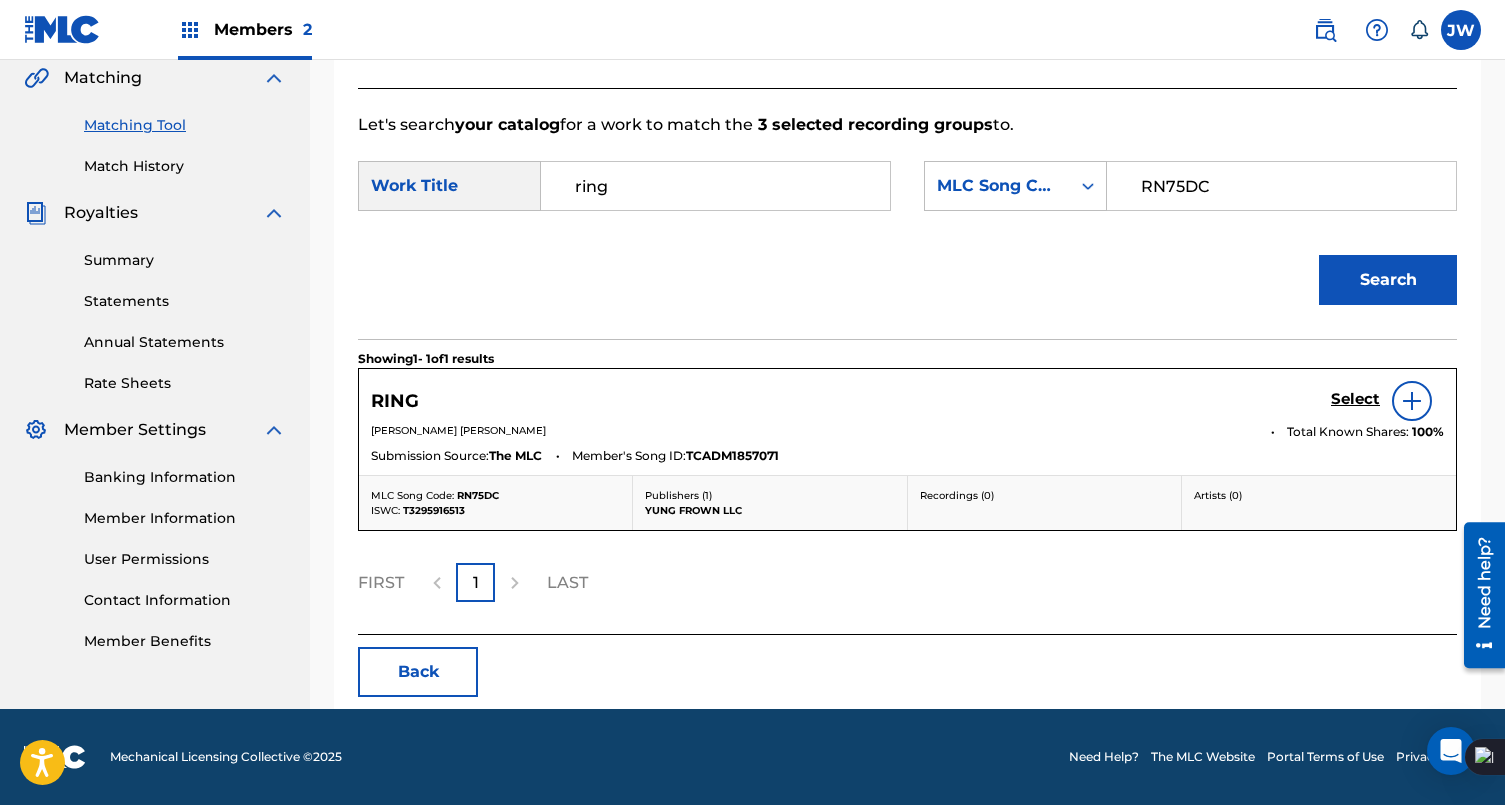 click at bounding box center [1412, 401] 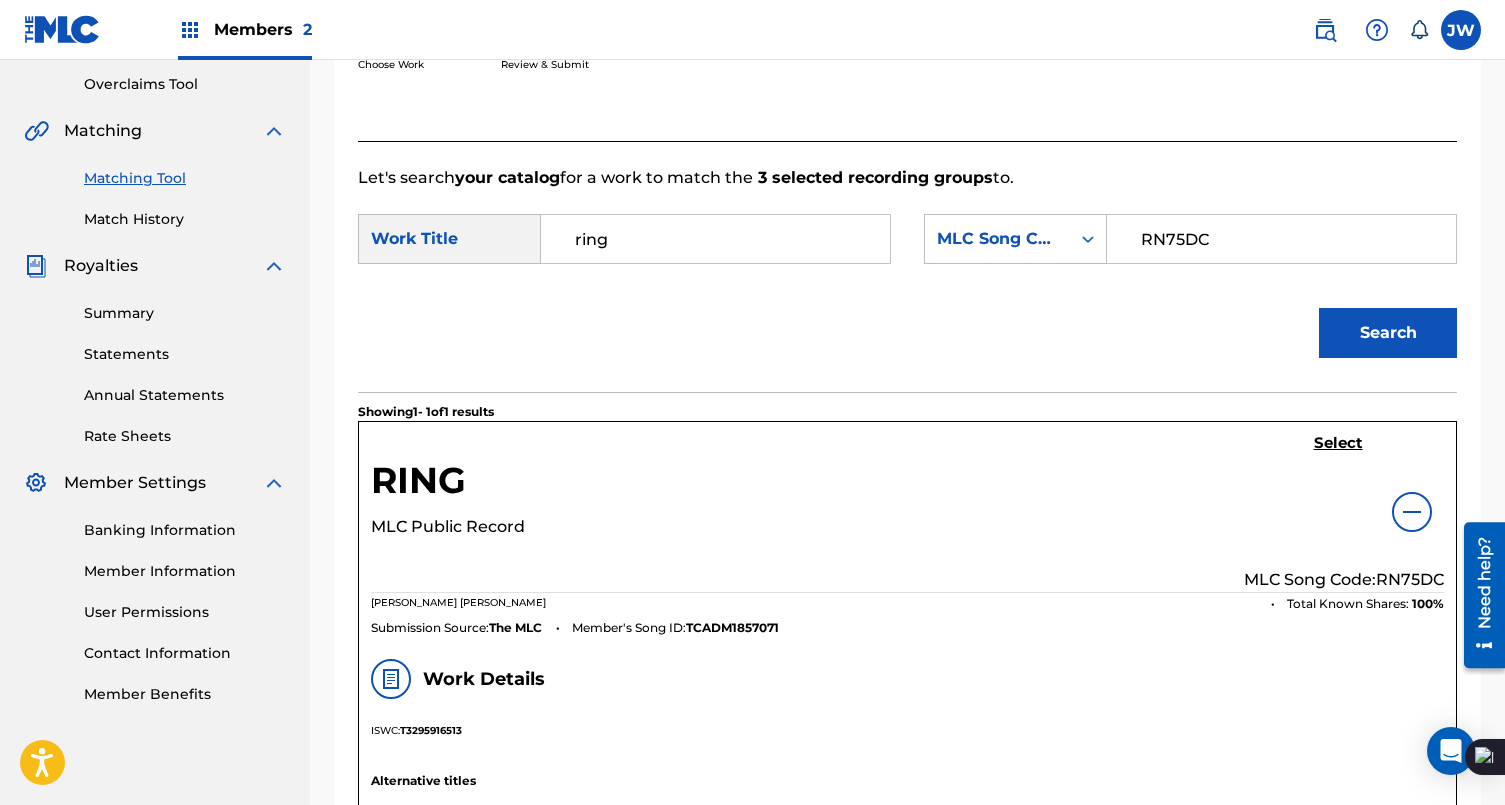 scroll, scrollTop: 515, scrollLeft: 0, axis: vertical 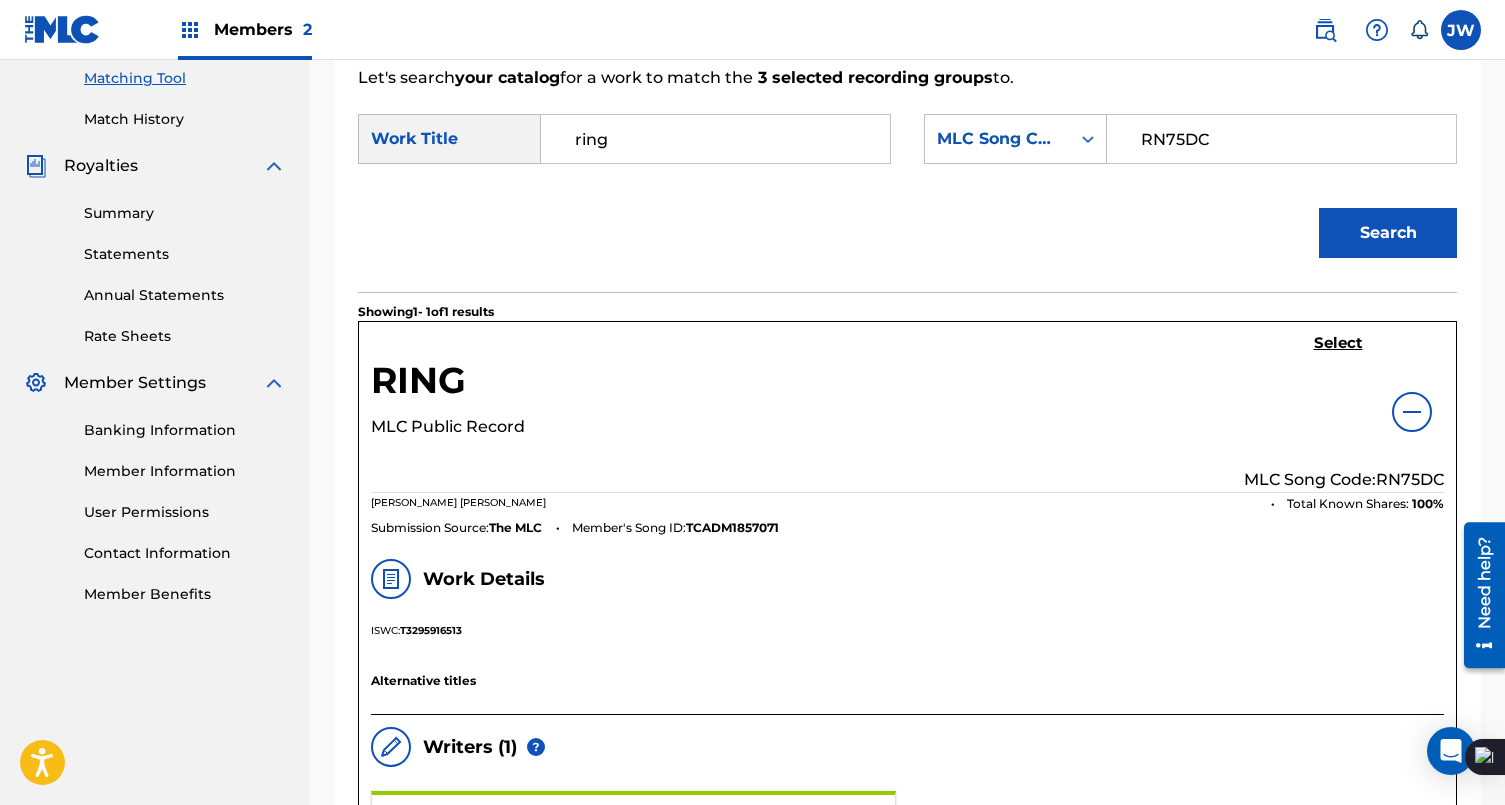 click on "RING MLC Public Record Select MLC Song Code:  RN75DC" at bounding box center (907, 413) 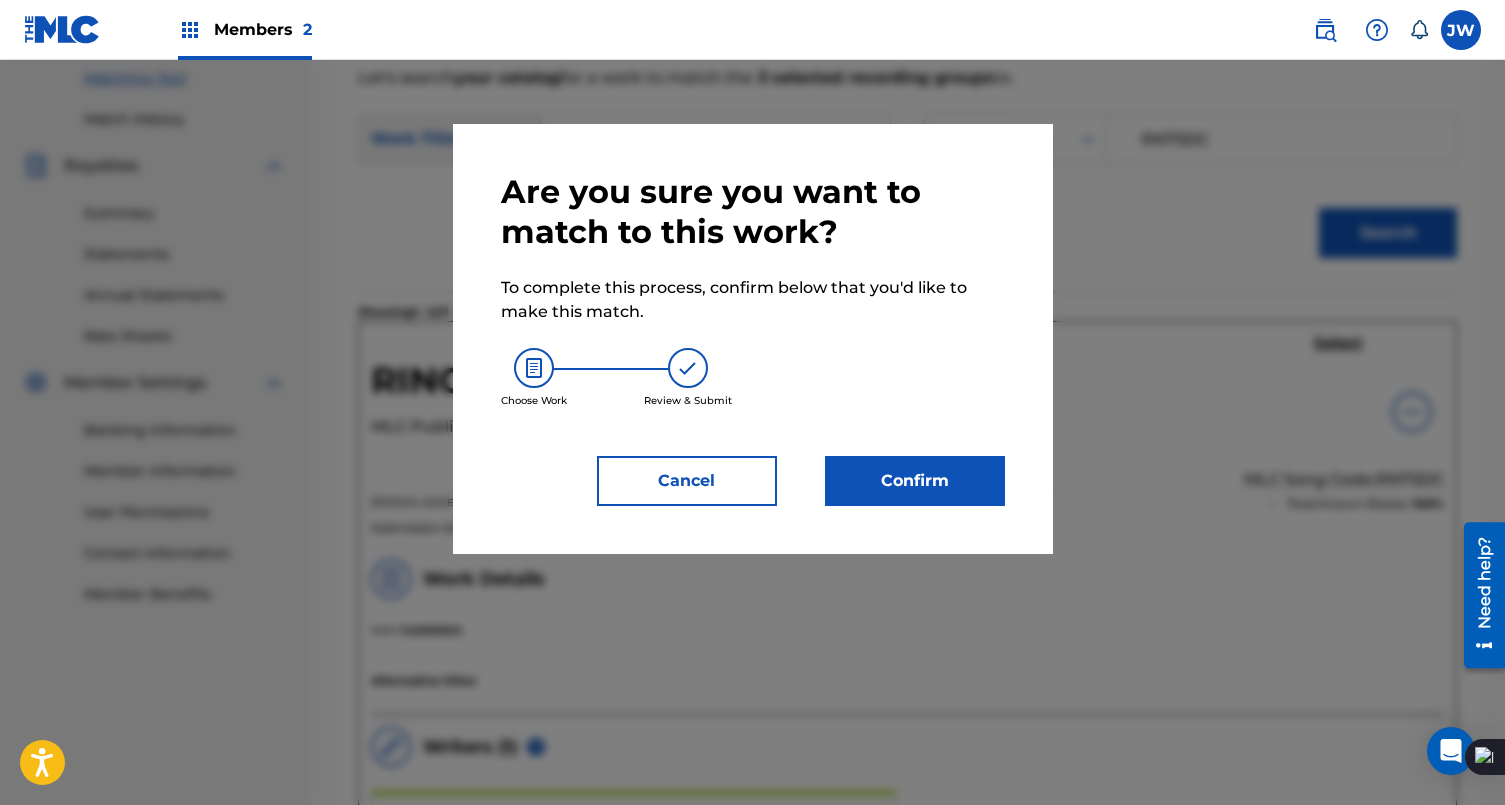 click on "Confirm" at bounding box center [915, 481] 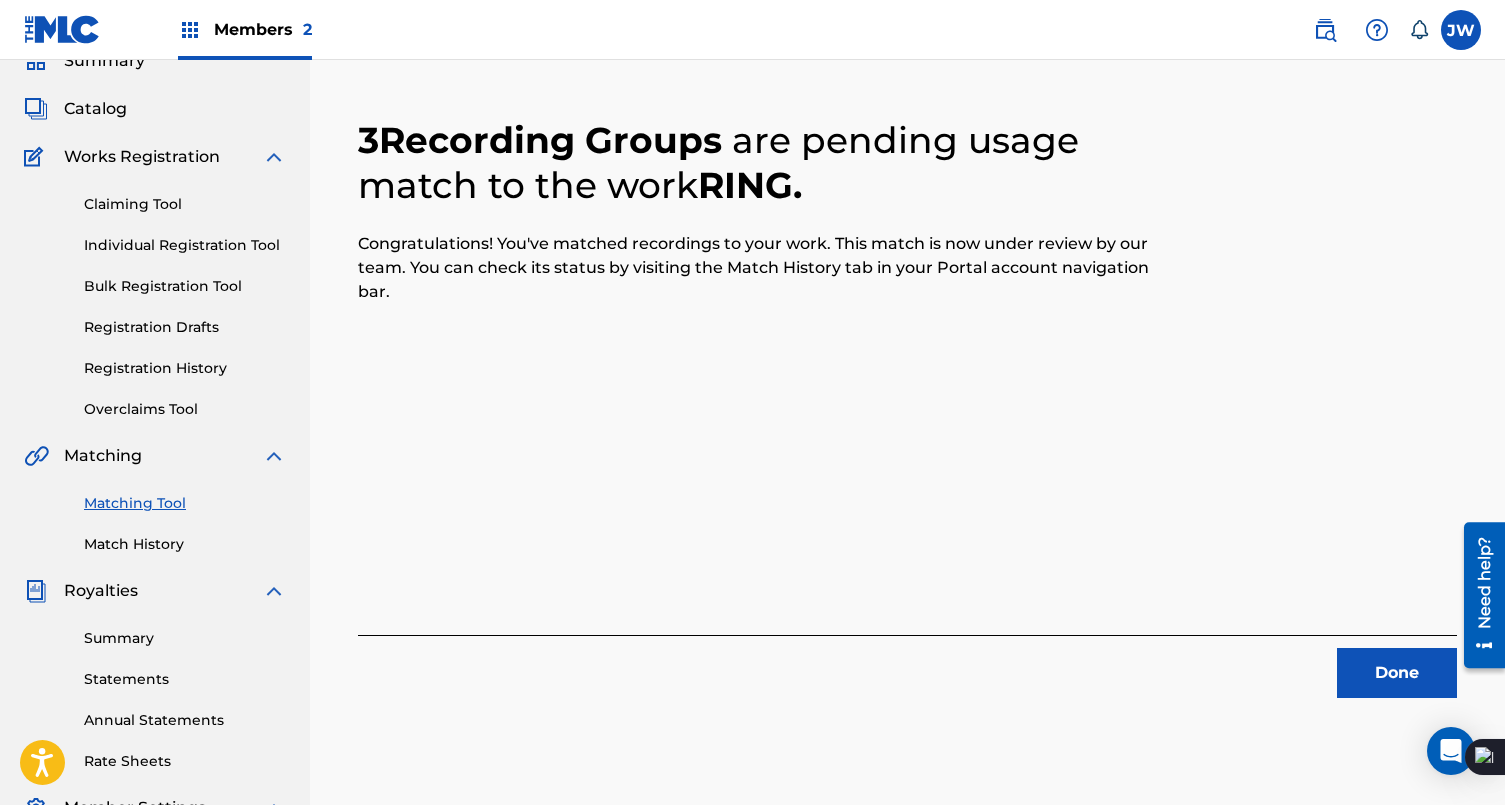 scroll, scrollTop: 67, scrollLeft: 0, axis: vertical 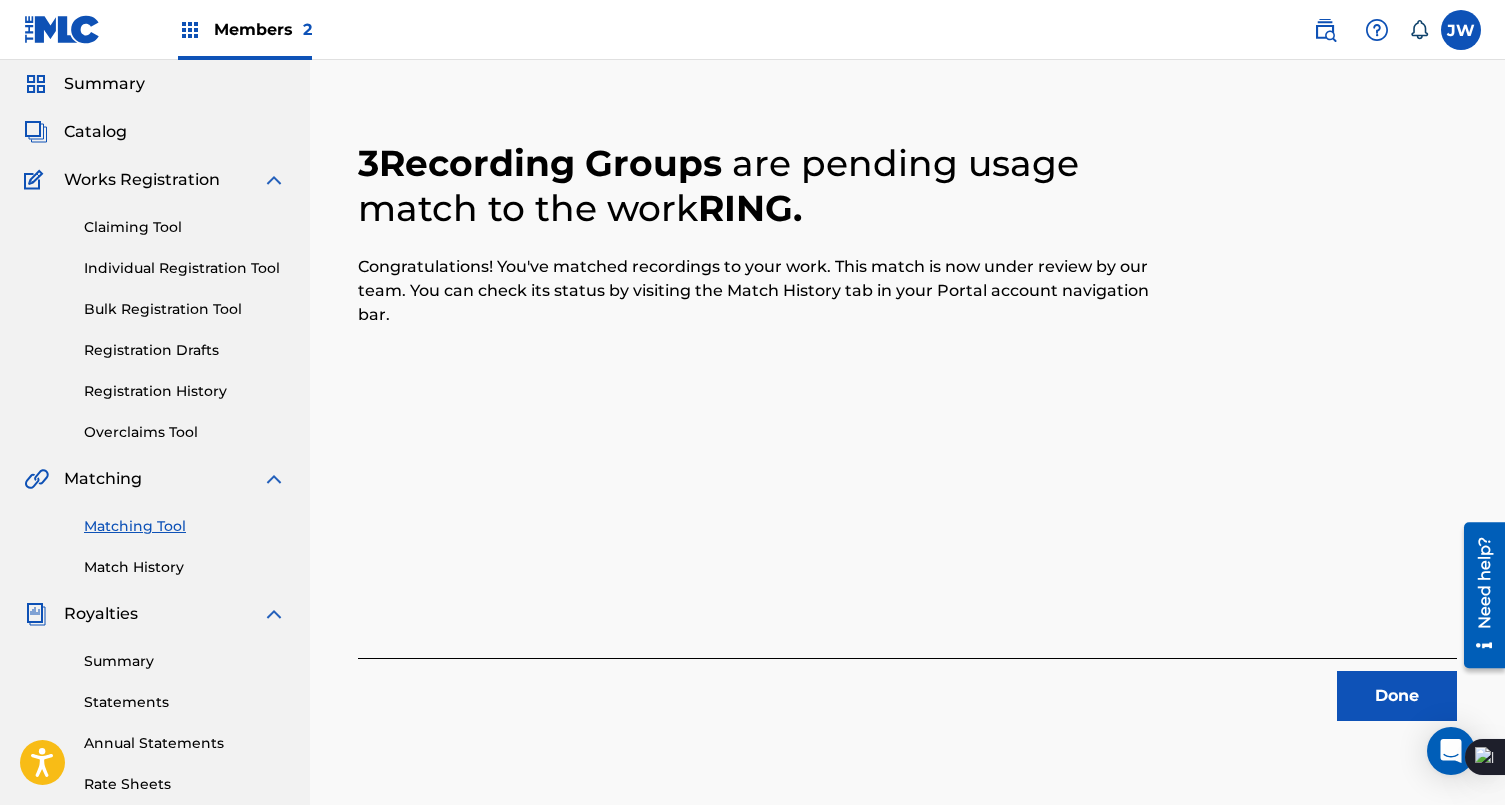 click on "Done" at bounding box center (1397, 696) 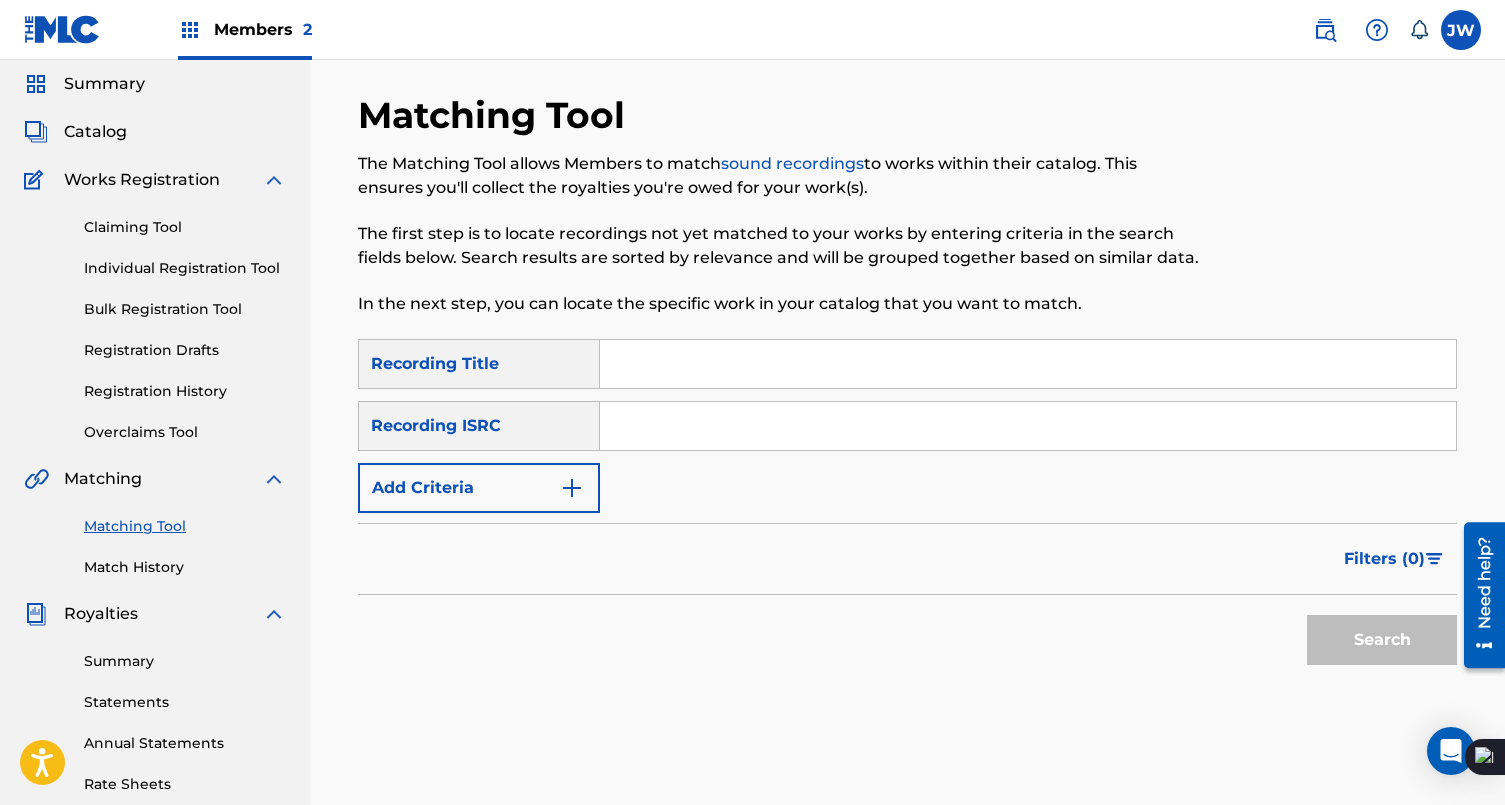 click on "Match History" at bounding box center (185, 567) 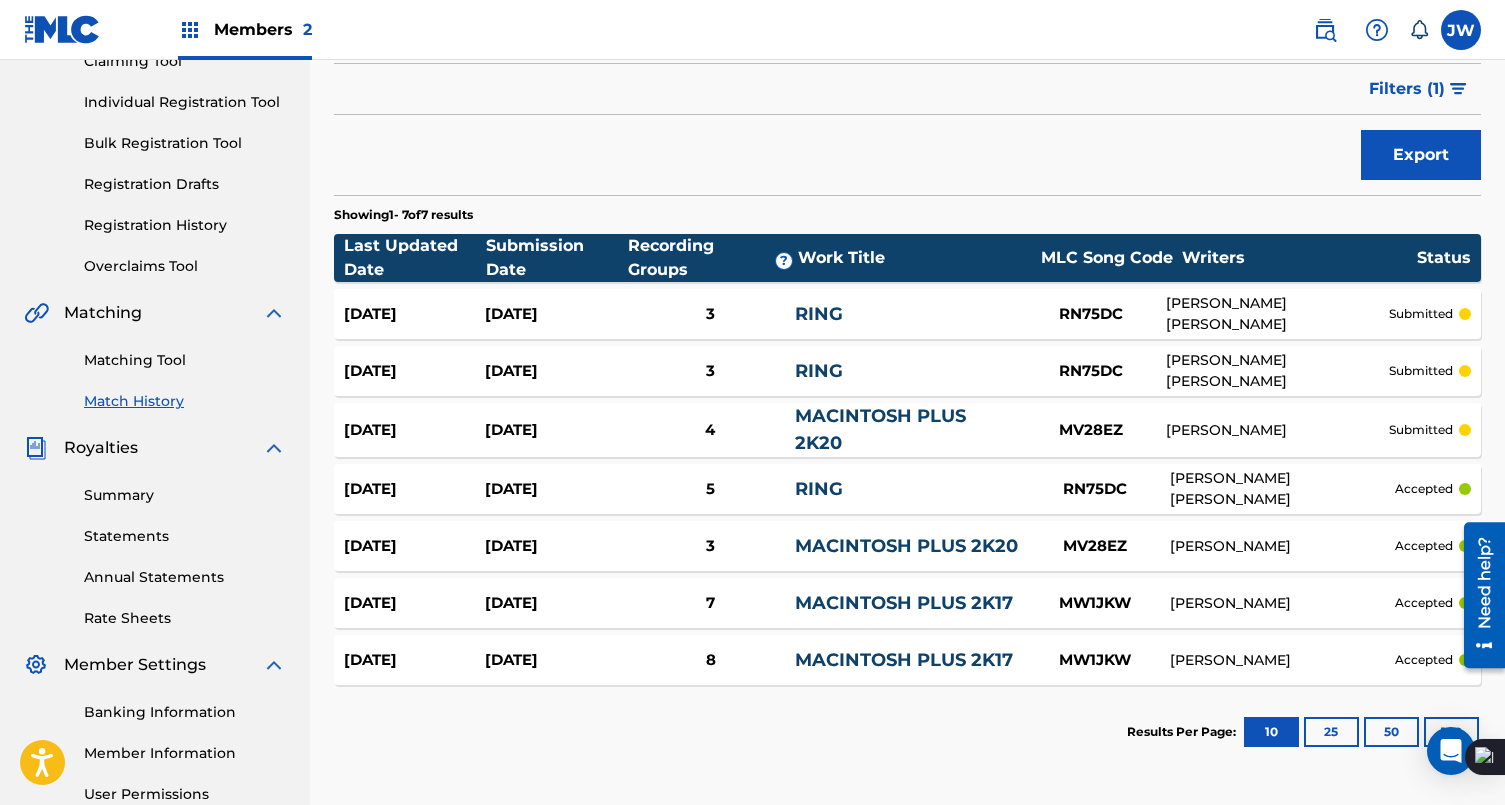 scroll, scrollTop: 255, scrollLeft: 0, axis: vertical 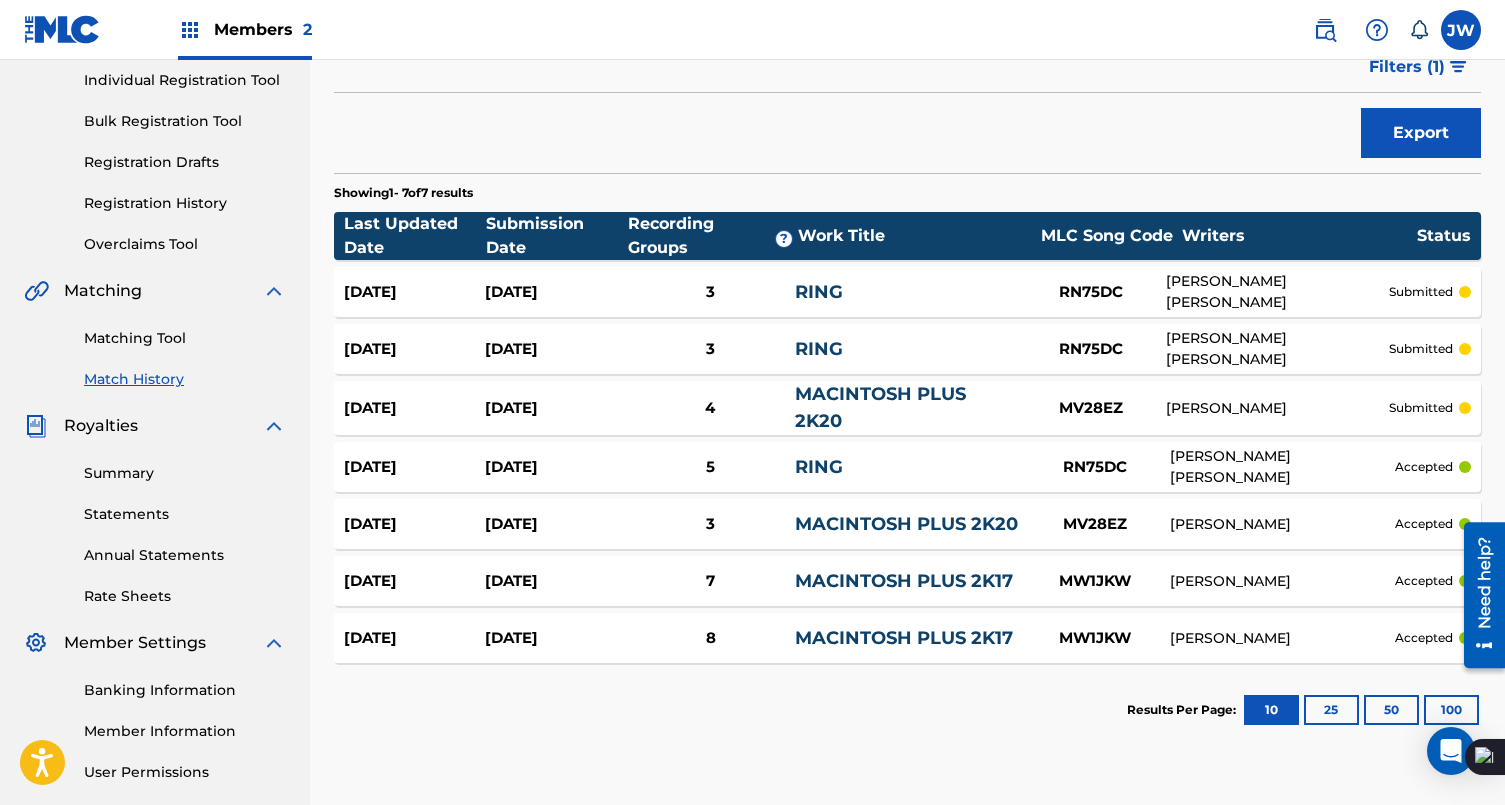 click on "RN75DC" at bounding box center [1091, 349] 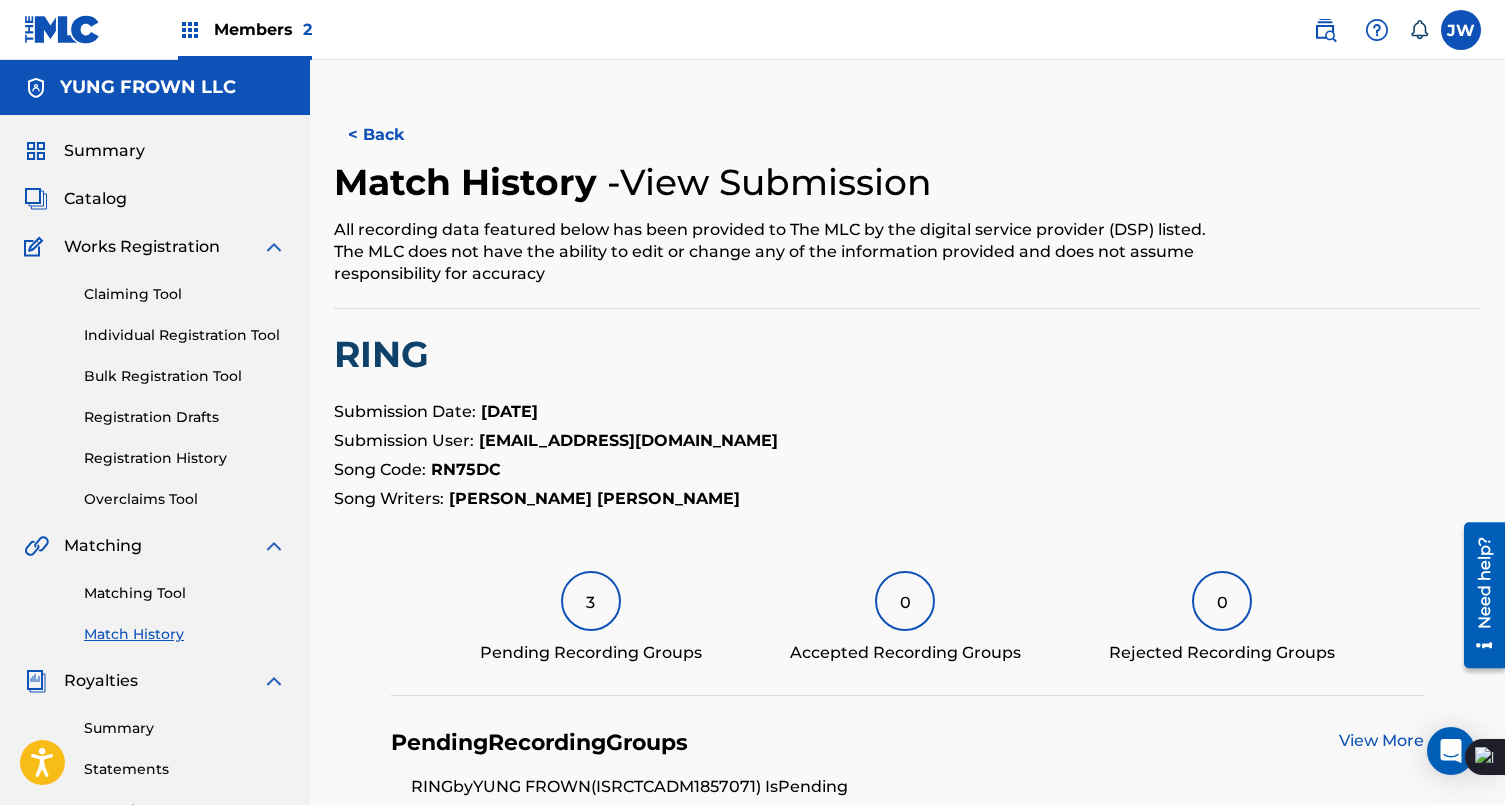 scroll, scrollTop: 502, scrollLeft: 0, axis: vertical 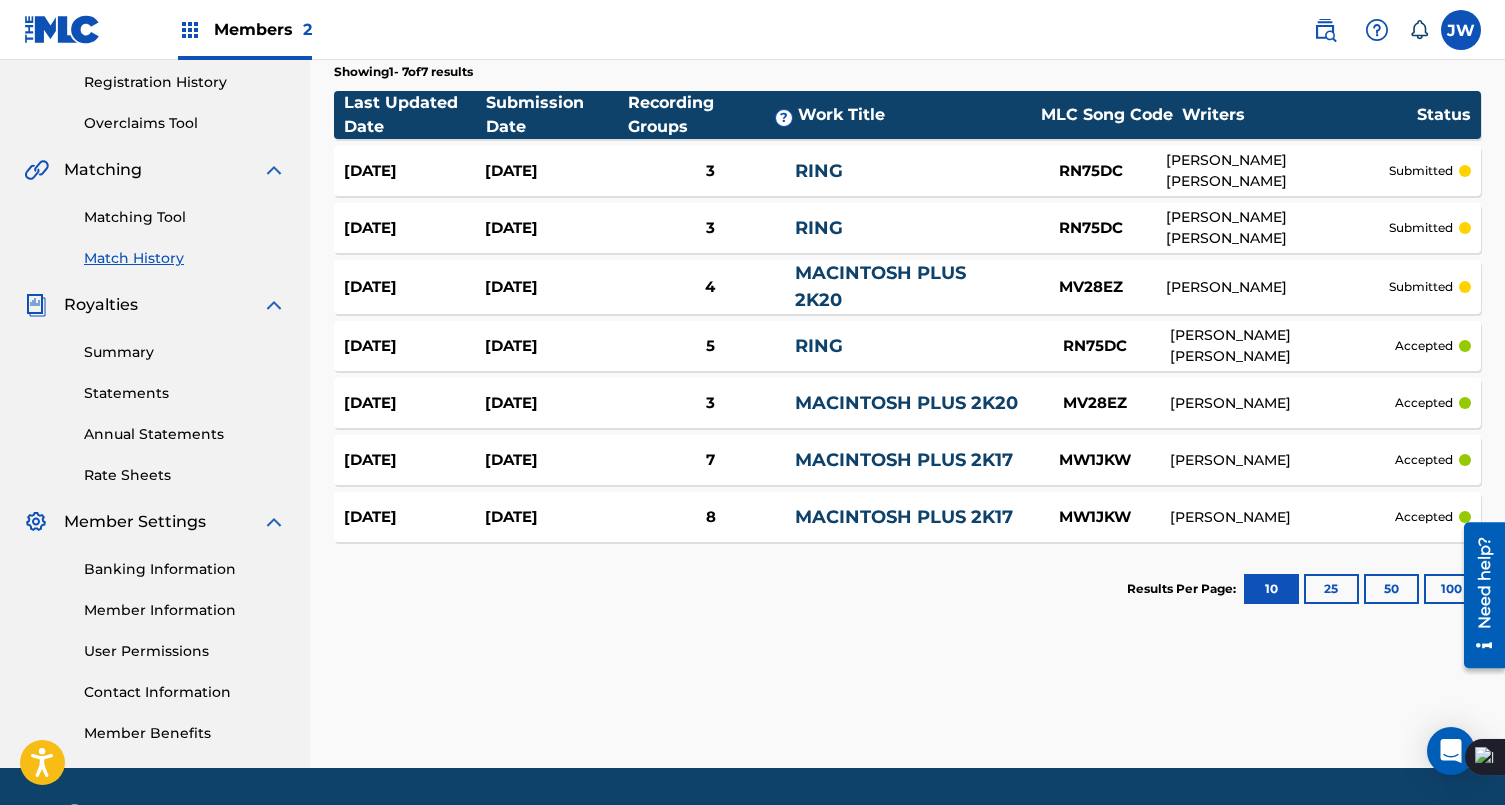 click on "3" at bounding box center [710, 171] 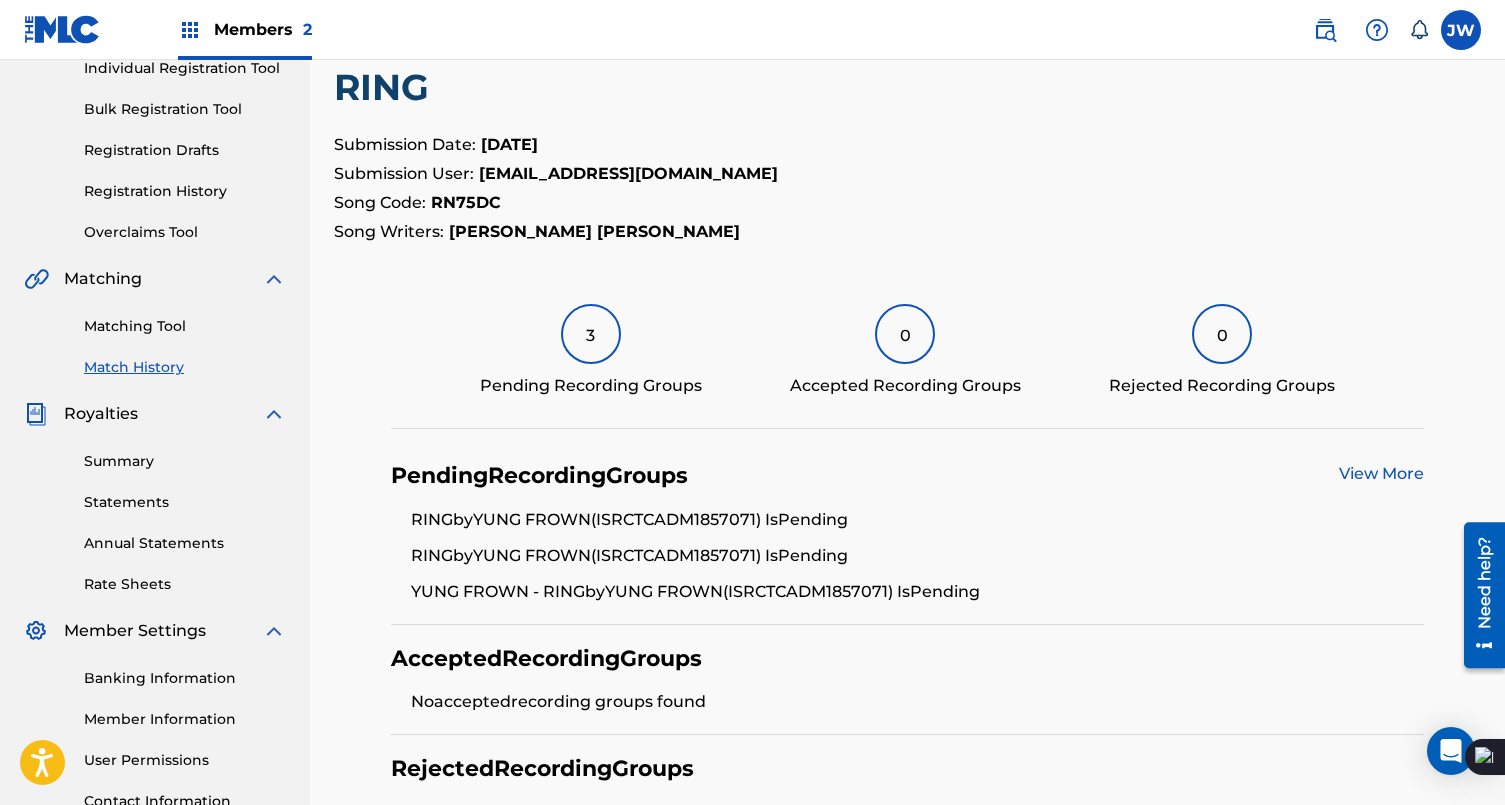 scroll, scrollTop: 258, scrollLeft: 0, axis: vertical 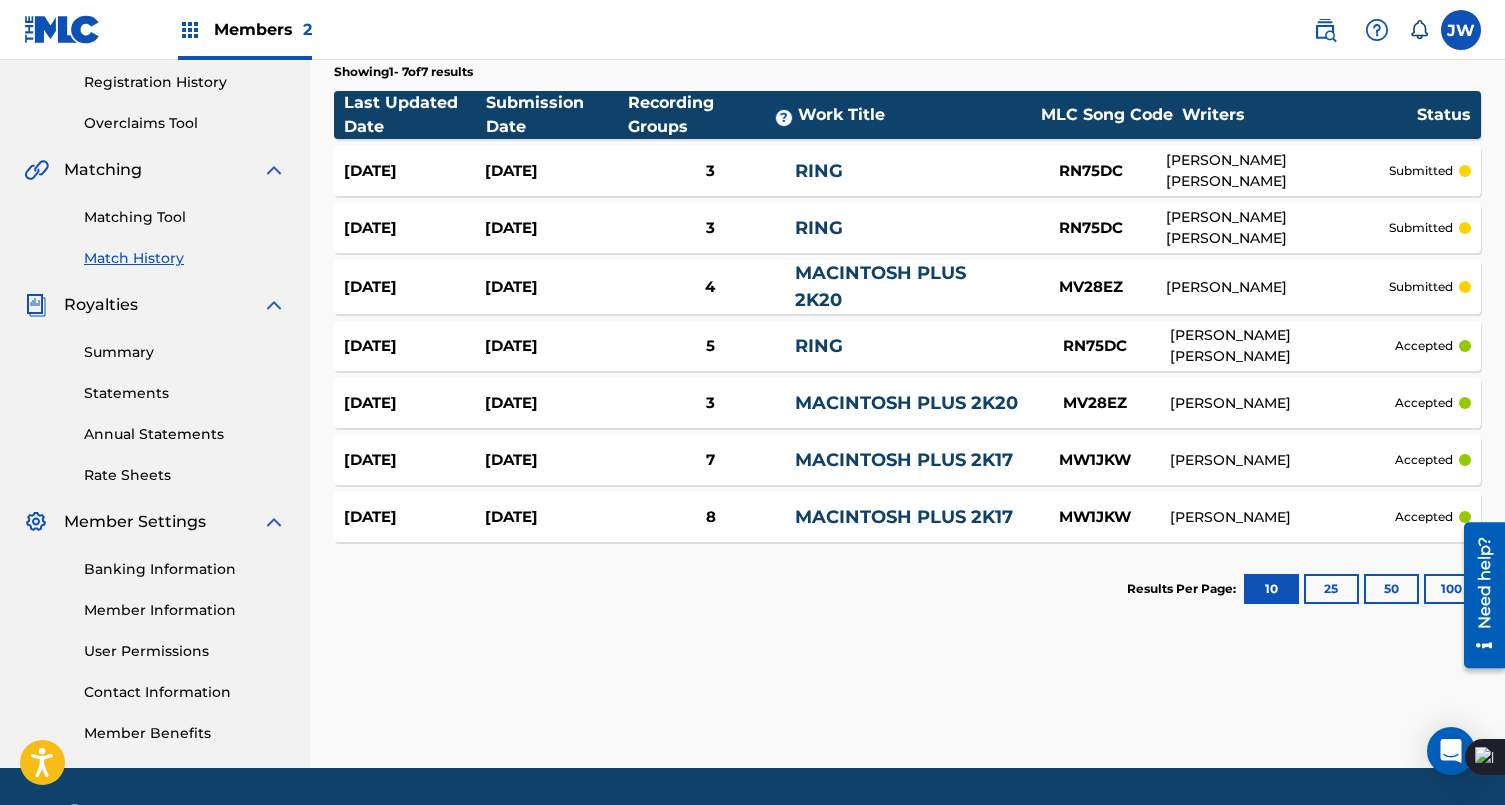 click on "3" at bounding box center [710, 228] 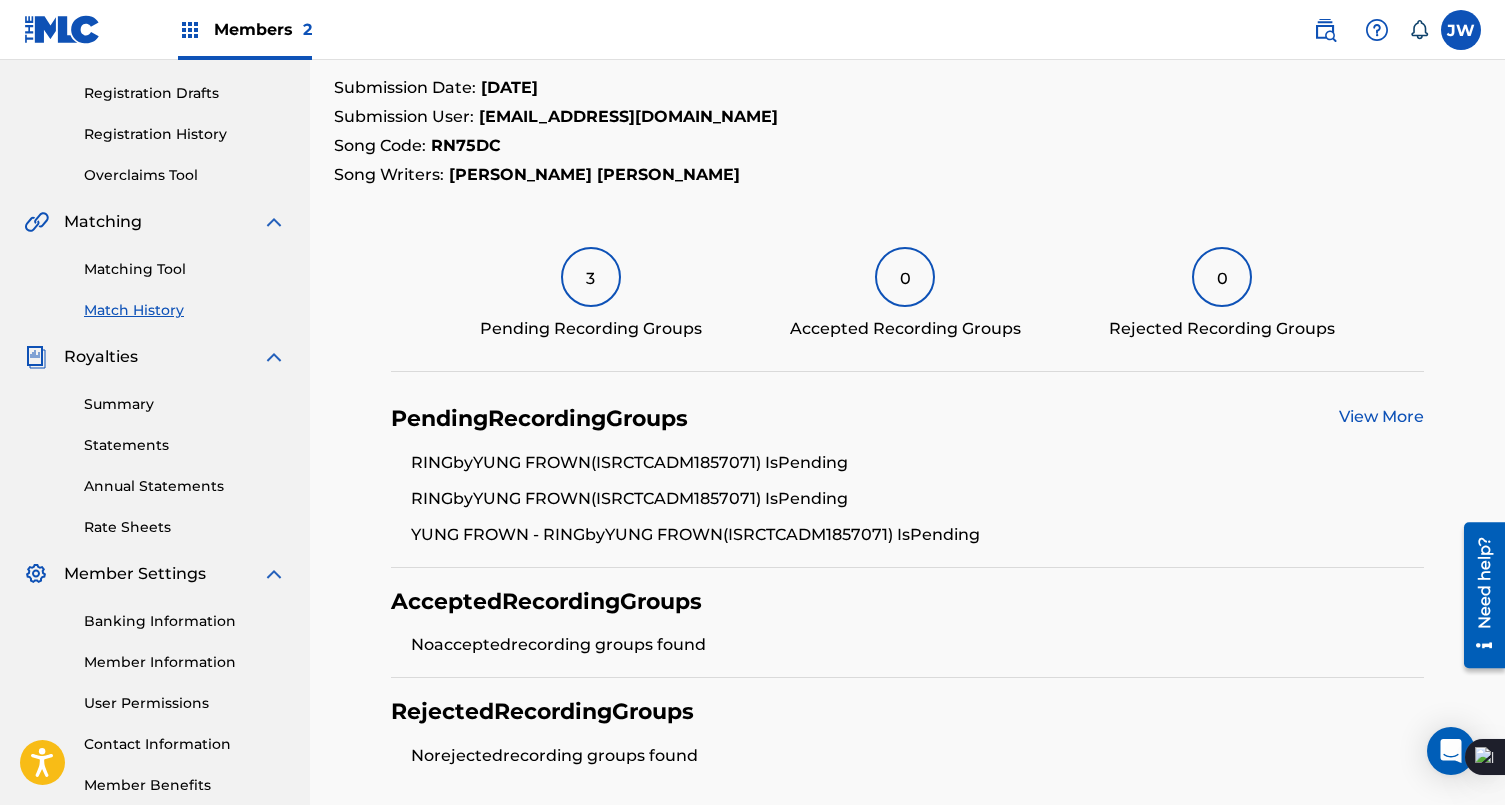 scroll, scrollTop: 339, scrollLeft: 0, axis: vertical 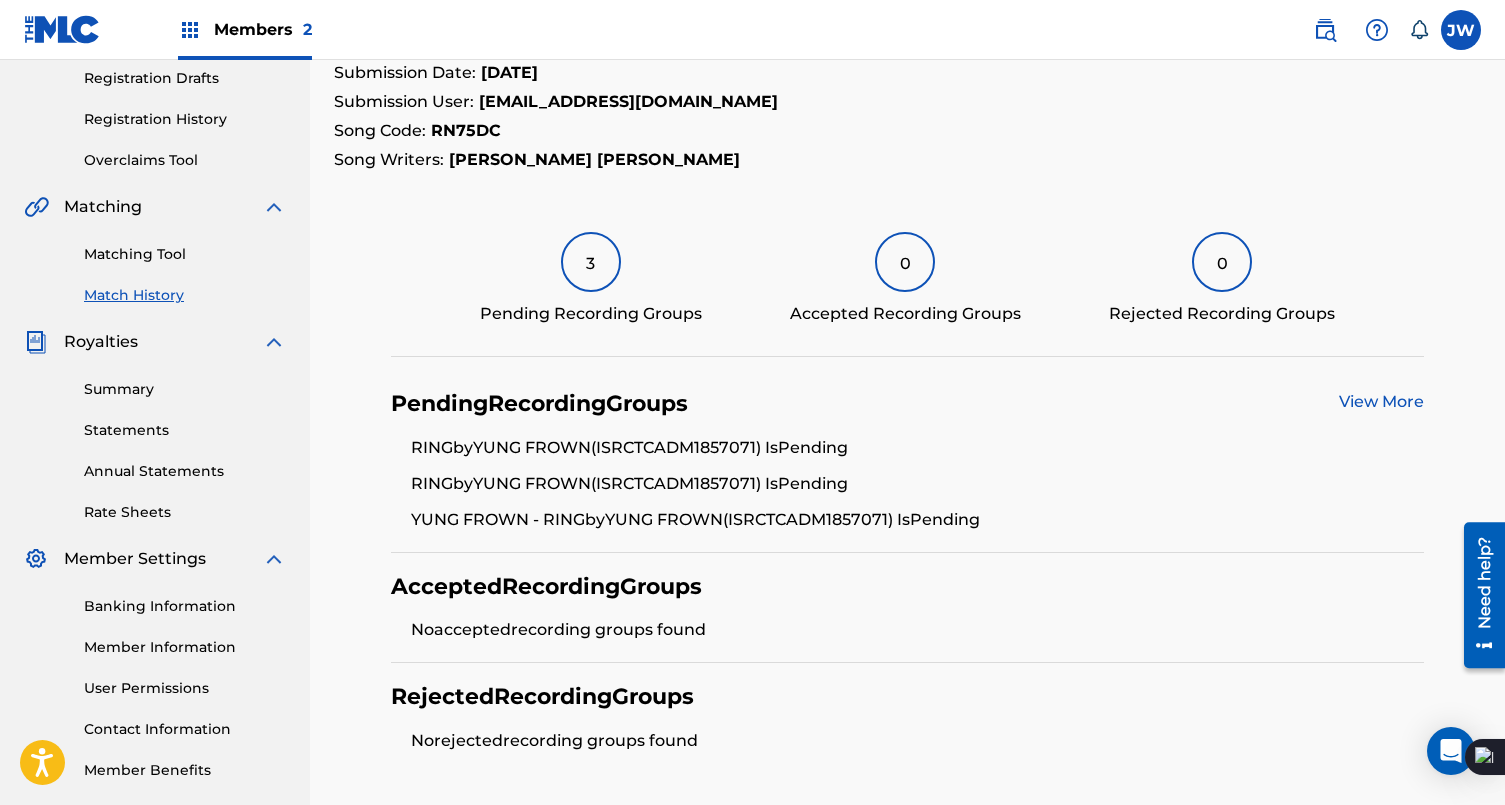 click on "View More" at bounding box center [1381, 404] 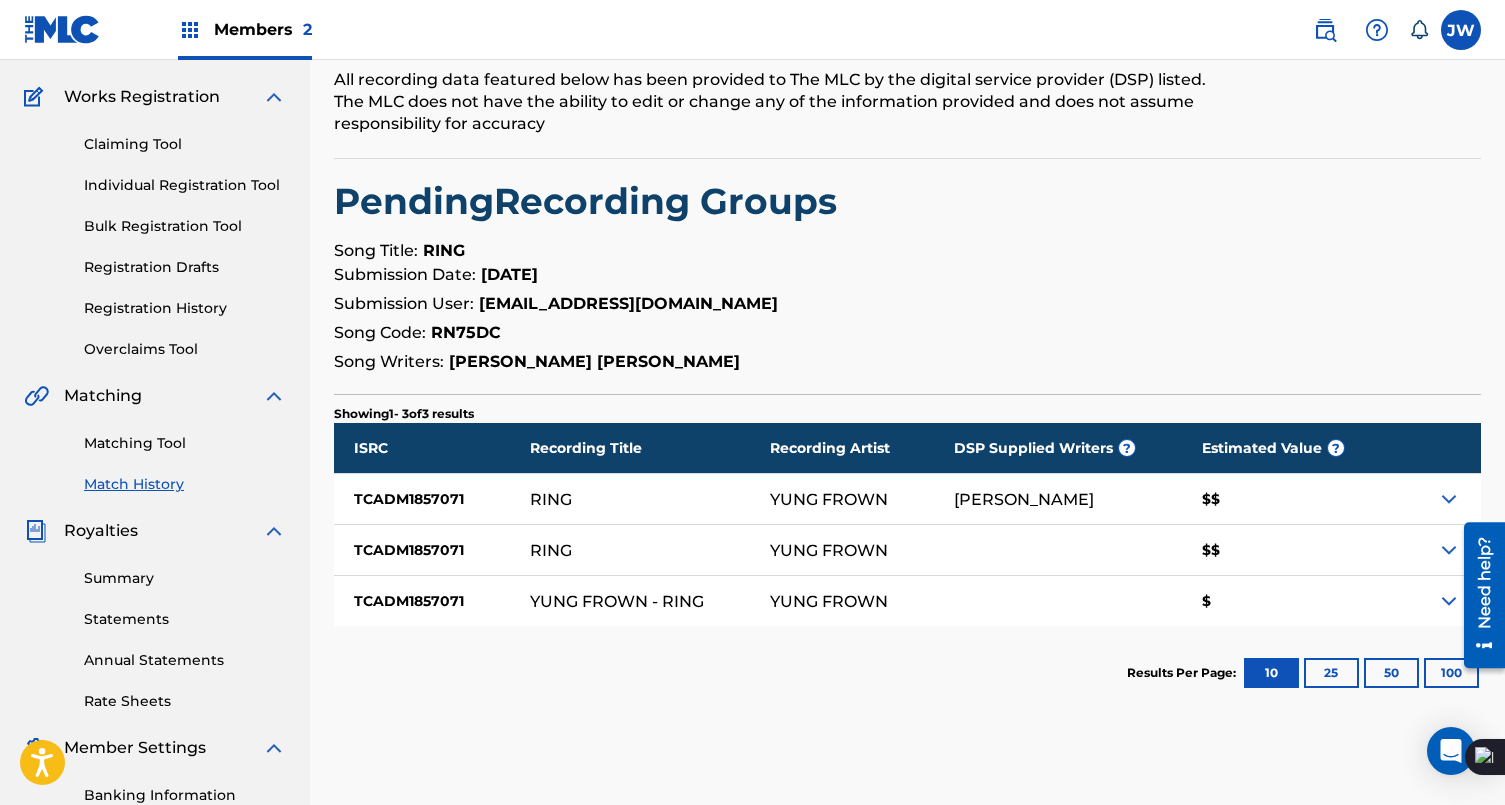 scroll, scrollTop: 326, scrollLeft: 0, axis: vertical 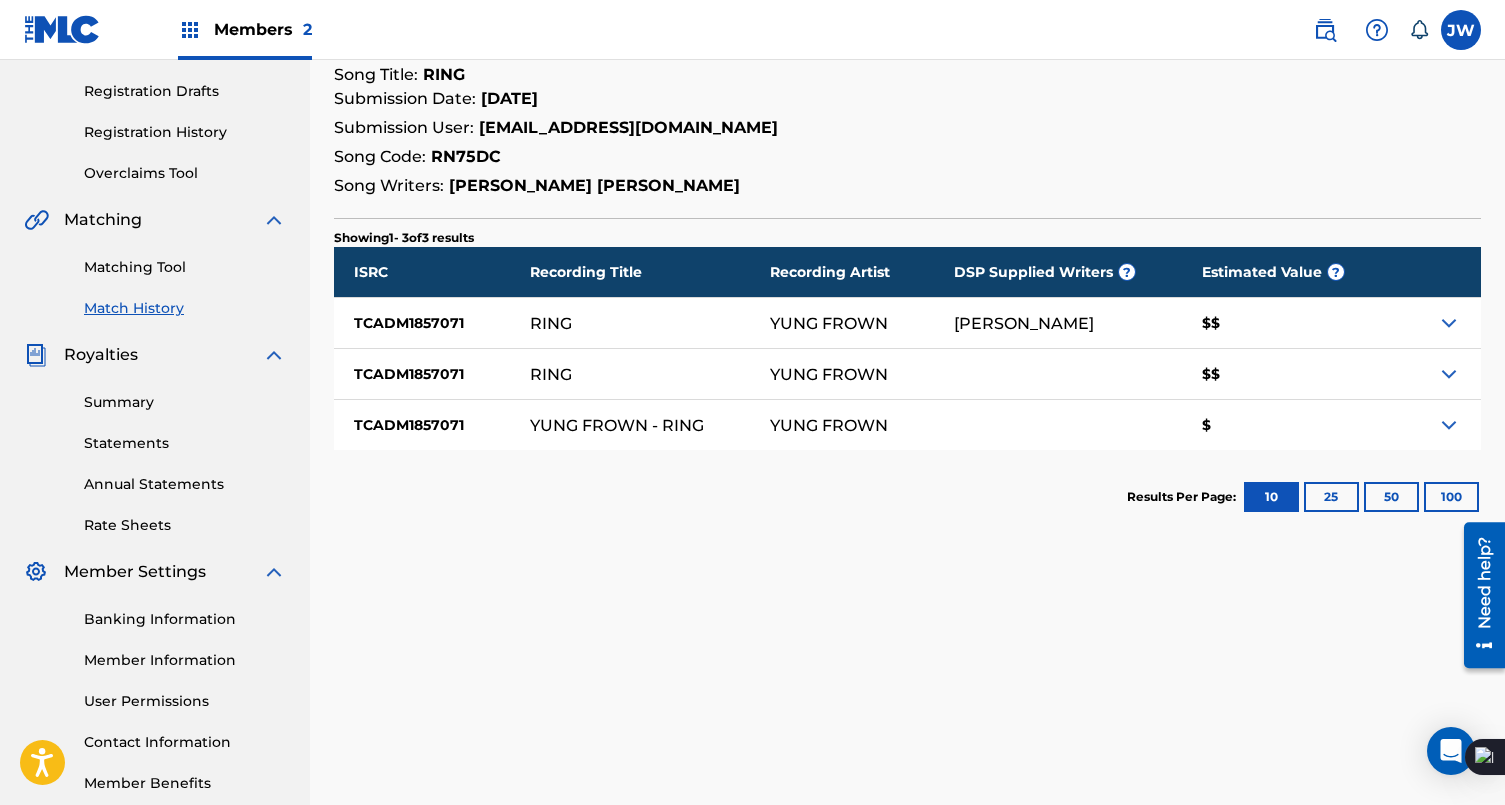 click on "$$" at bounding box center (1286, 323) 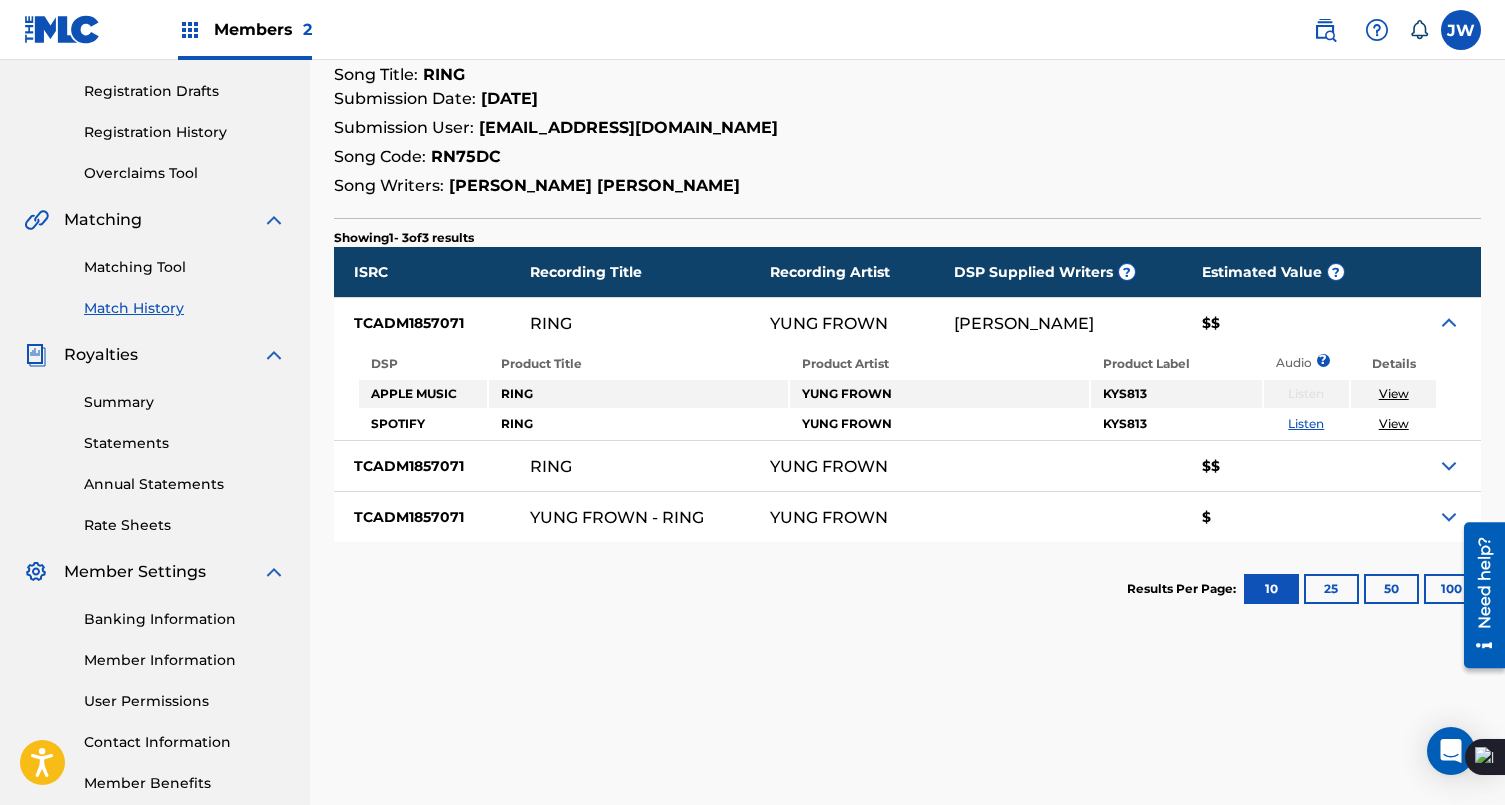 click at bounding box center (1436, 466) 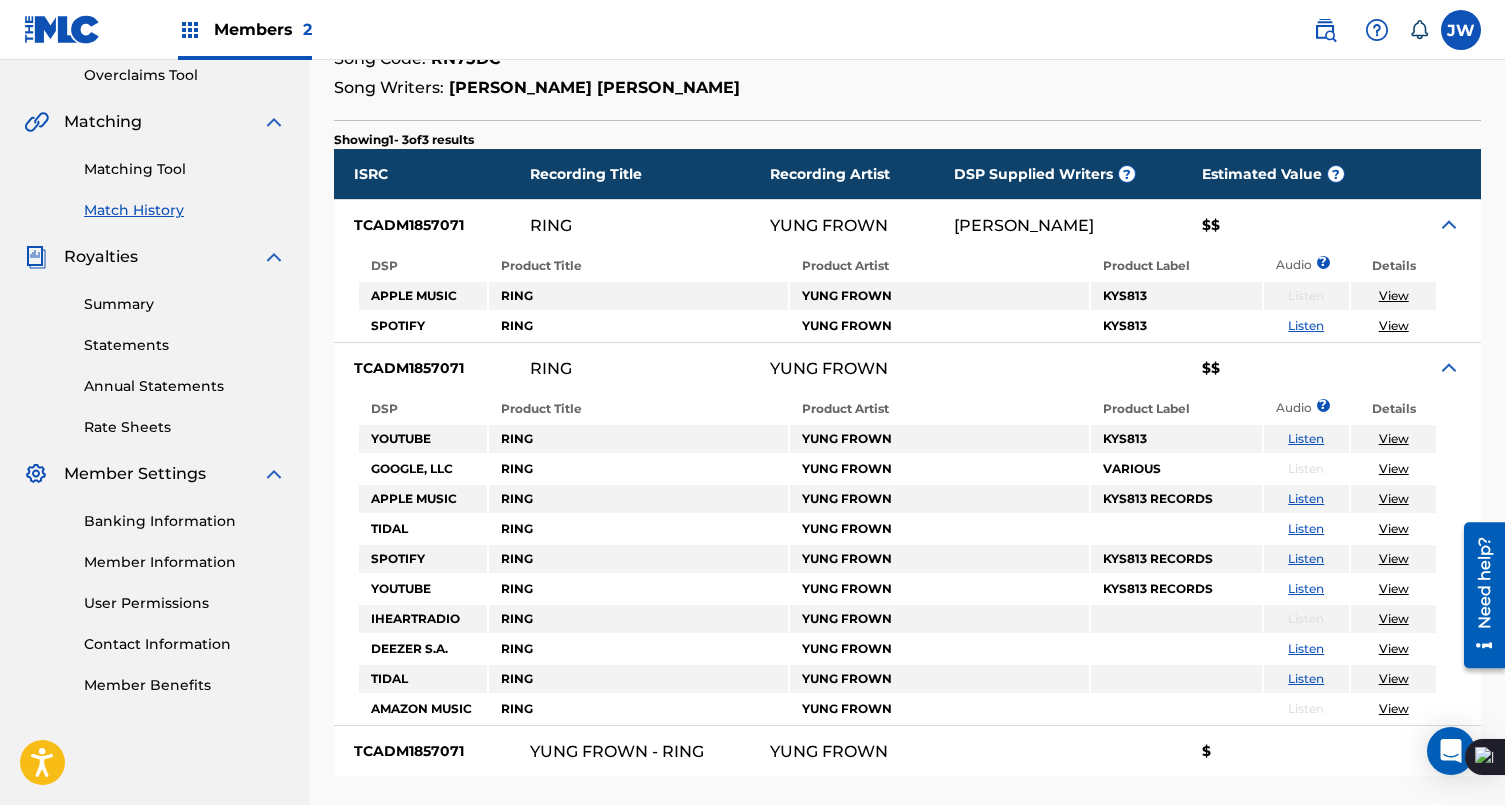 scroll, scrollTop: 585, scrollLeft: 0, axis: vertical 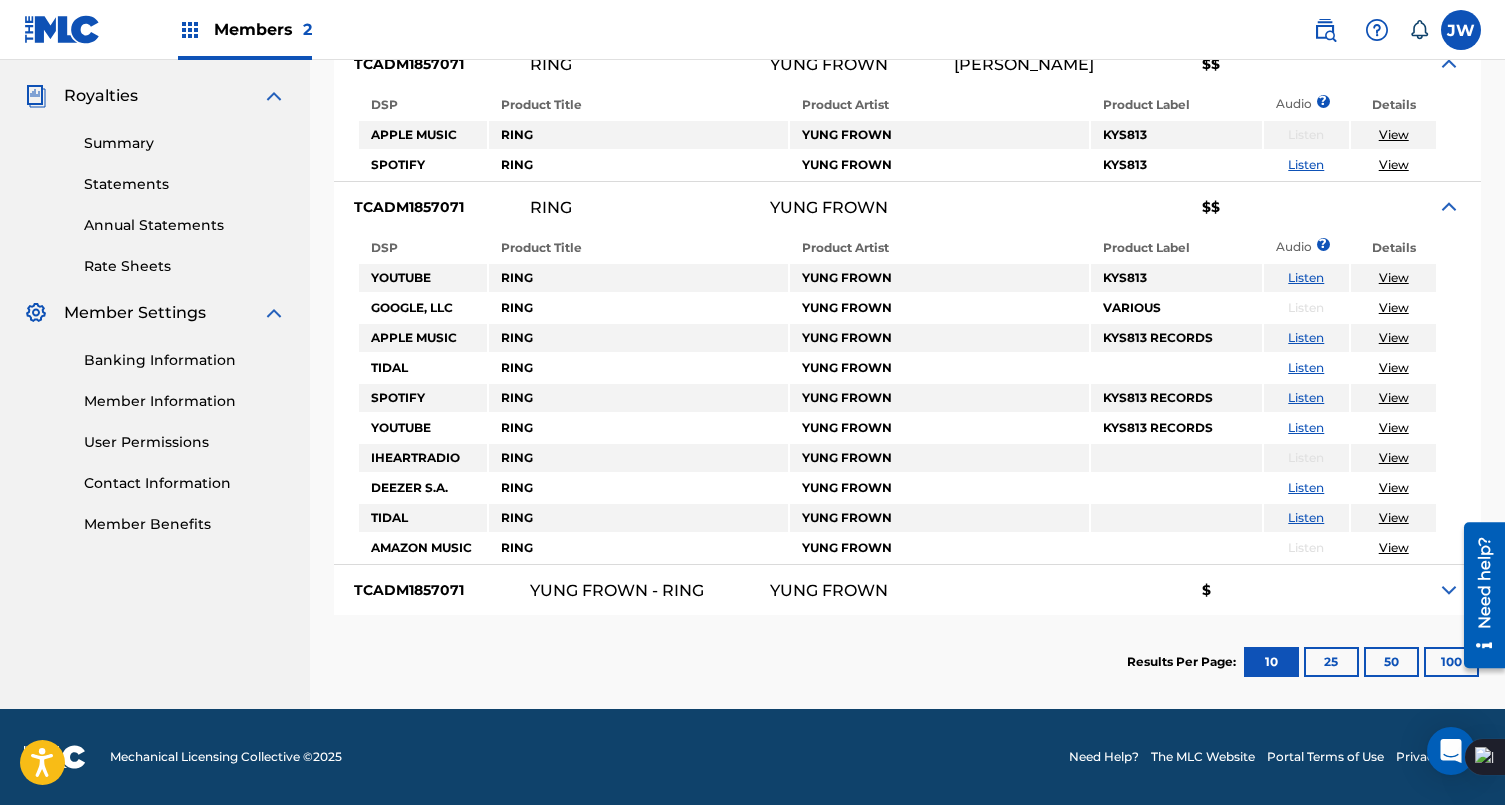 click at bounding box center [1436, 590] 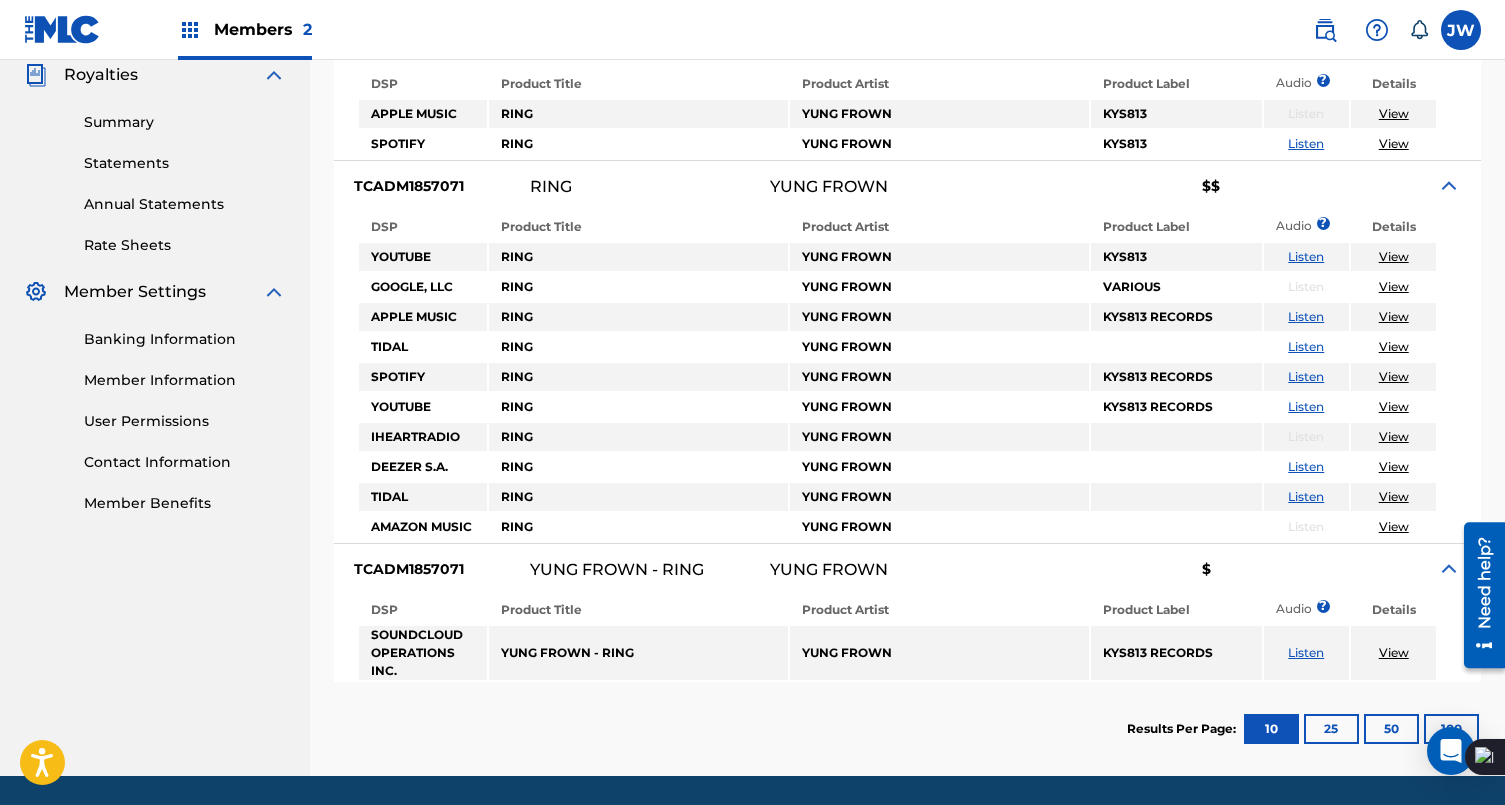 scroll, scrollTop: 0, scrollLeft: 0, axis: both 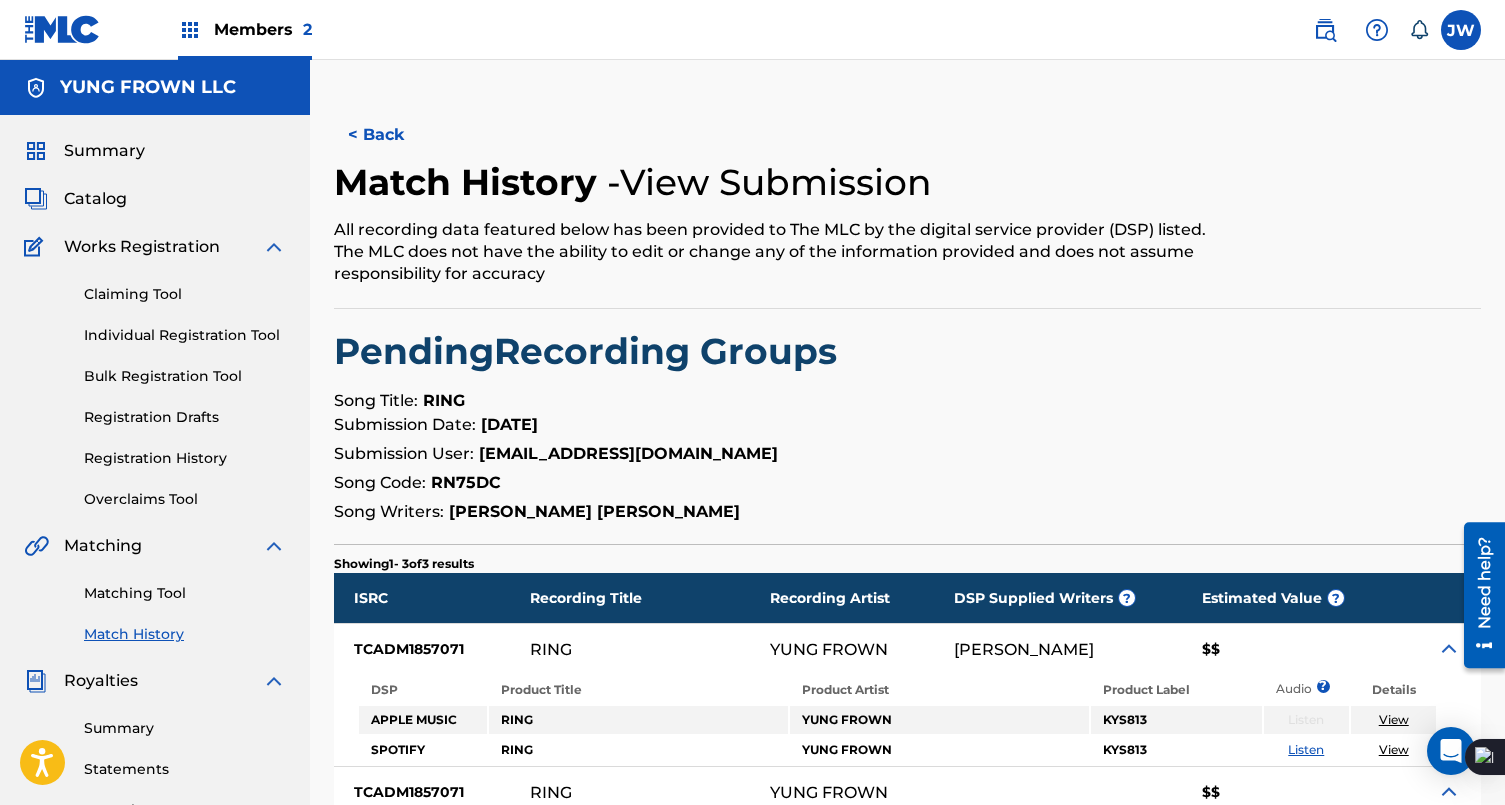 click on "Bulk Registration Tool" at bounding box center (185, 376) 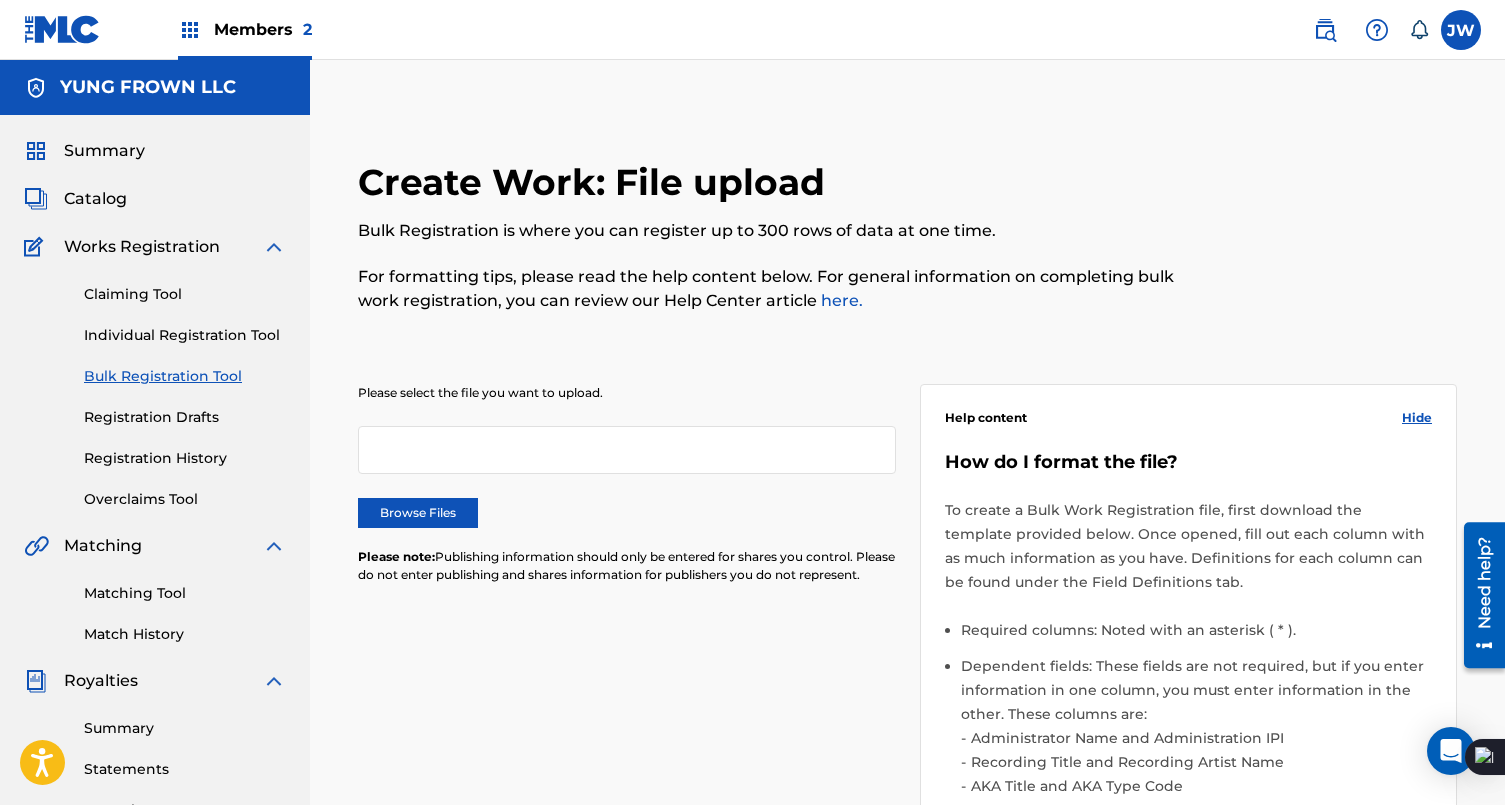 click on "Registration Drafts" at bounding box center [185, 417] 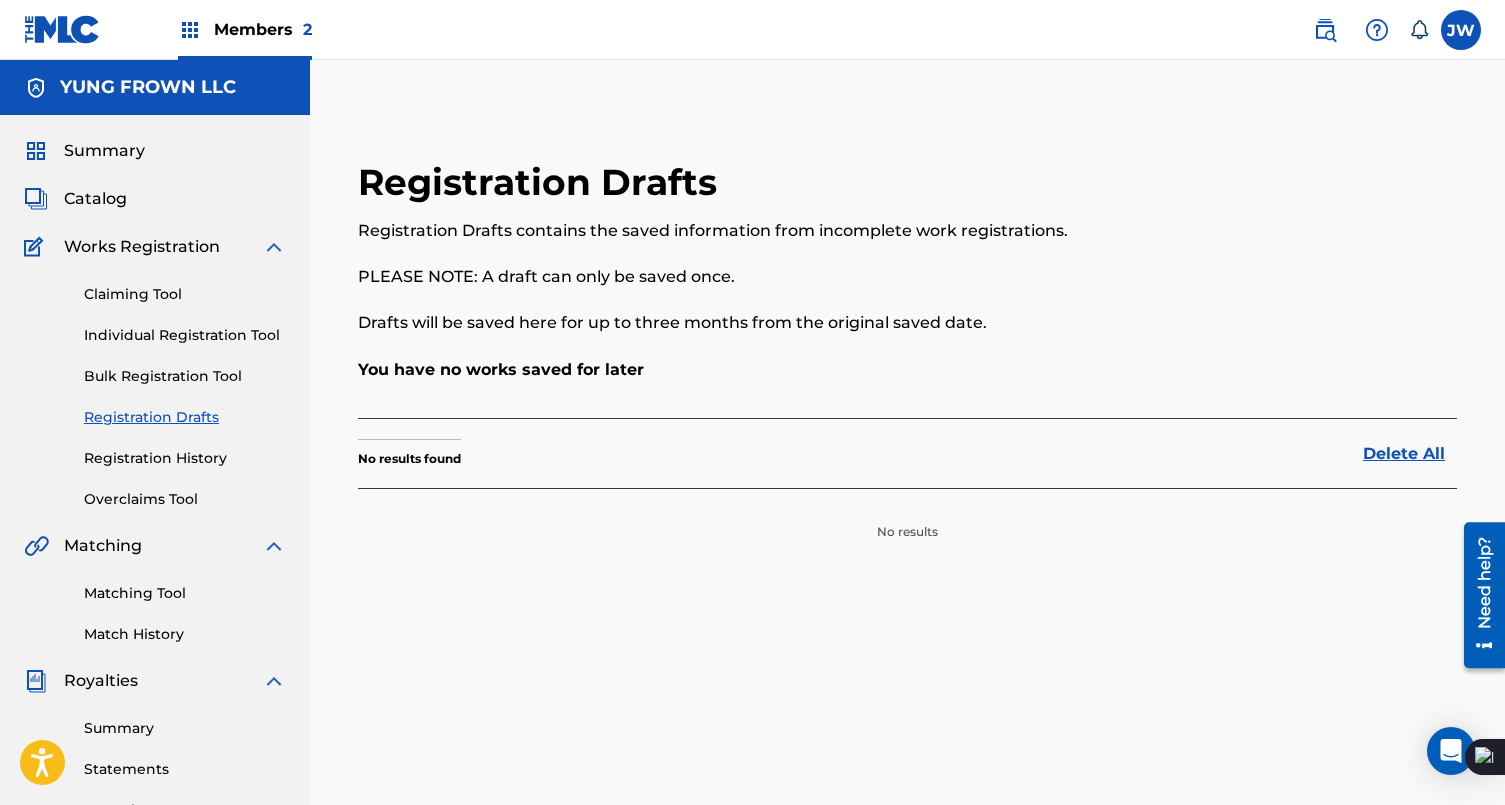 click on "Claiming Tool Individual Registration Tool Bulk Registration Tool Registration Drafts Registration History Overclaims Tool" at bounding box center [155, 384] 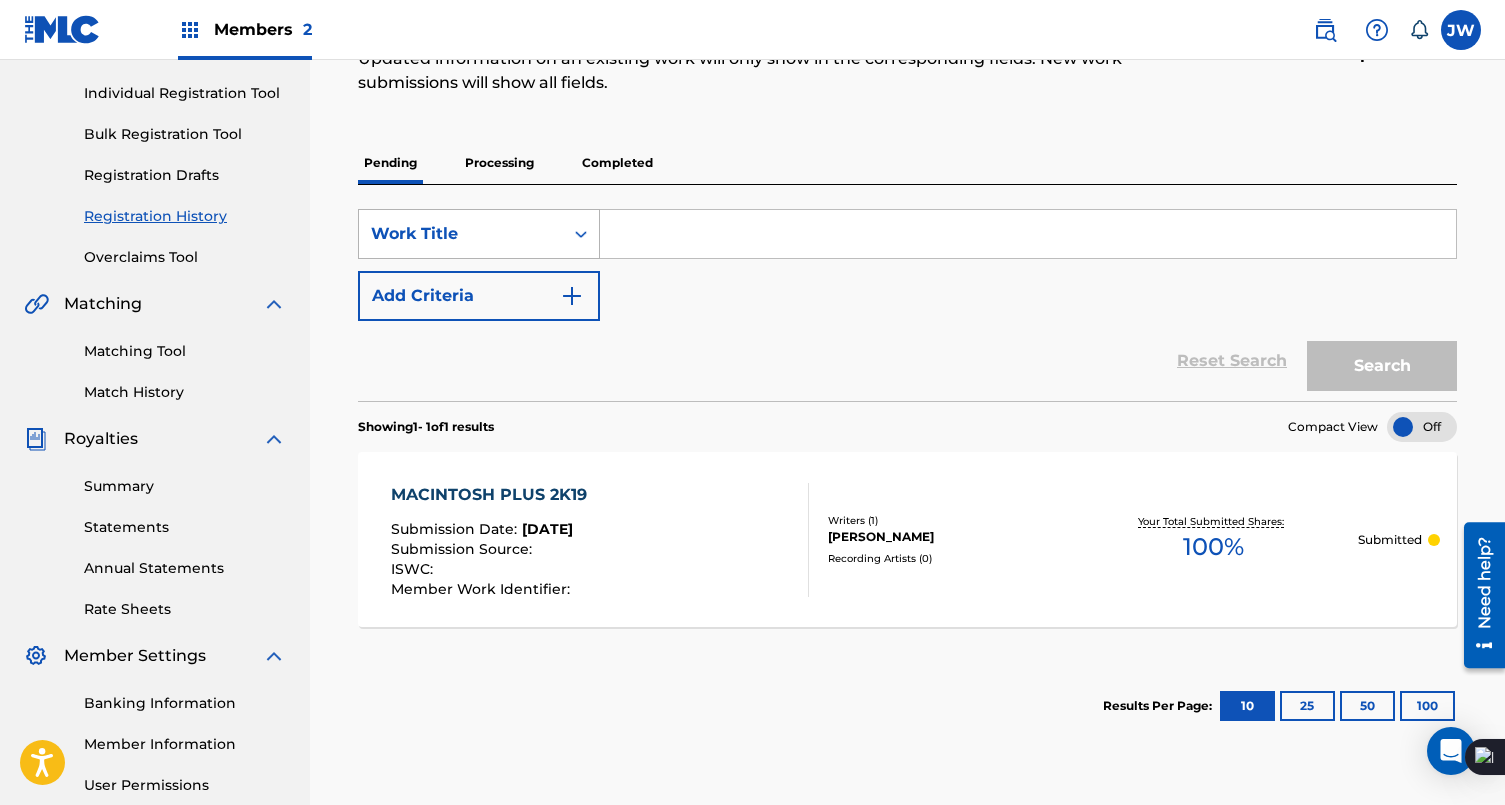 scroll, scrollTop: 435, scrollLeft: 0, axis: vertical 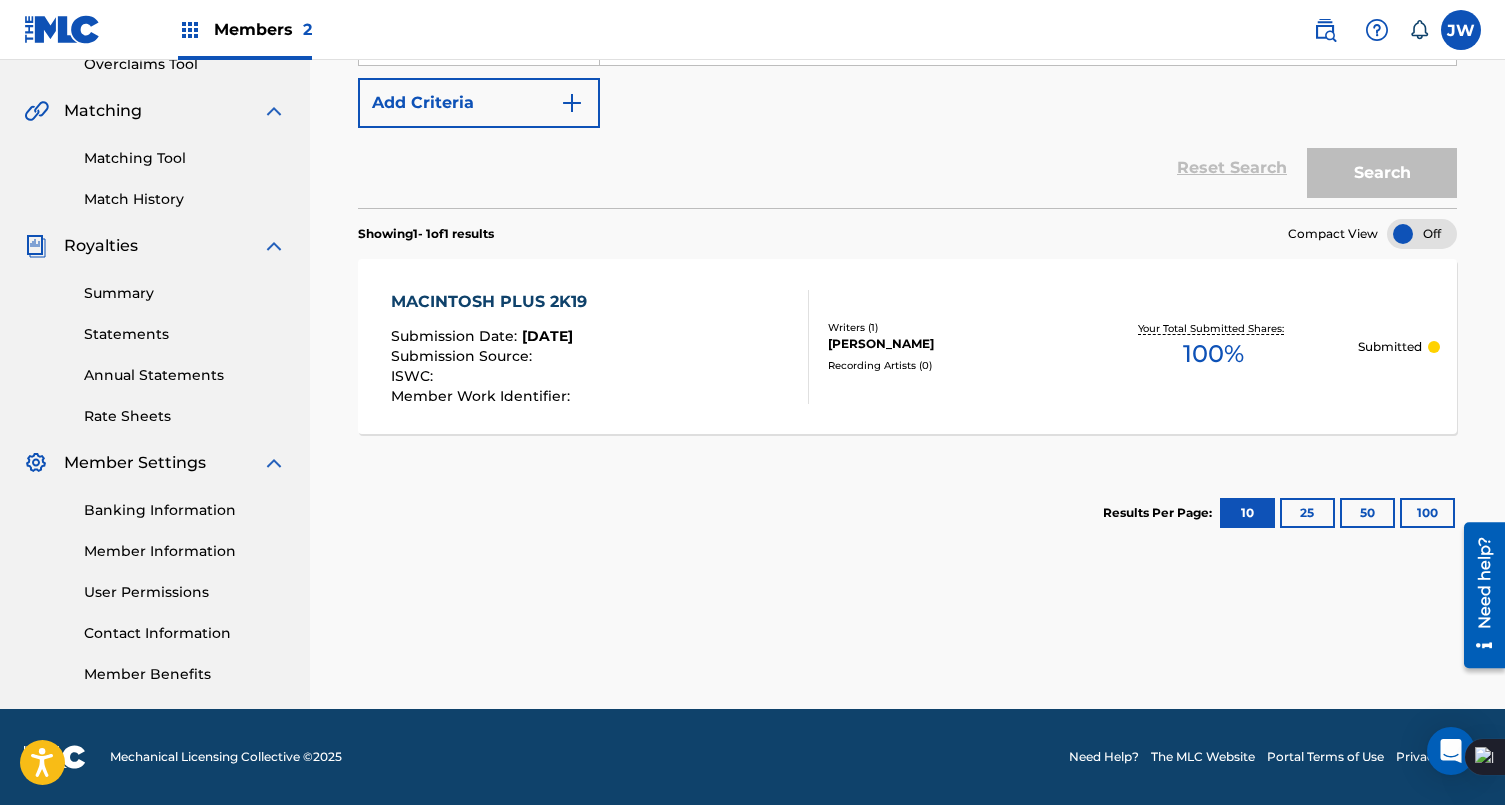 click on "MACINTOSH PLUS 2K19 Submission Date : [DATE] Submission Source : ISWC : Member Work Identifier :" at bounding box center (600, 347) 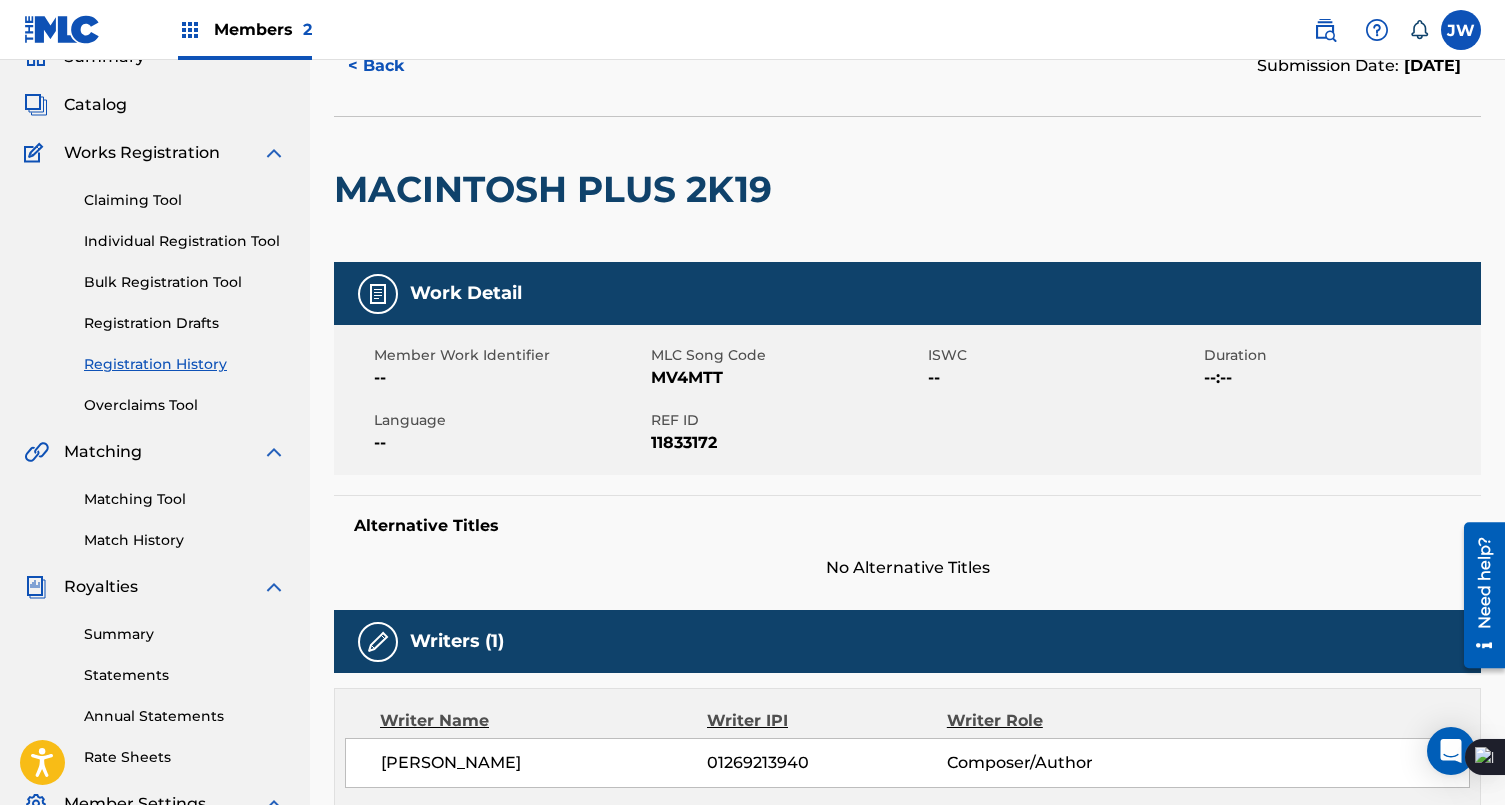 scroll, scrollTop: 91, scrollLeft: 0, axis: vertical 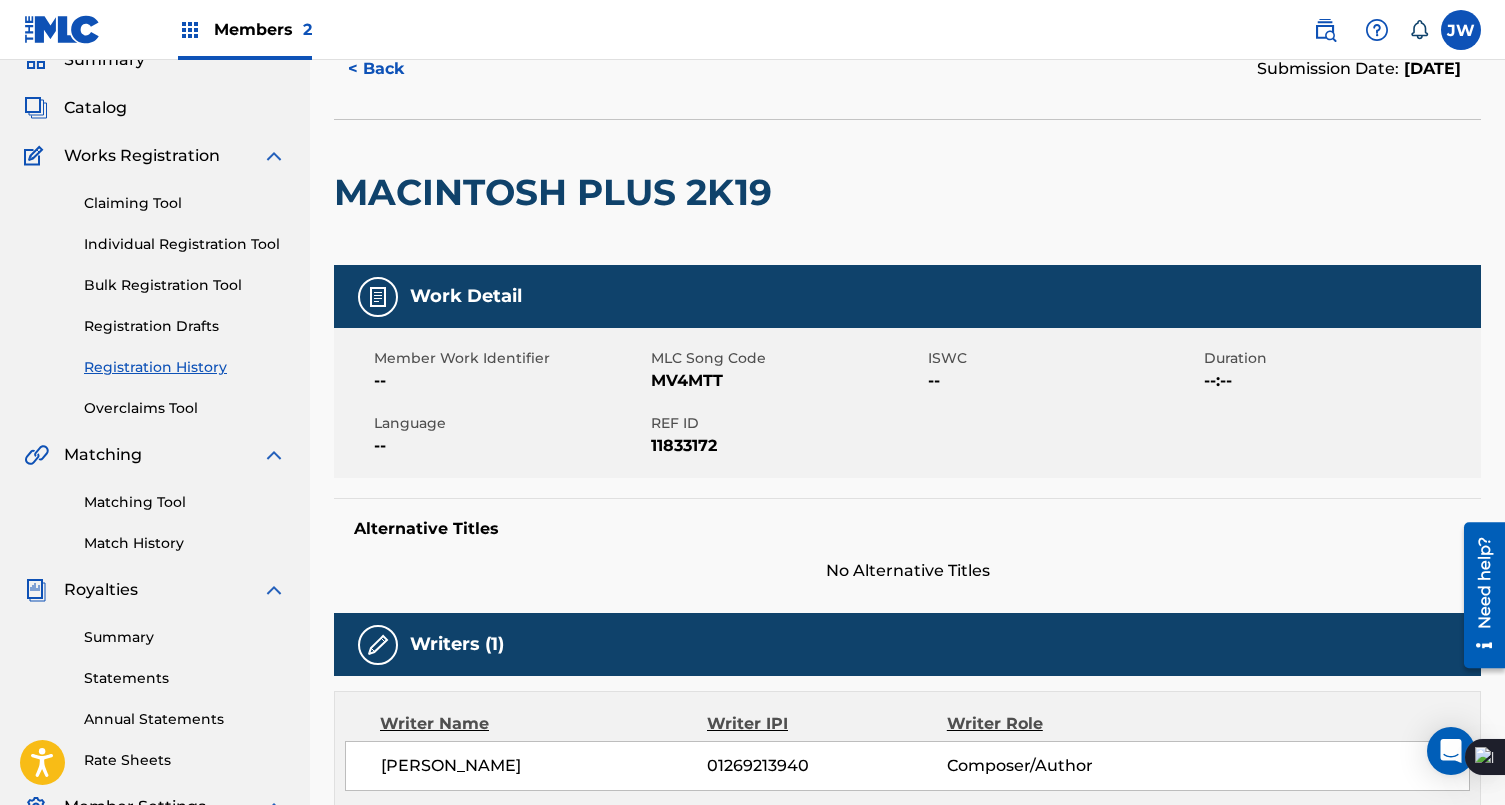 click on "Overclaims Tool" at bounding box center [185, 408] 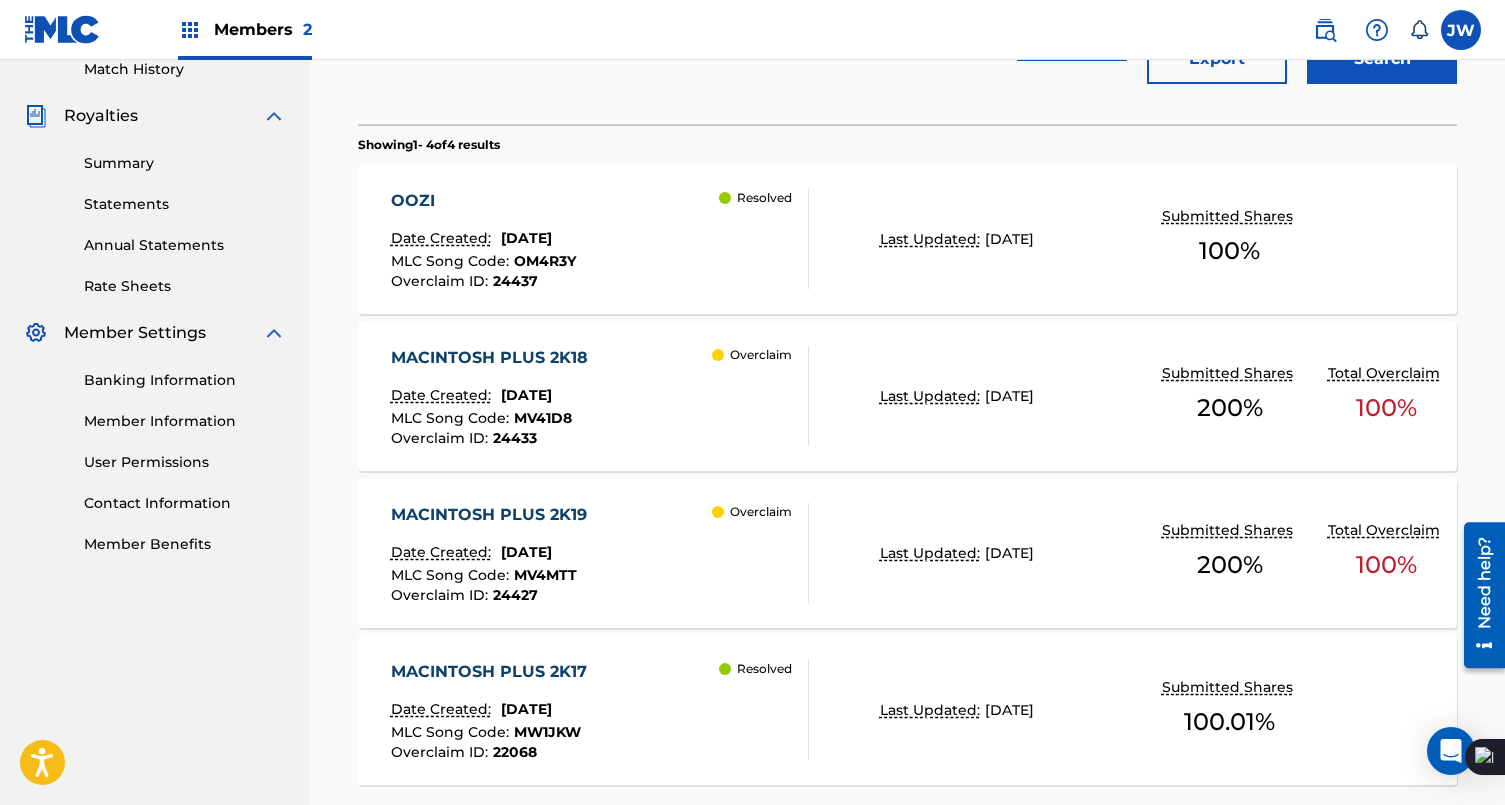 scroll, scrollTop: 494, scrollLeft: 0, axis: vertical 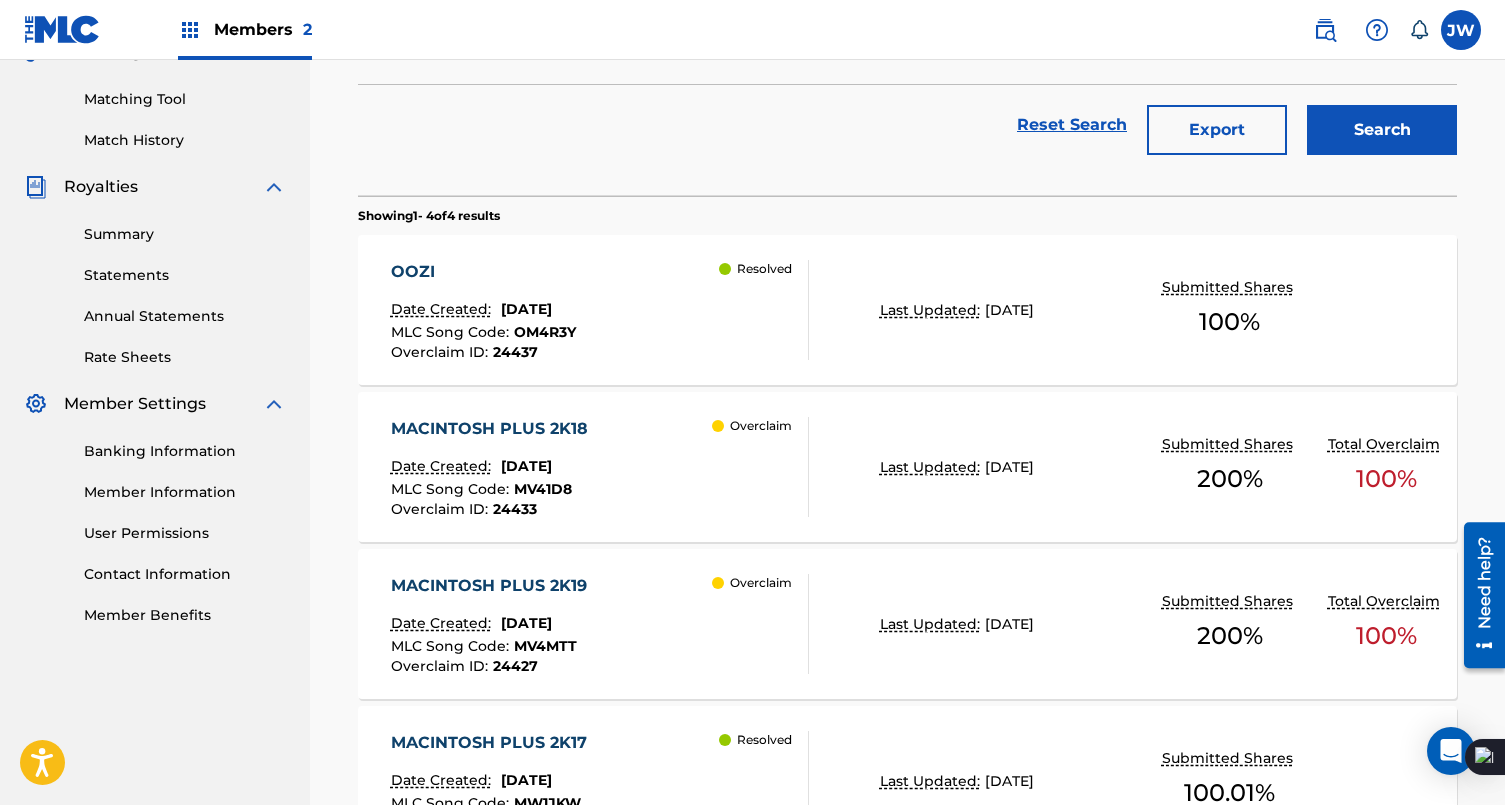 click on "OOZI Date Created: [DATE] MLC Song Code : OM4R3Y Overclaim ID : 24437" at bounding box center (483, 310) 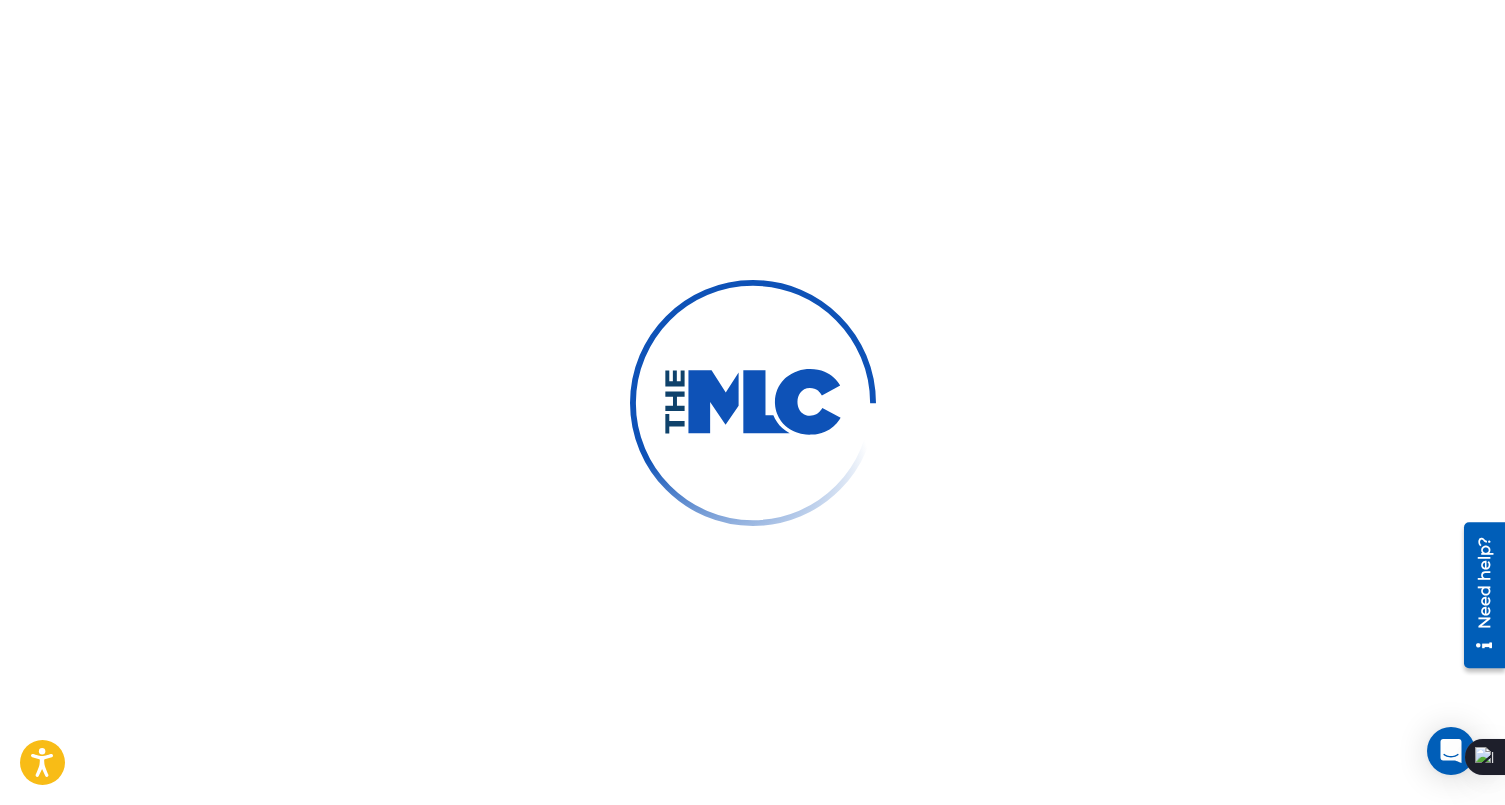 scroll, scrollTop: 0, scrollLeft: 0, axis: both 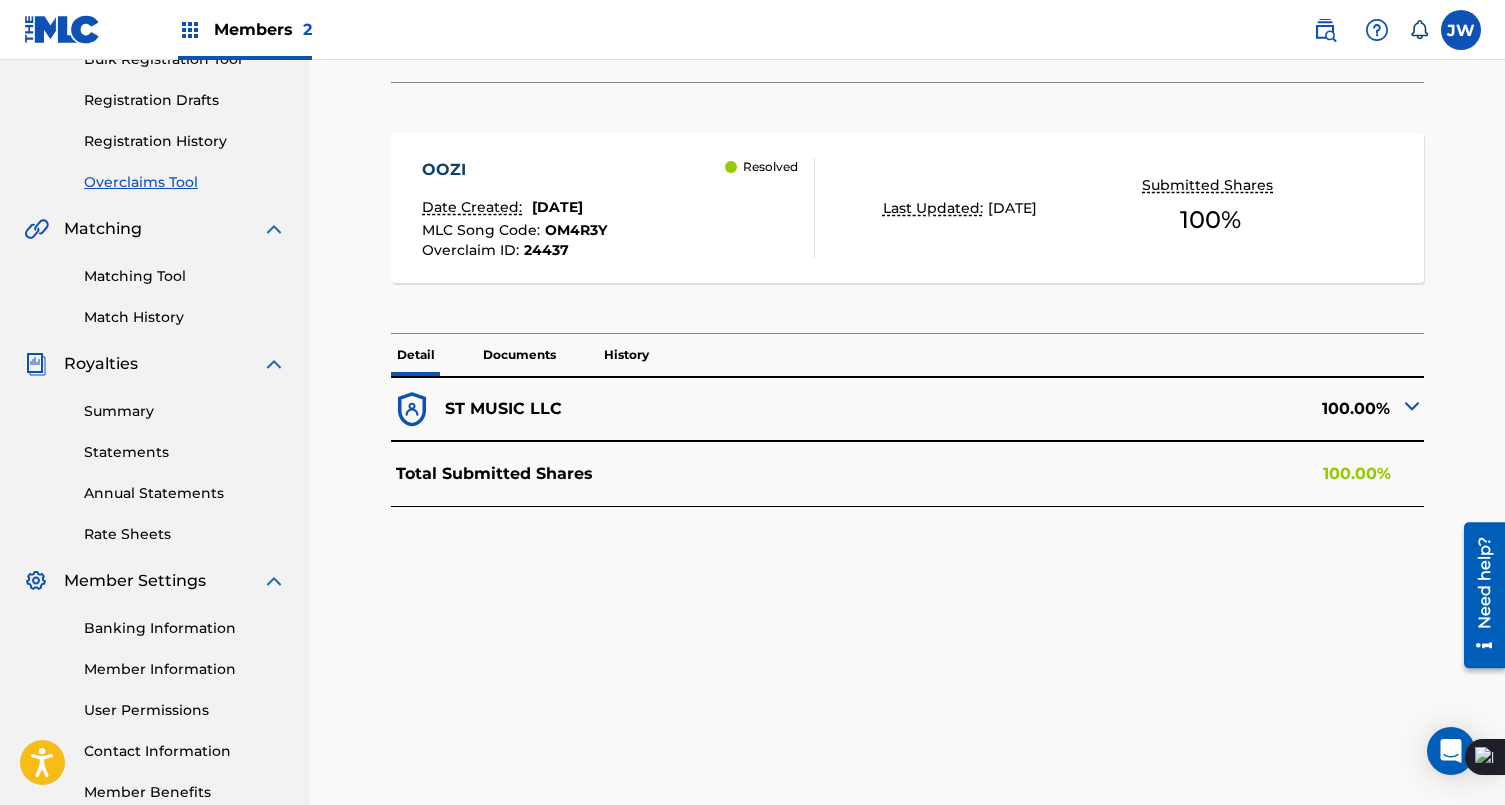 click on "OOZI Date Created: [DATE] MLC Song Code : OM4R3Y Overclaim ID : 24437   Resolved Last Updated: [DATE] Submitted Shares 100 %" at bounding box center [907, 218] 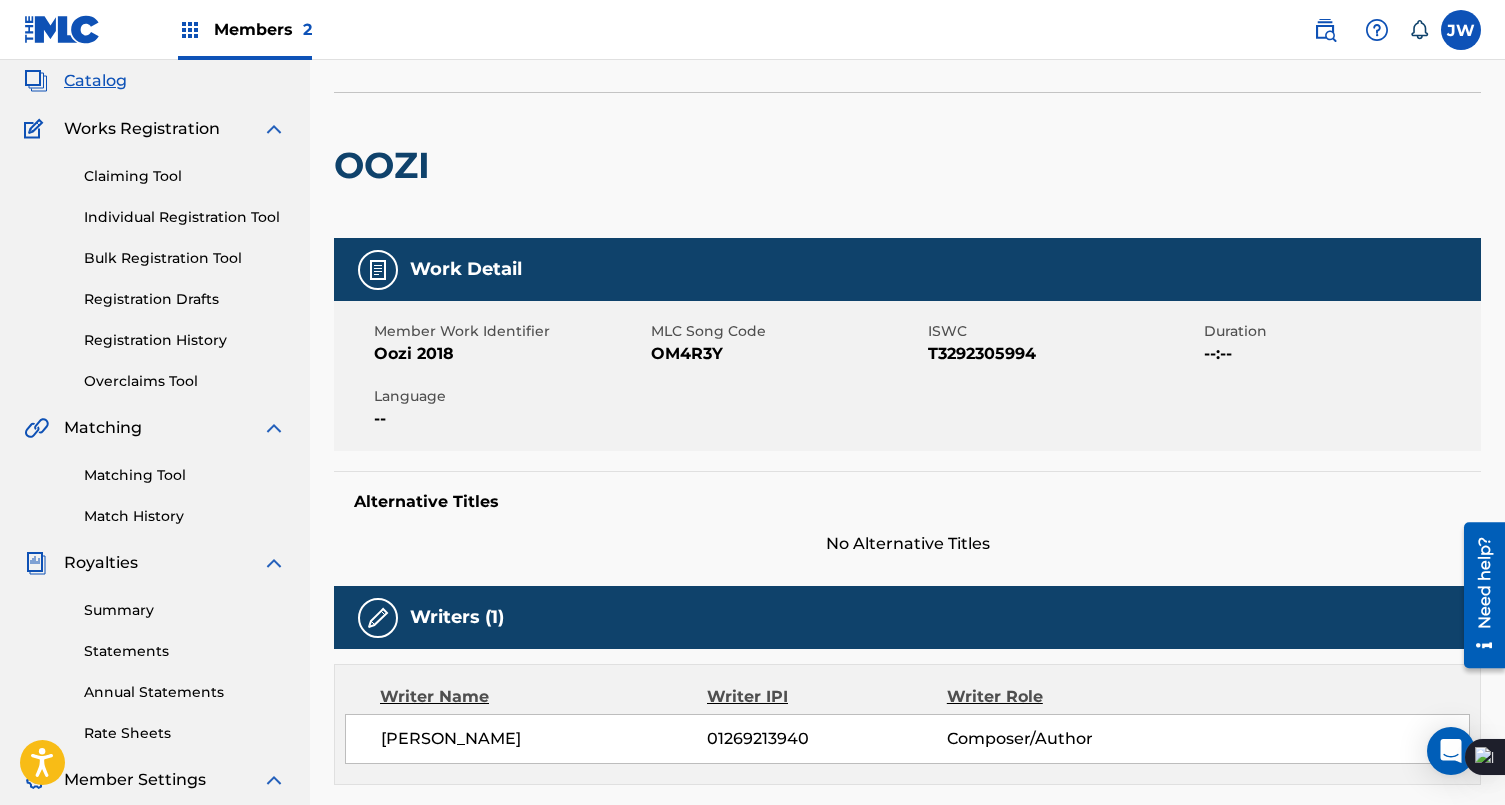 scroll, scrollTop: 21, scrollLeft: 0, axis: vertical 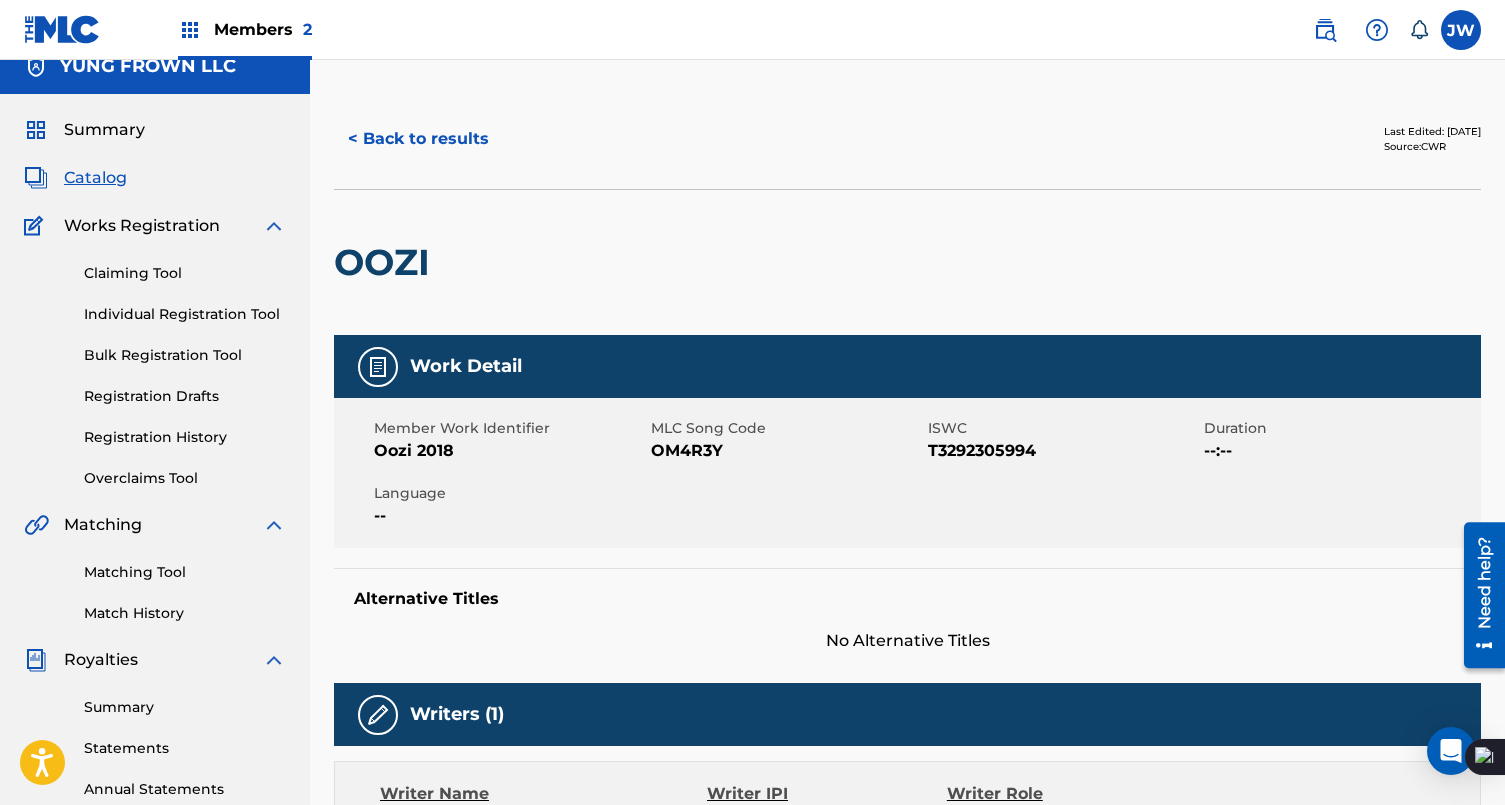 click on "< Back to results" at bounding box center [418, 139] 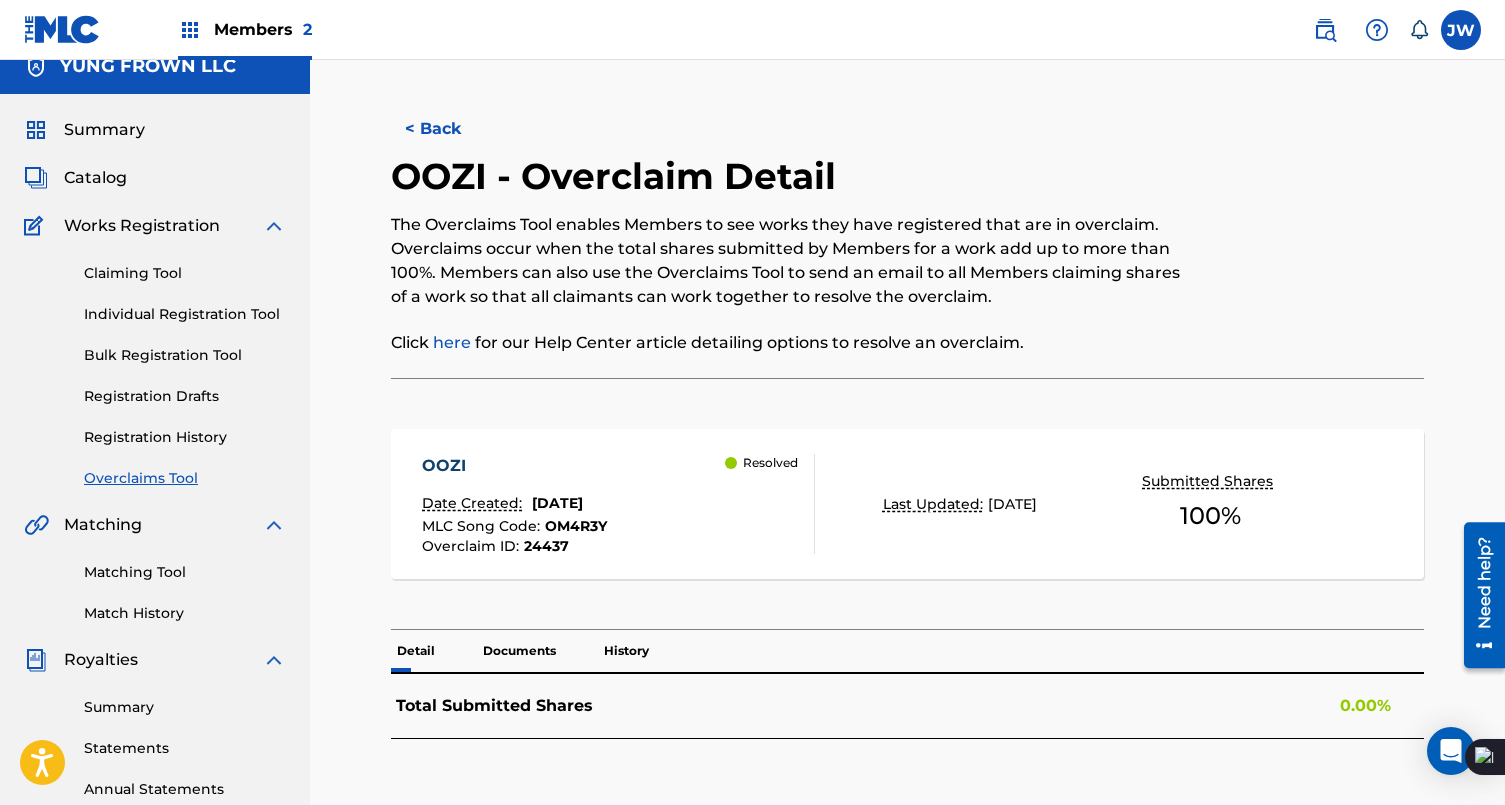 scroll, scrollTop: 317, scrollLeft: 0, axis: vertical 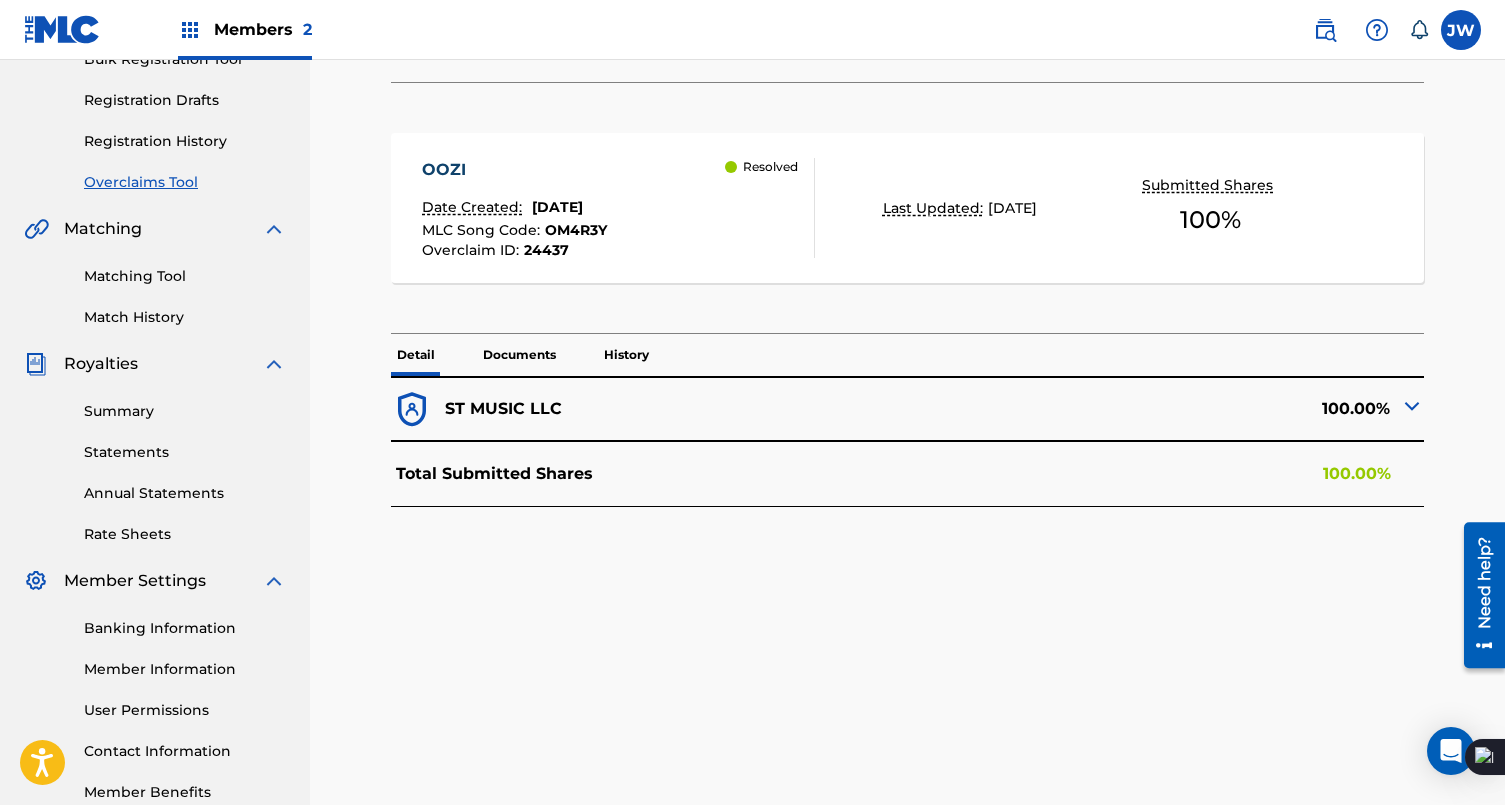 click on "ST MUSIC LLC 100.00%" at bounding box center (907, 409) 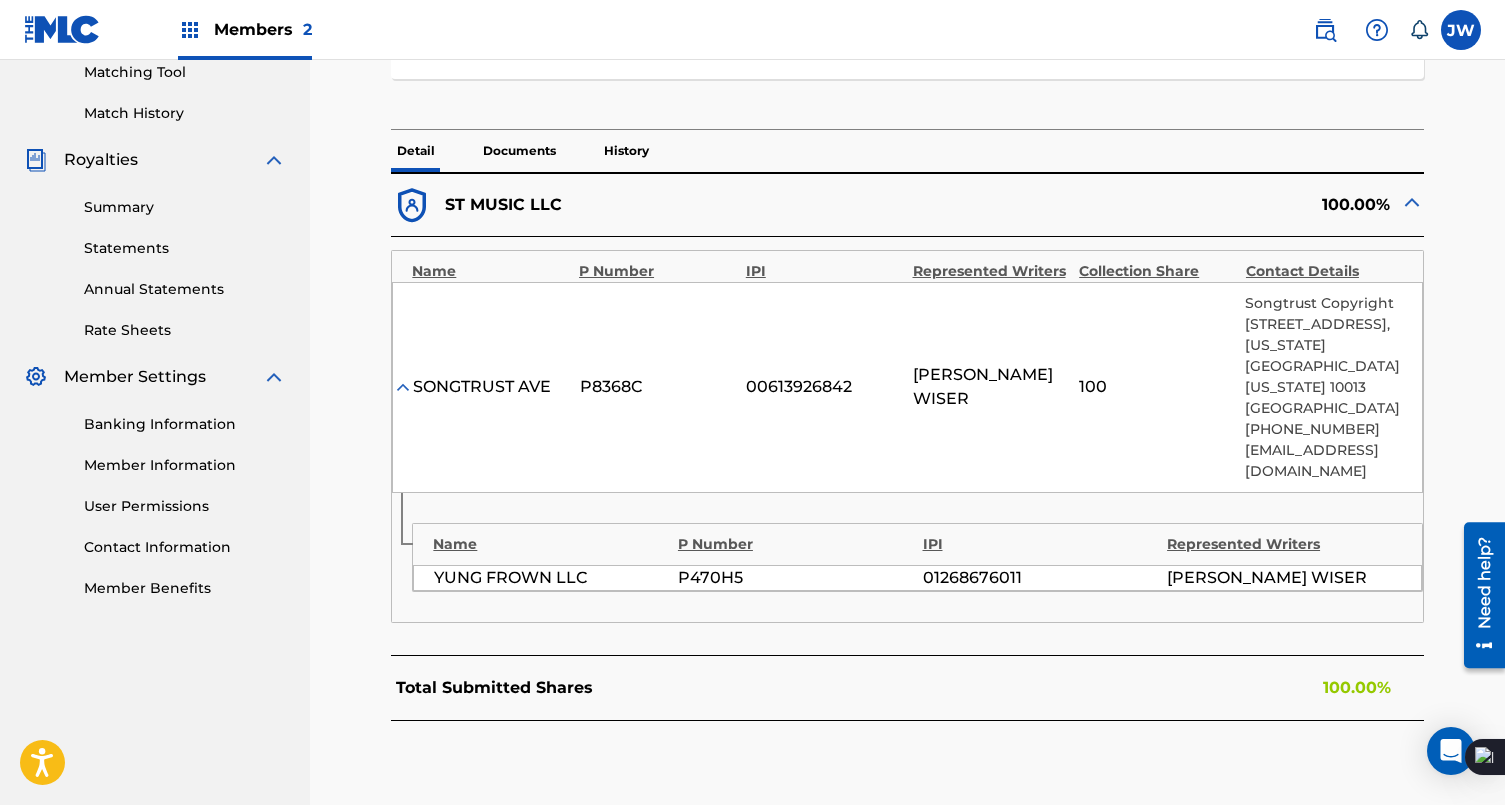 scroll, scrollTop: 547, scrollLeft: 0, axis: vertical 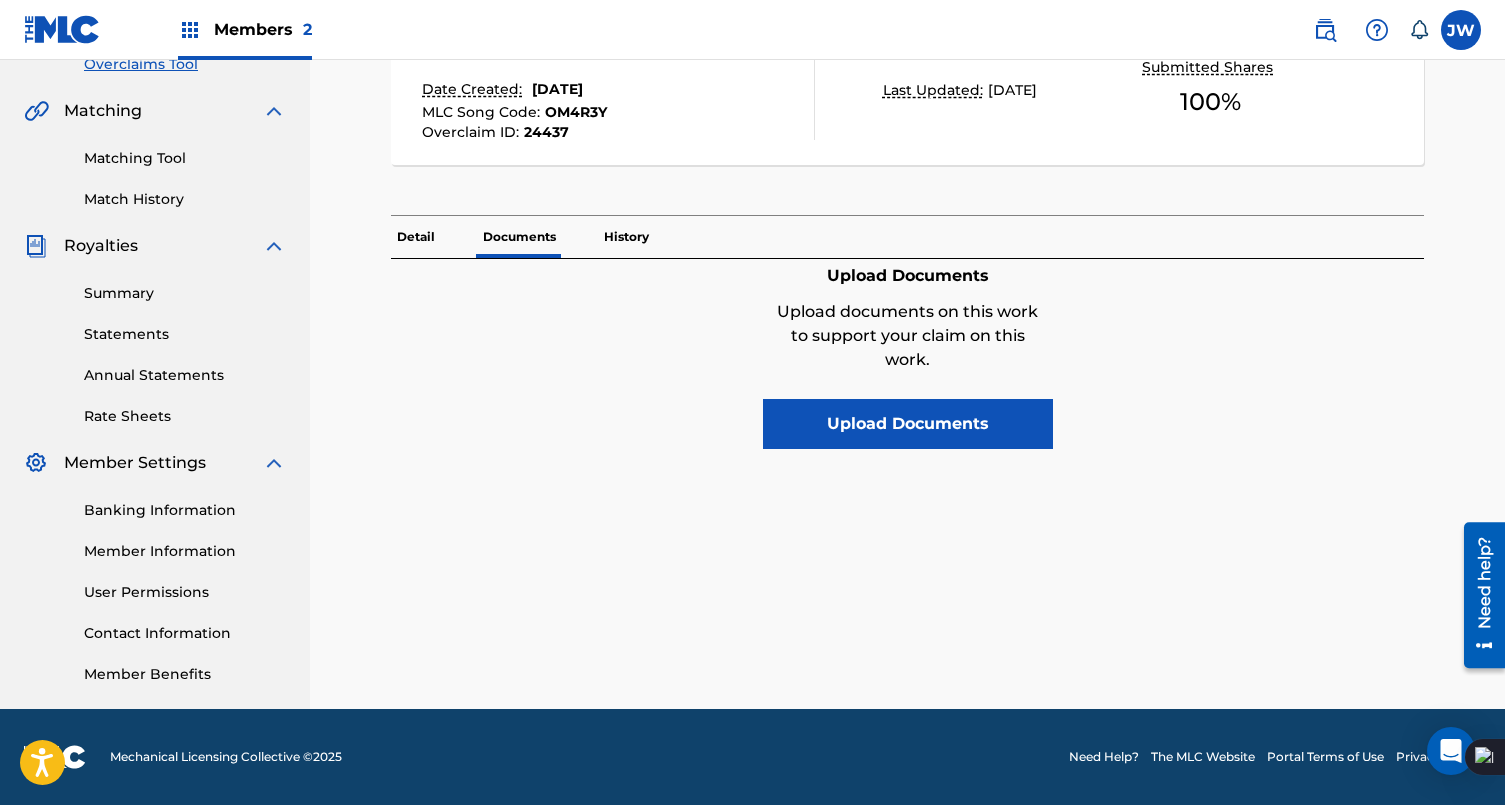 click on "History" at bounding box center (626, 237) 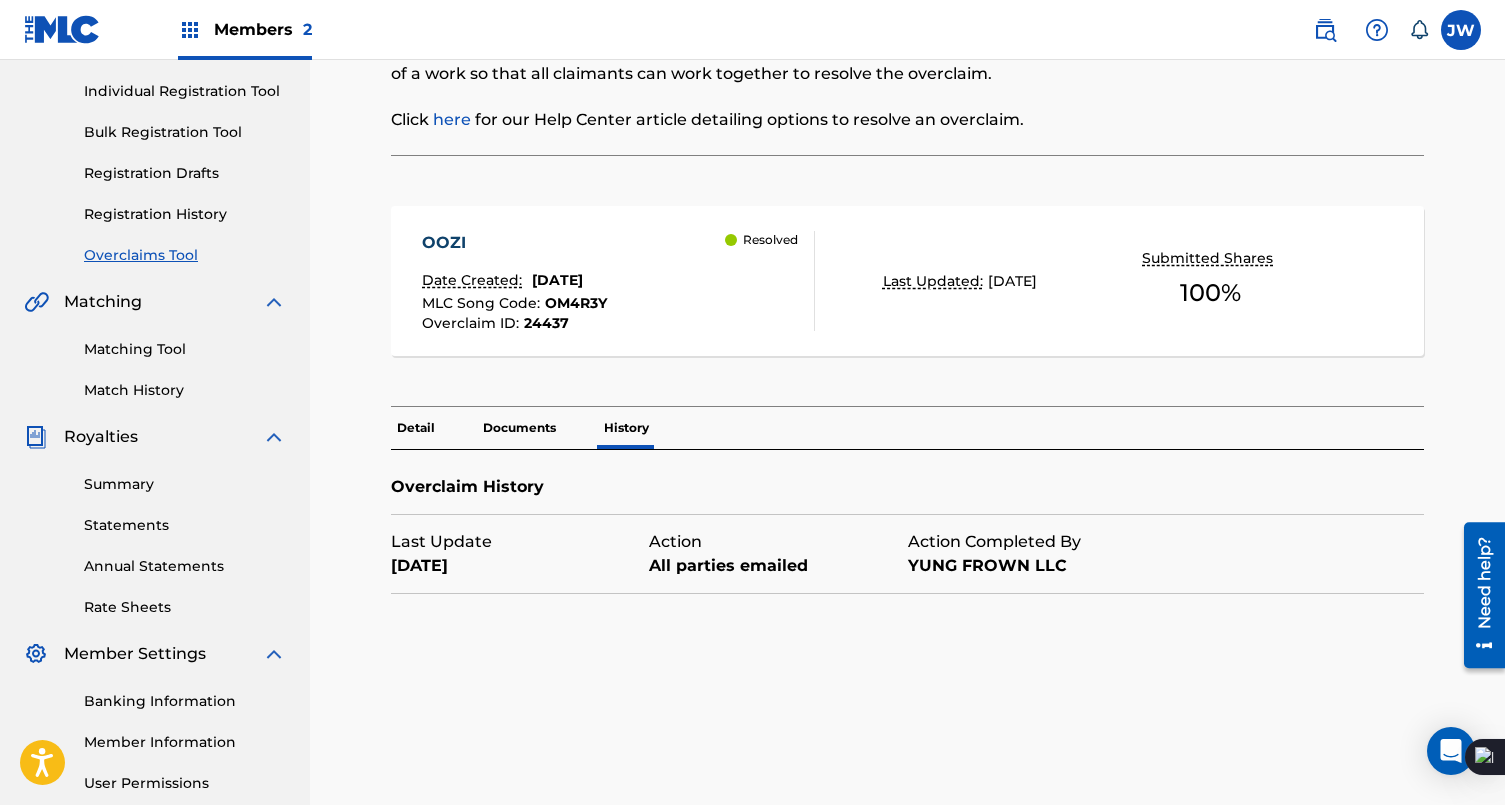 scroll, scrollTop: 236, scrollLeft: 0, axis: vertical 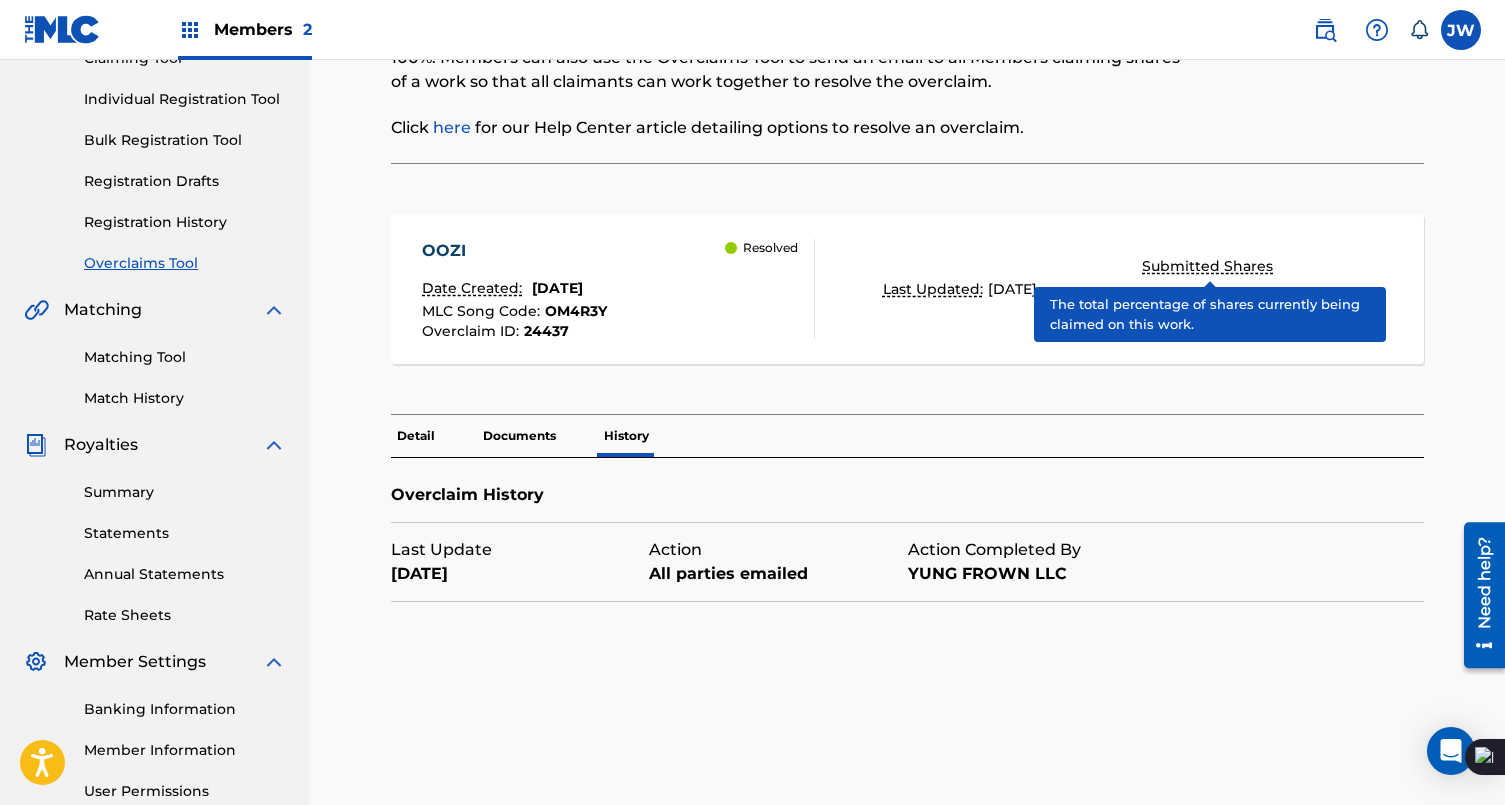 click on "Submitted Shares" at bounding box center [1210, 266] 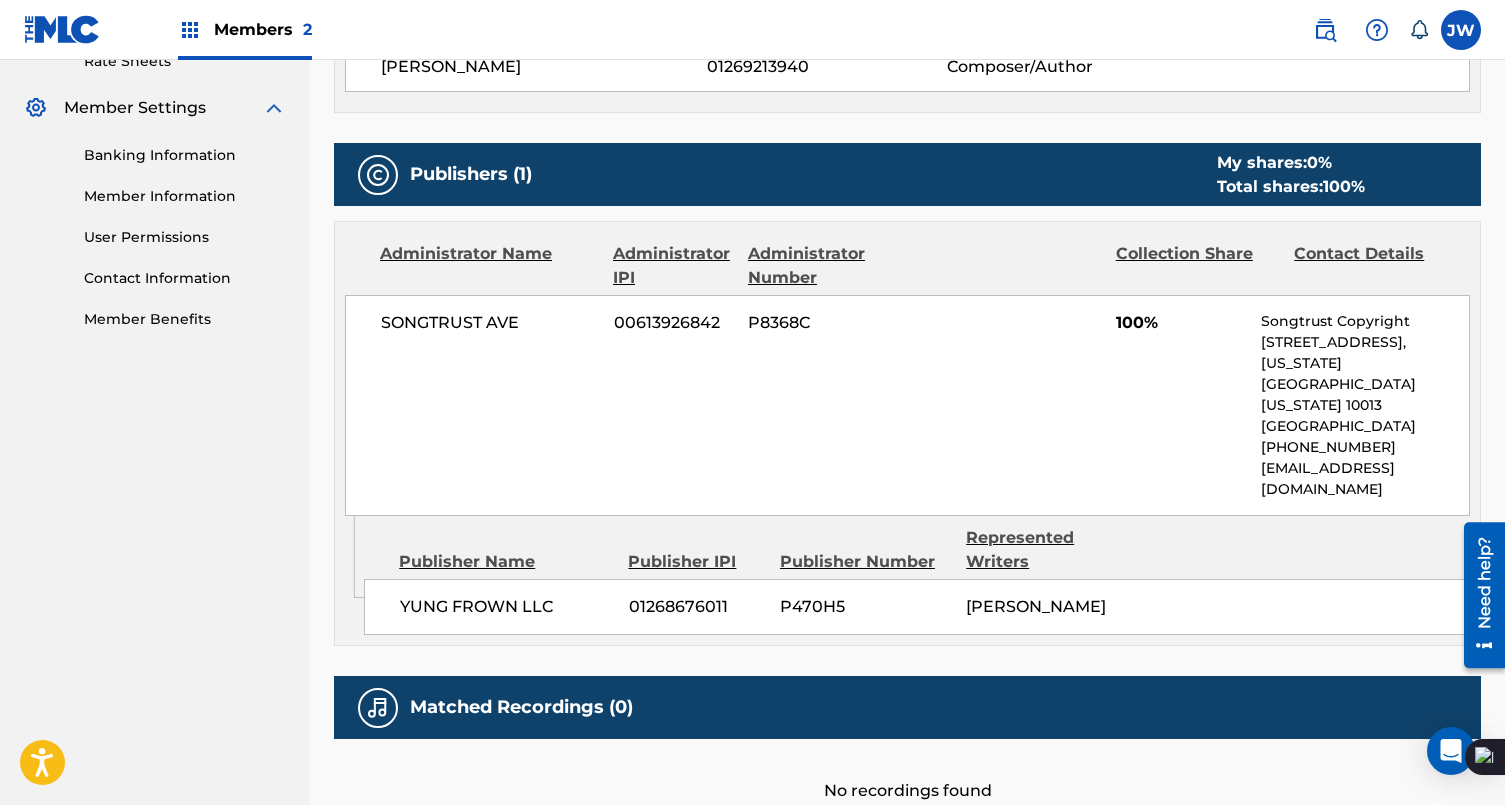 scroll, scrollTop: 793, scrollLeft: 0, axis: vertical 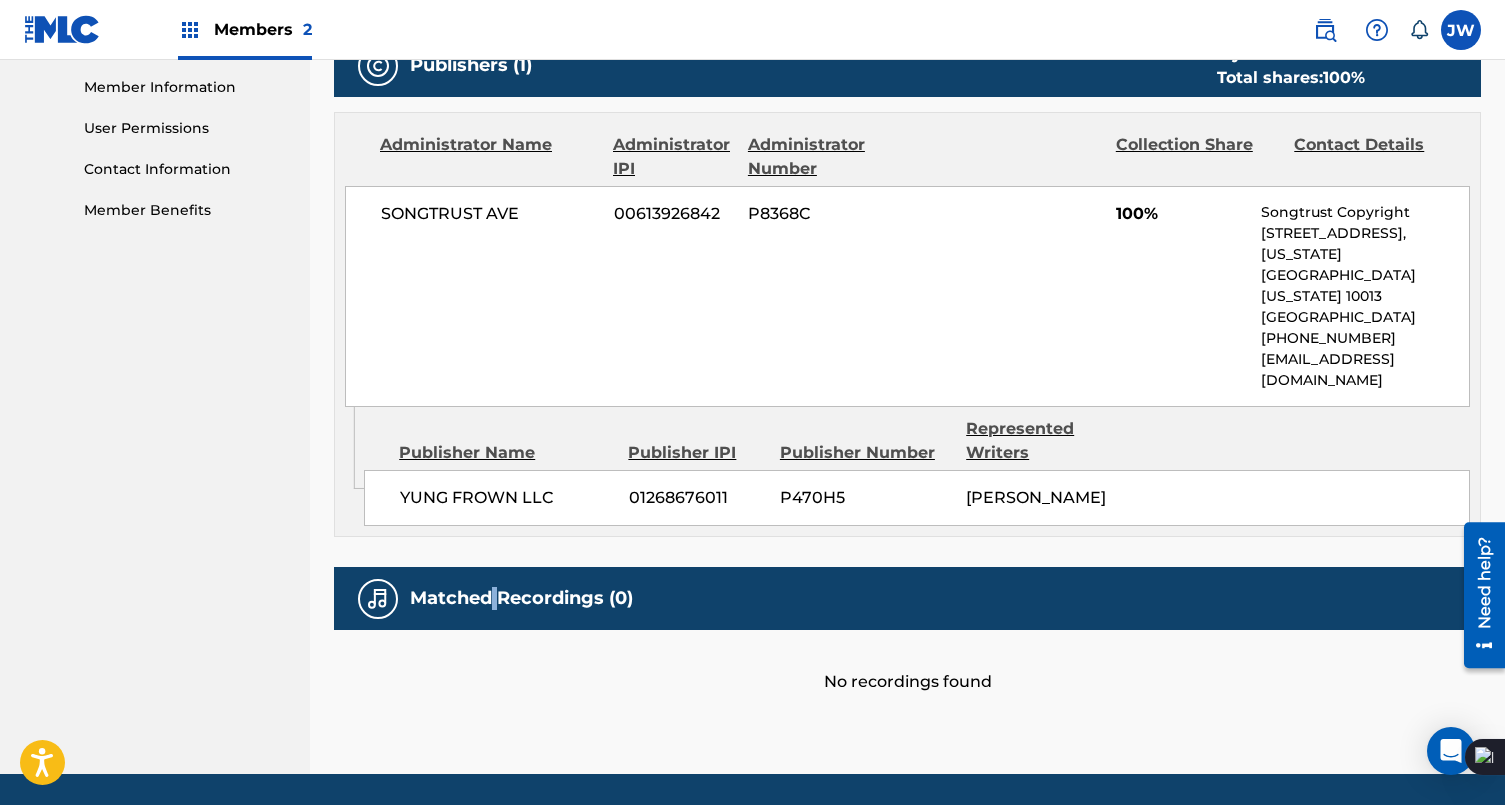 click on "Matched Recordings   (0)" at bounding box center (521, 598) 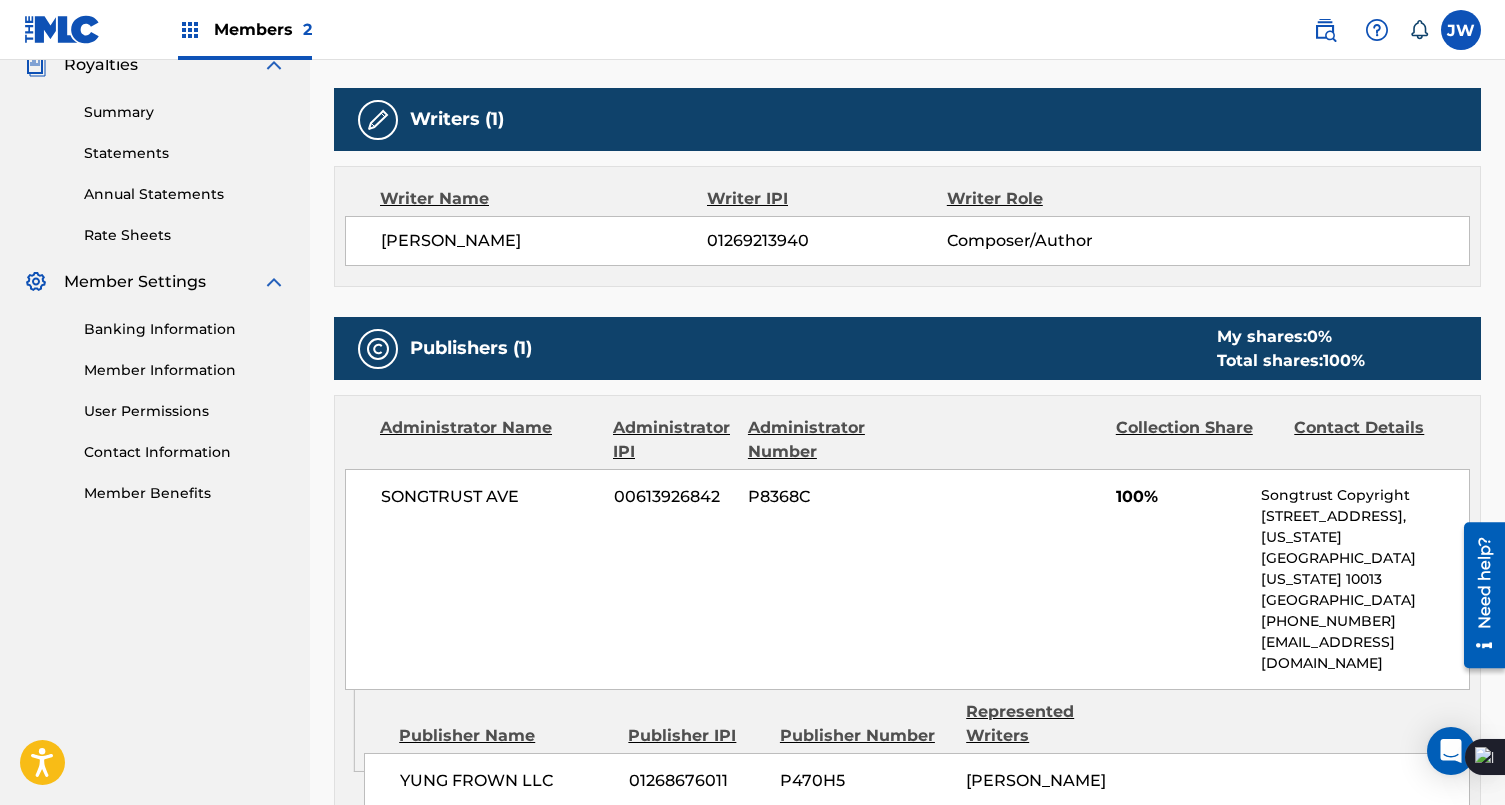 scroll, scrollTop: 0, scrollLeft: 0, axis: both 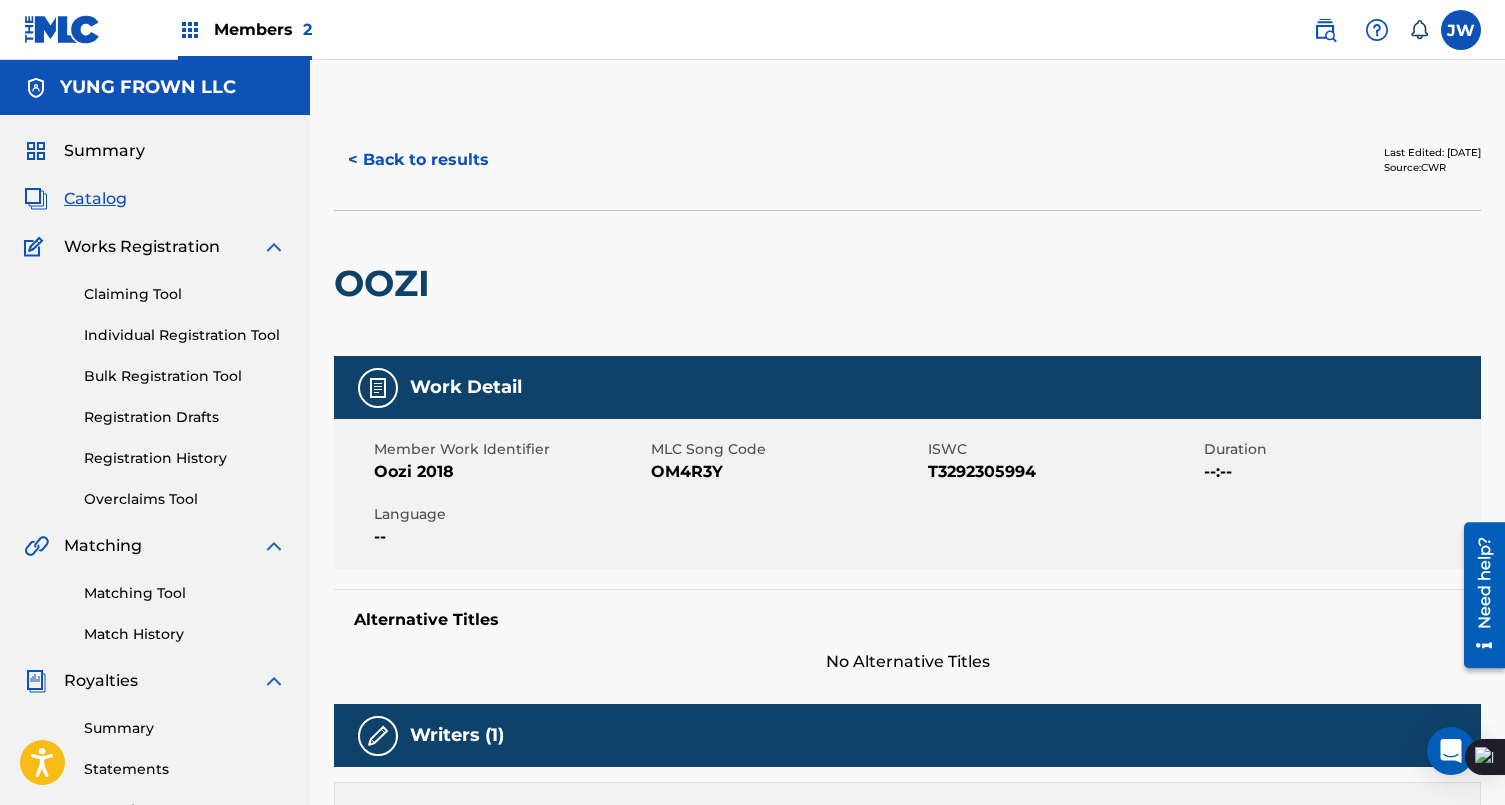 click on "Summary" at bounding box center (104, 151) 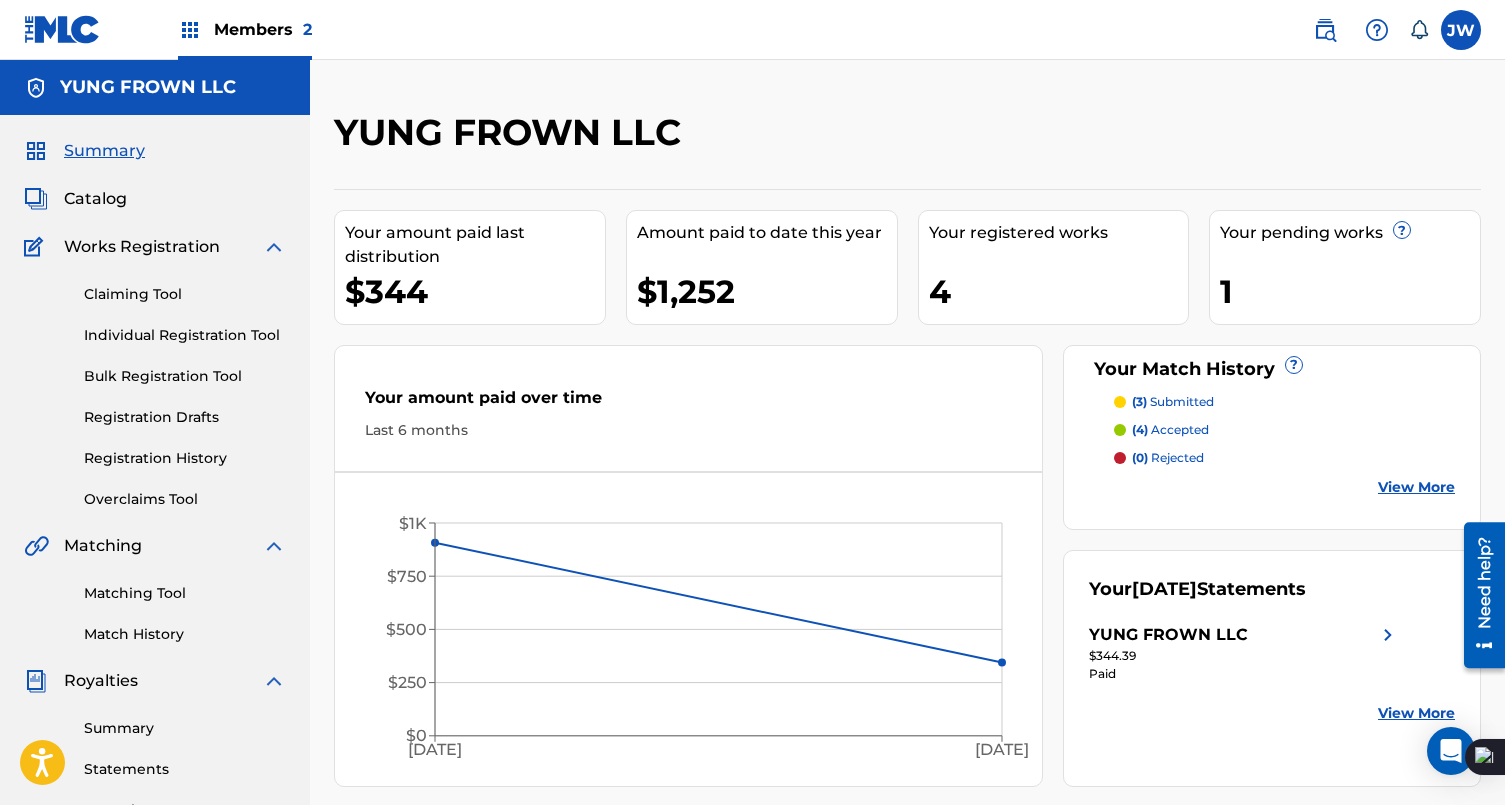 click on "(3)   submitted" at bounding box center [1173, 402] 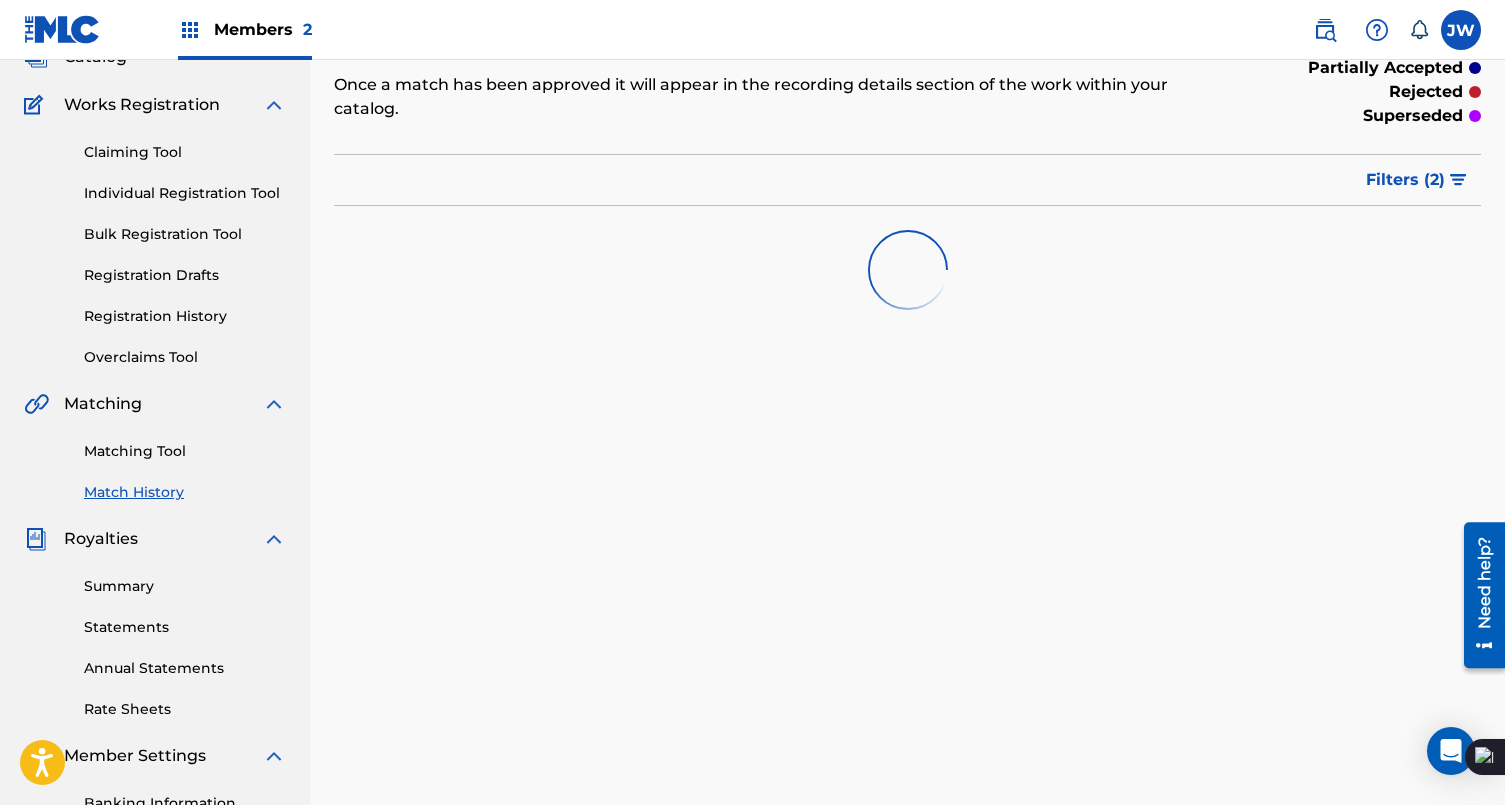scroll, scrollTop: 151, scrollLeft: 0, axis: vertical 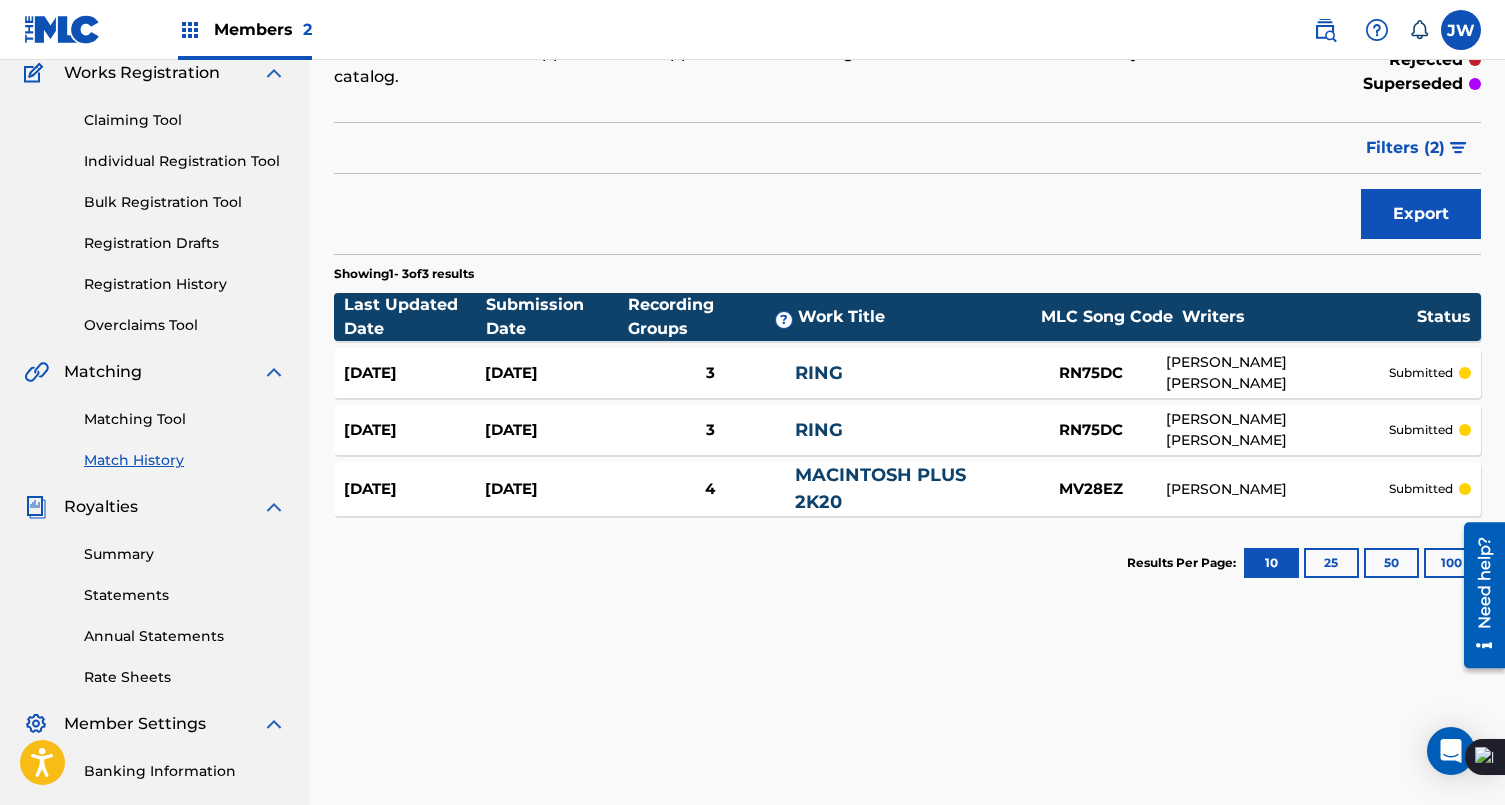 click on "4" at bounding box center [710, 489] 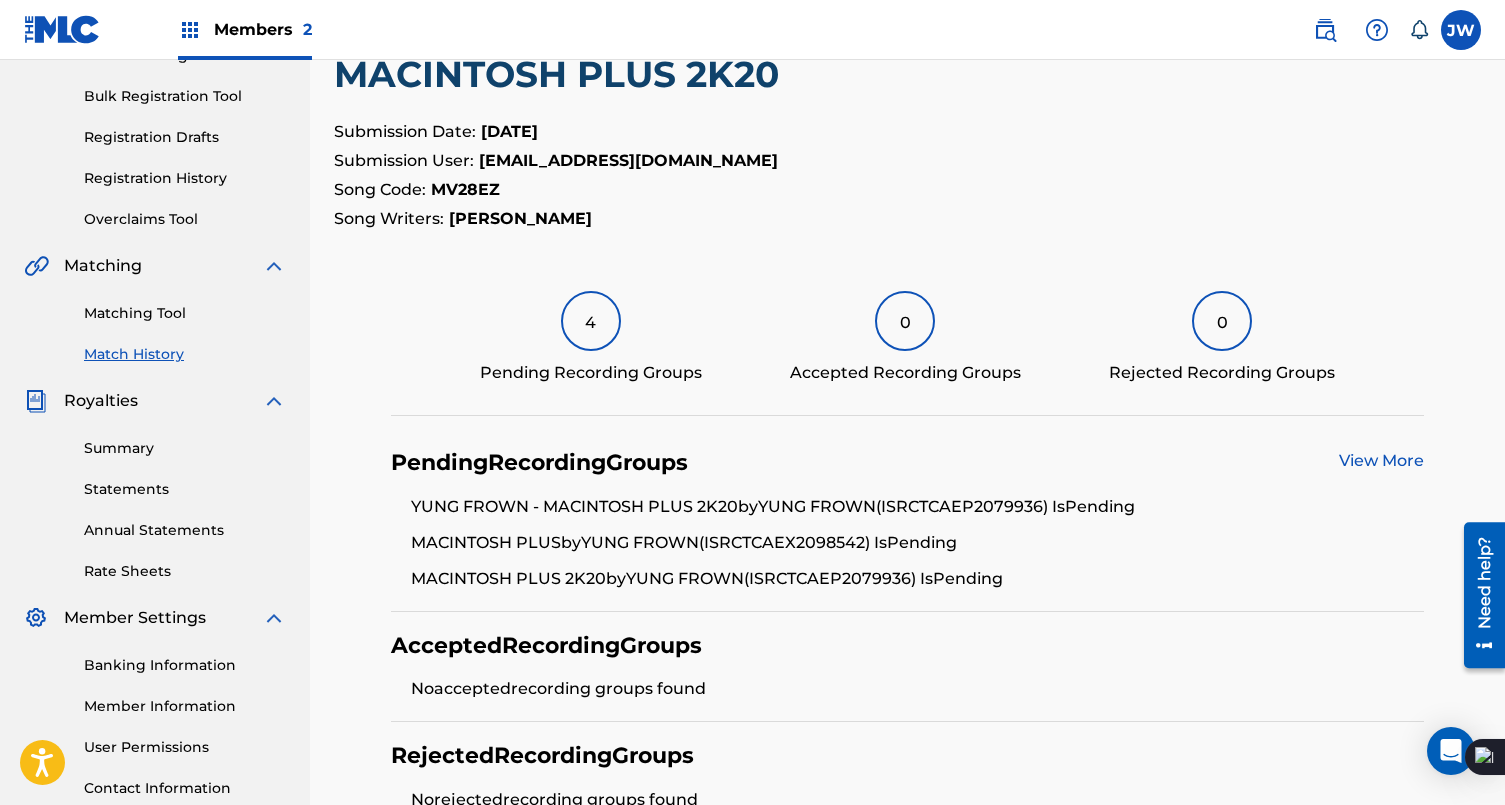 scroll, scrollTop: 114, scrollLeft: 0, axis: vertical 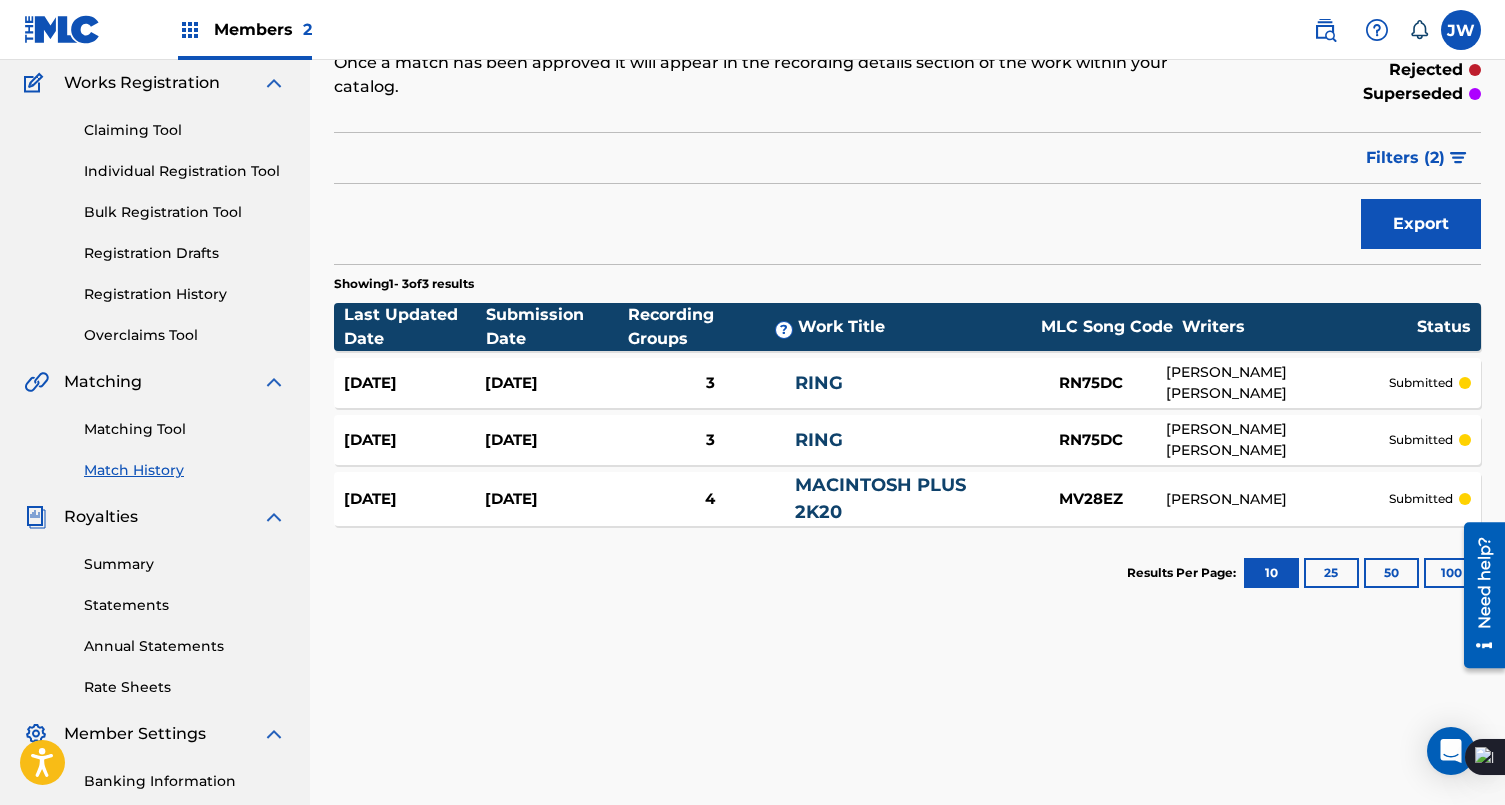click on "Summary" at bounding box center (185, 564) 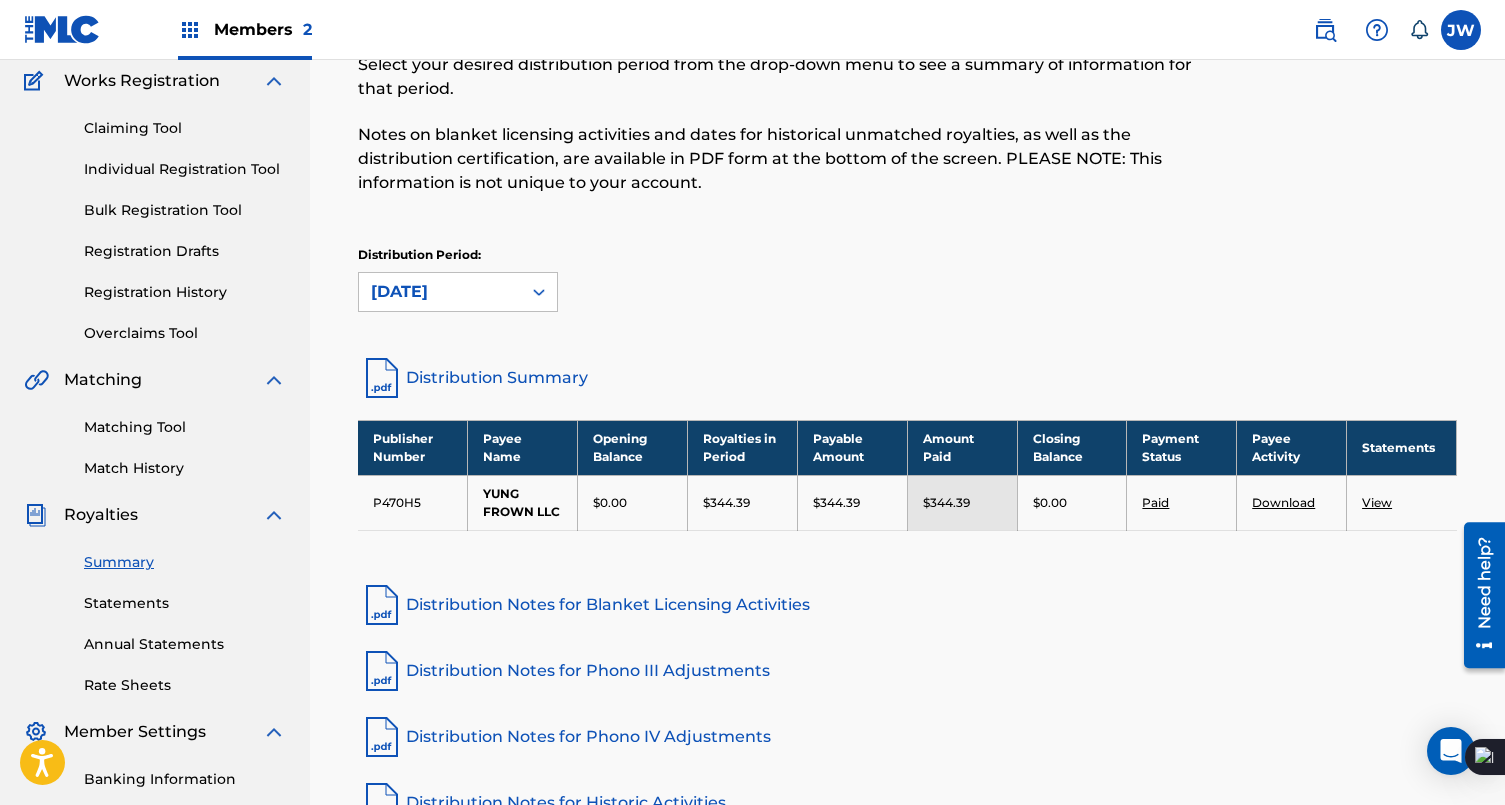 scroll, scrollTop: 151, scrollLeft: 0, axis: vertical 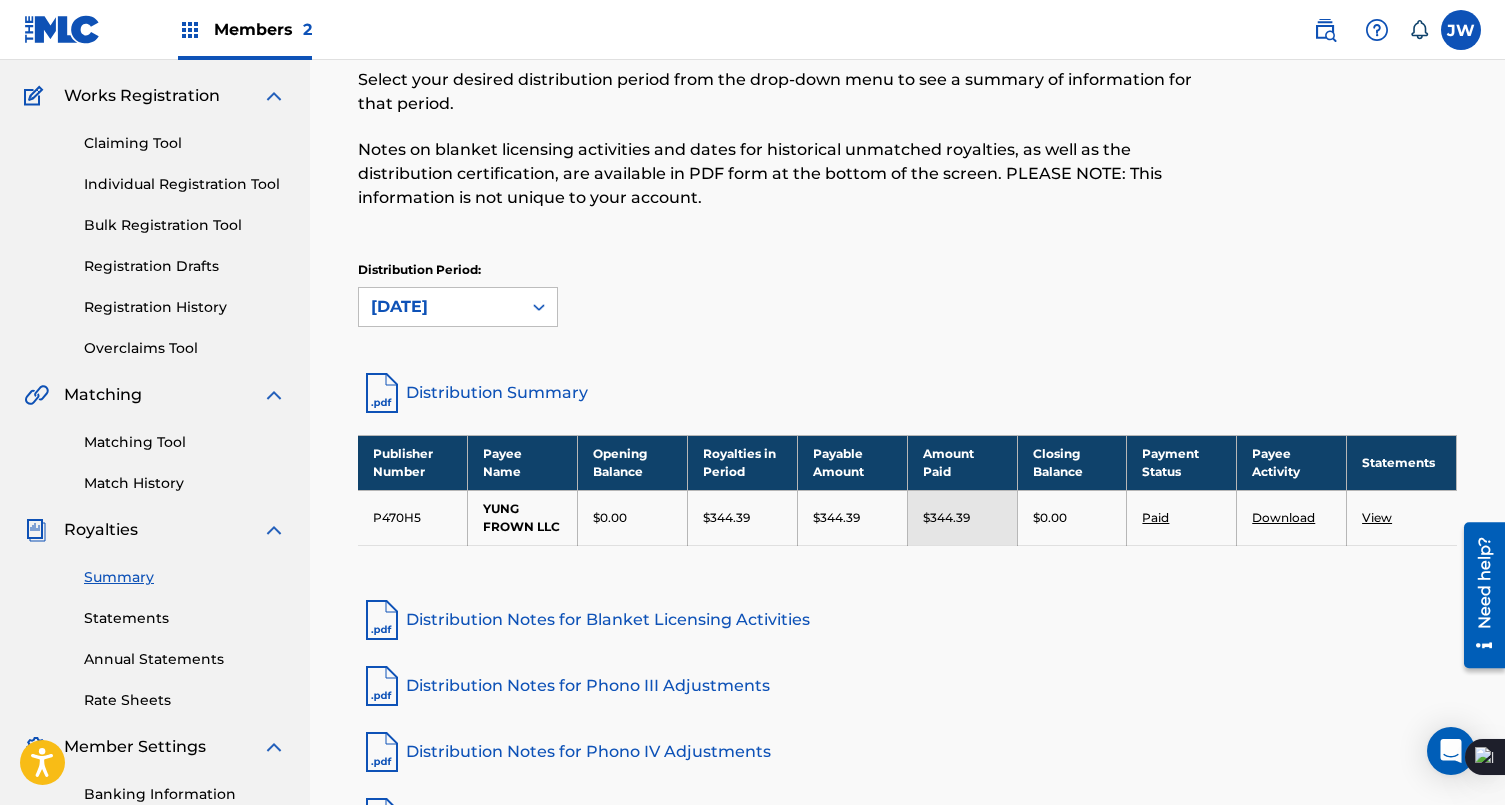 click on "Download" at bounding box center (1283, 517) 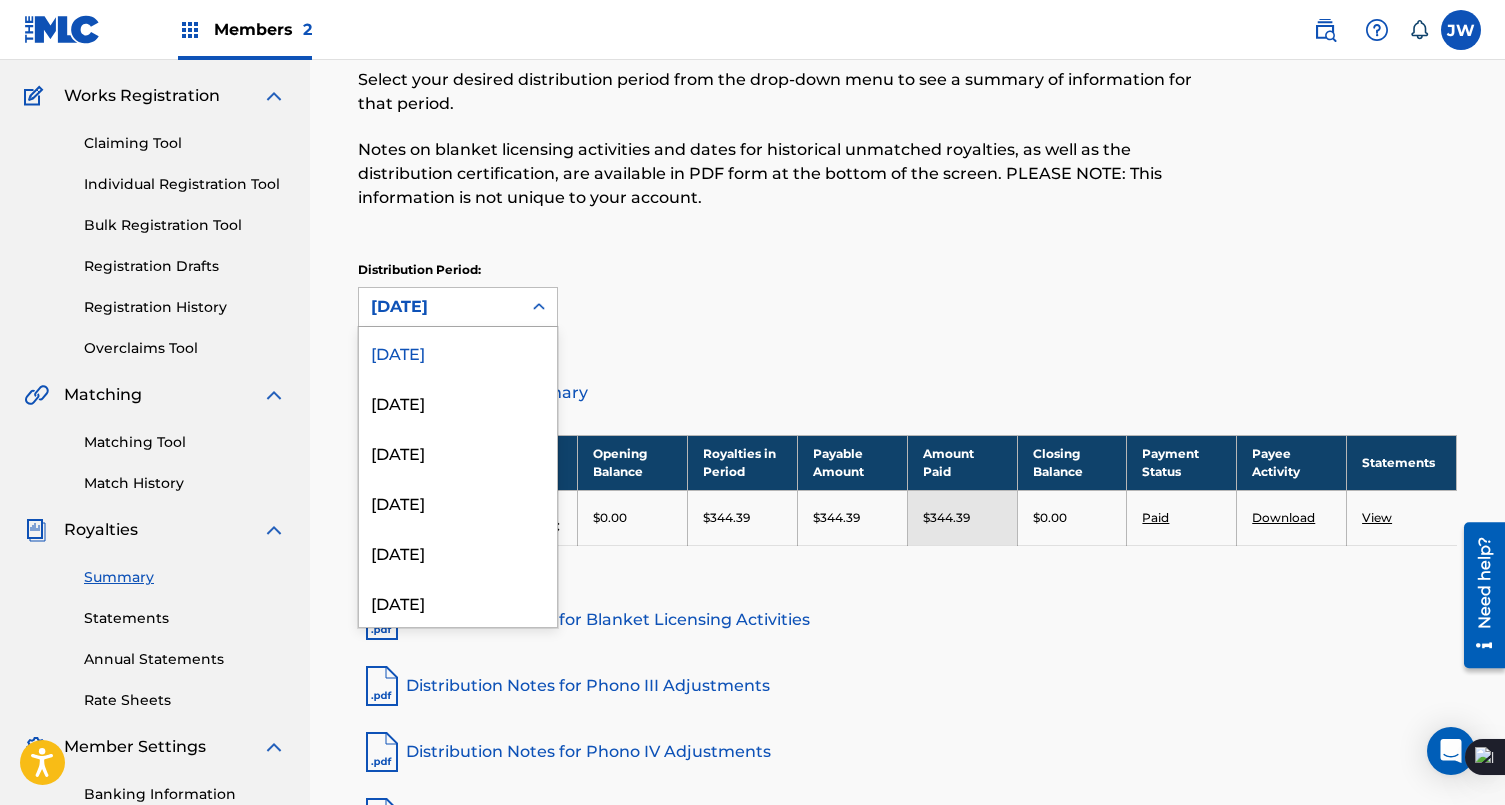 click on "[DATE]" at bounding box center (440, 307) 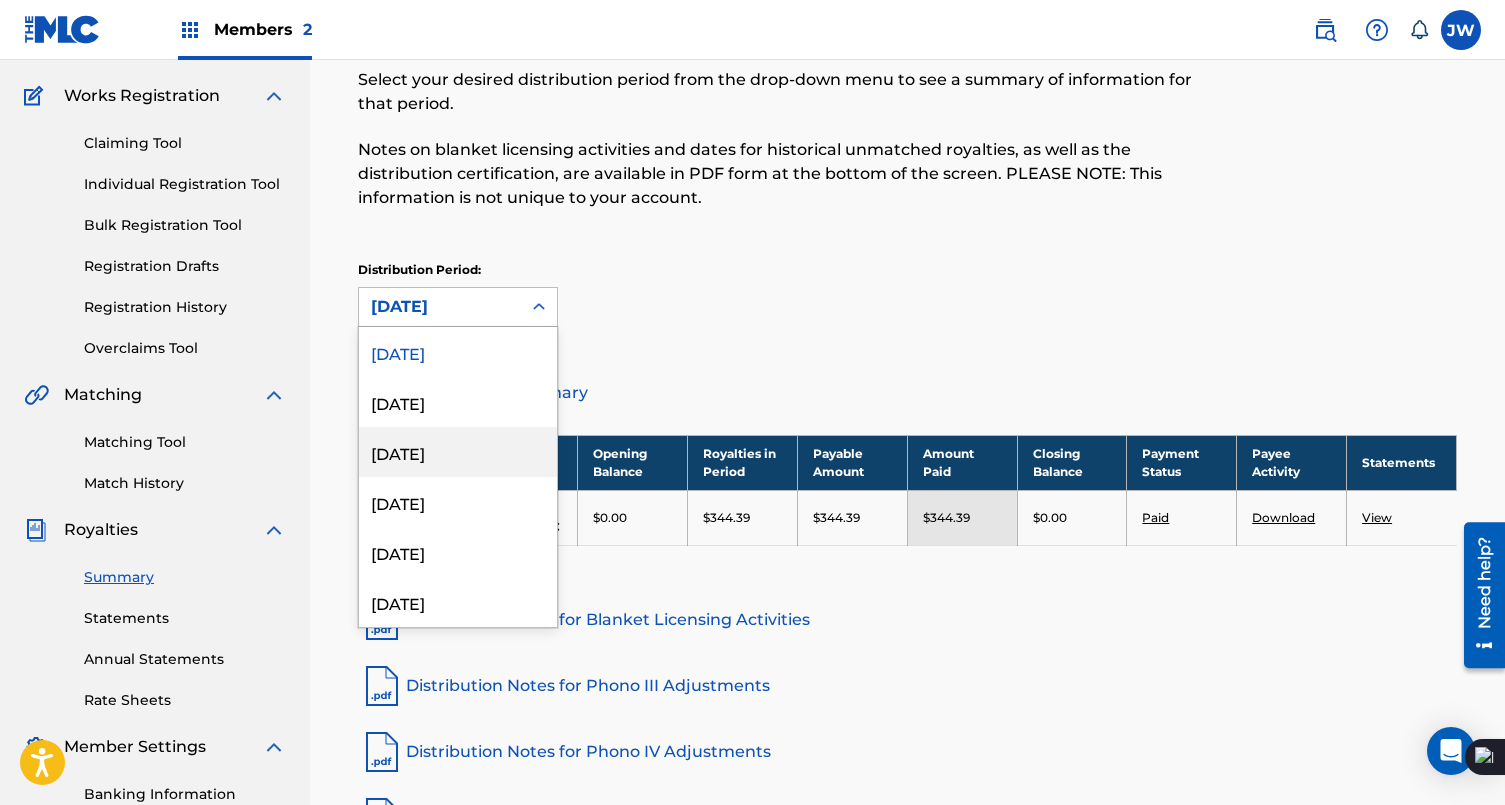 click on "[DATE]" at bounding box center (458, 452) 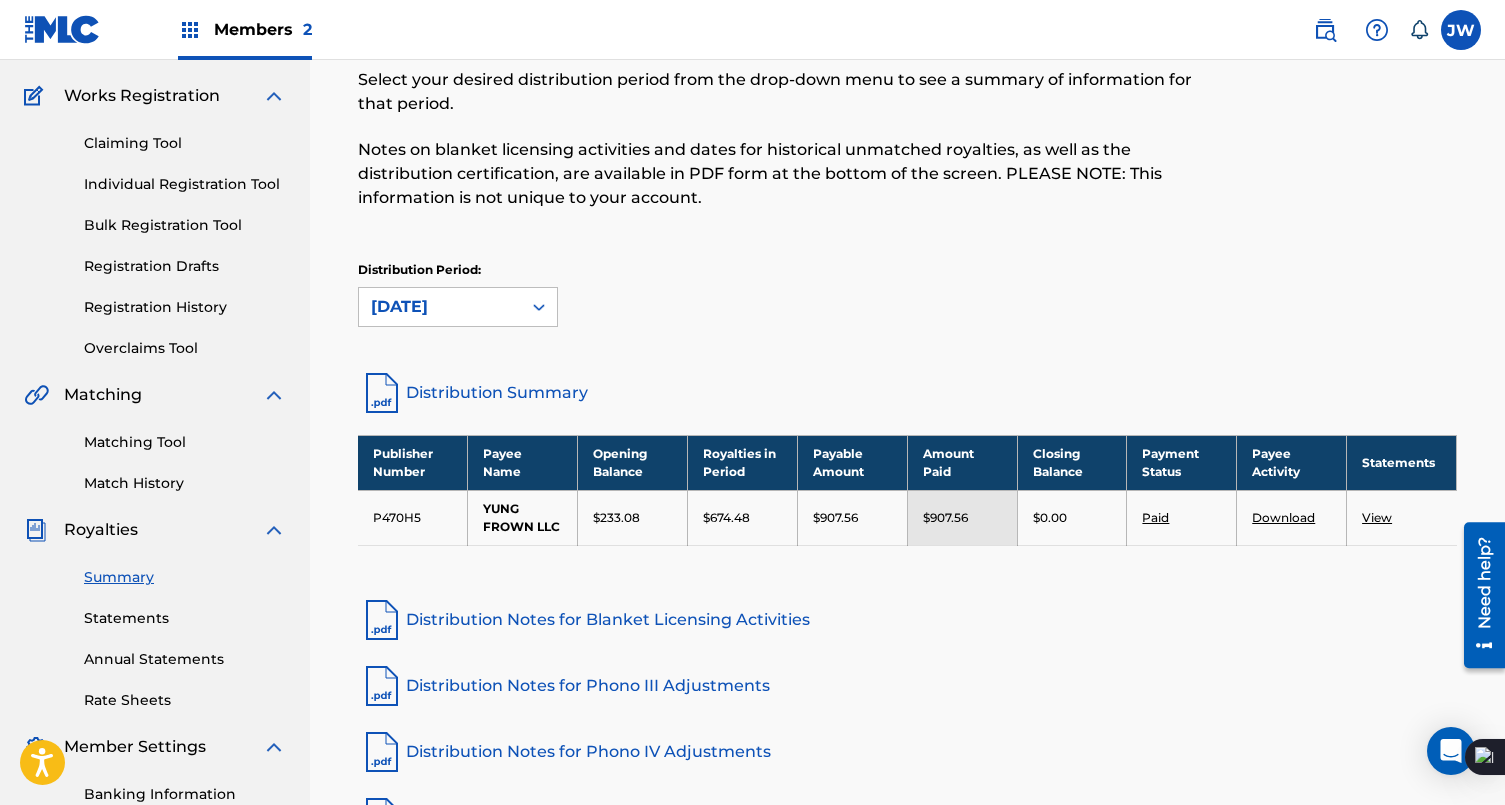 click on "Download" at bounding box center (1283, 517) 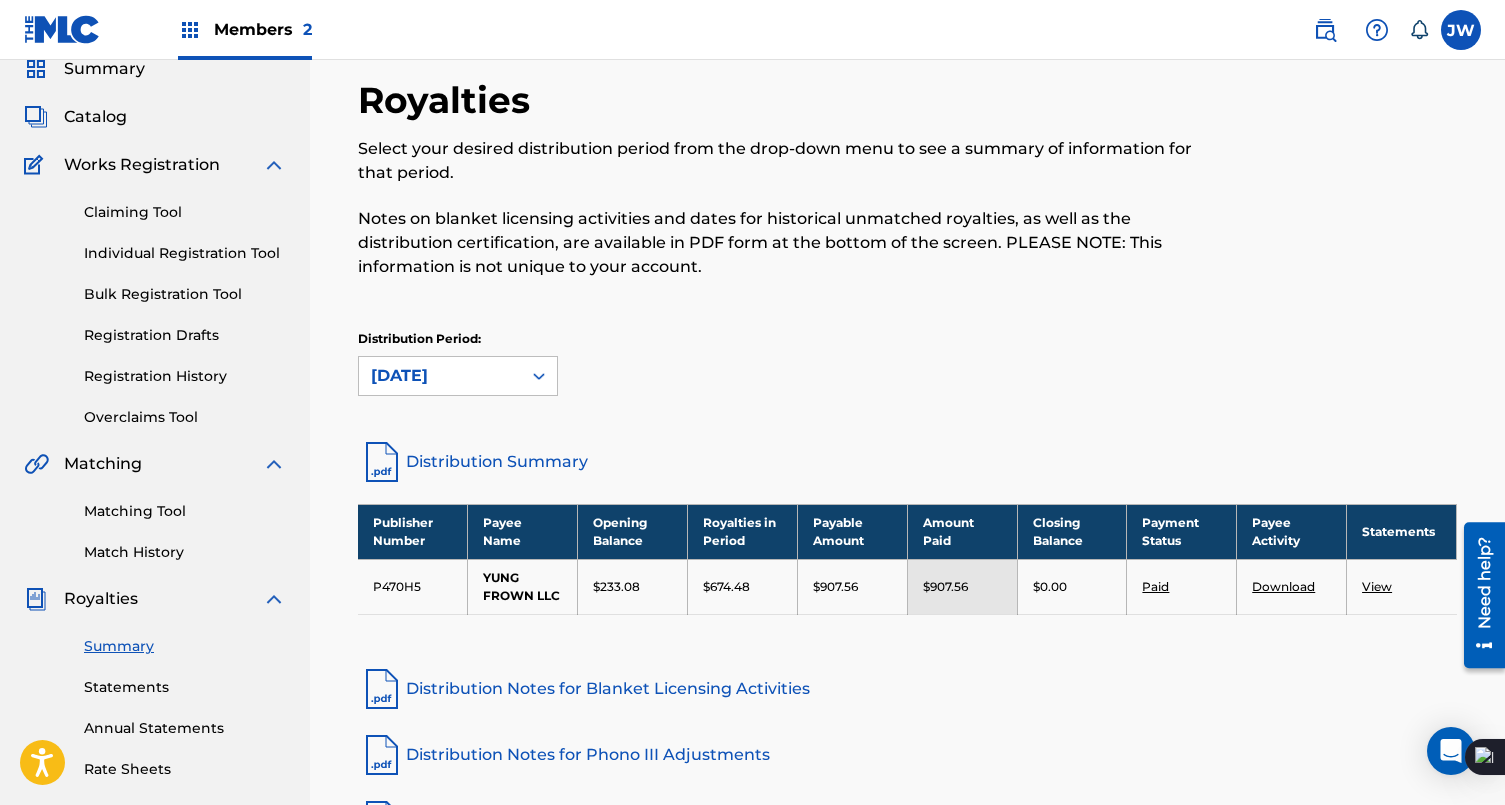 scroll, scrollTop: 0, scrollLeft: 0, axis: both 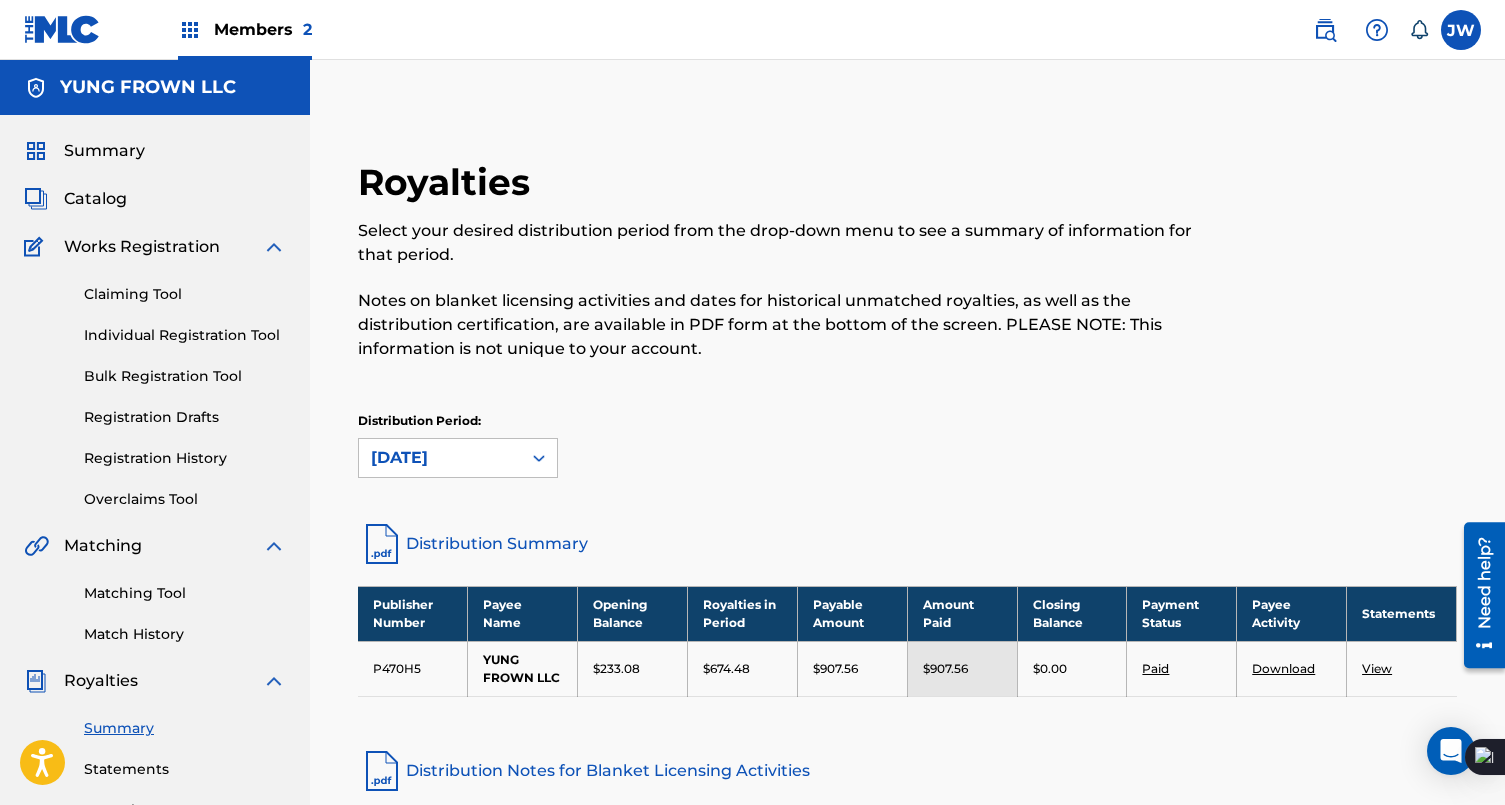 click at bounding box center [1461, 30] 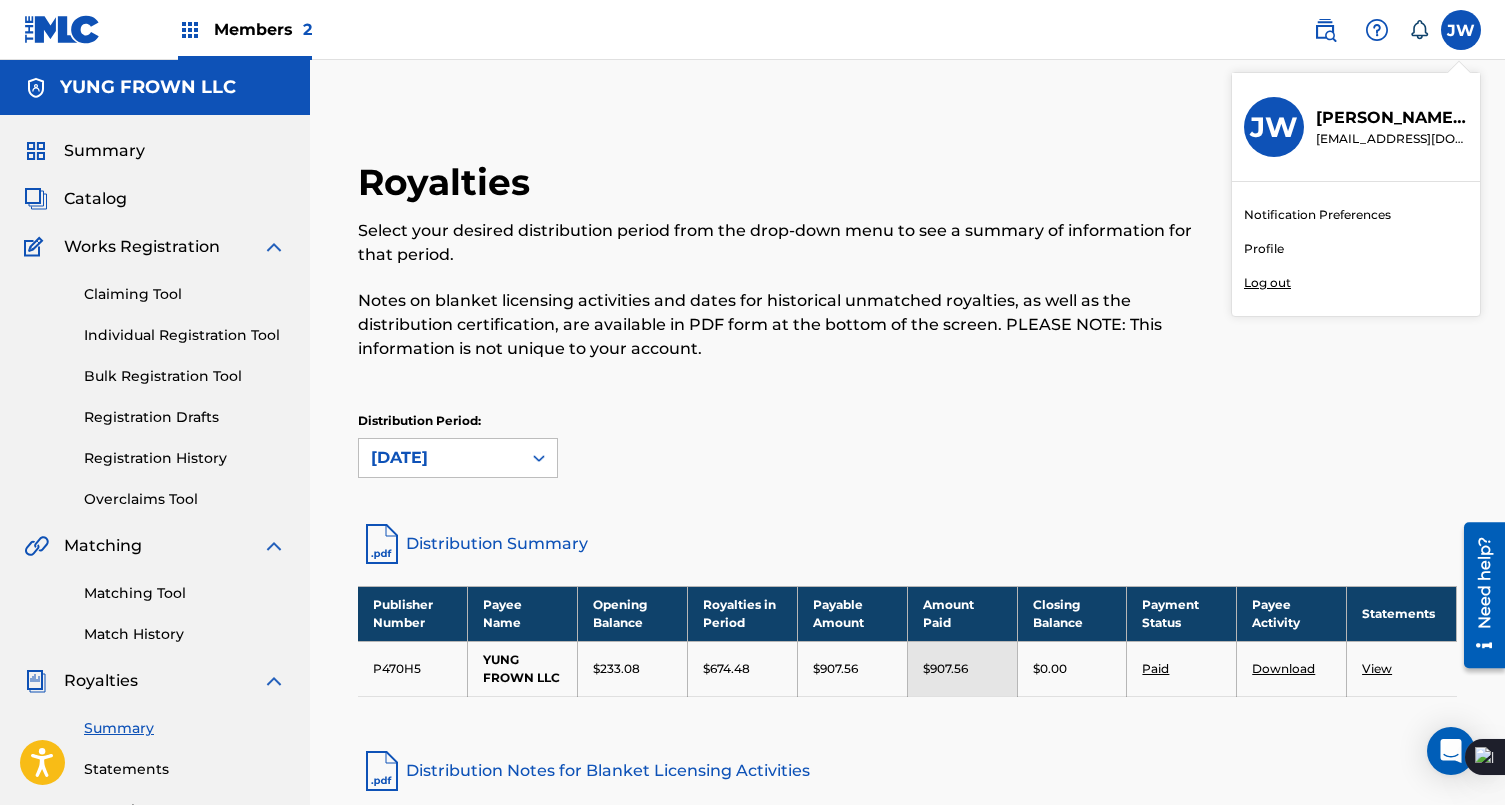 click on "Notification Preferences Profile Log out" at bounding box center [1356, 249] 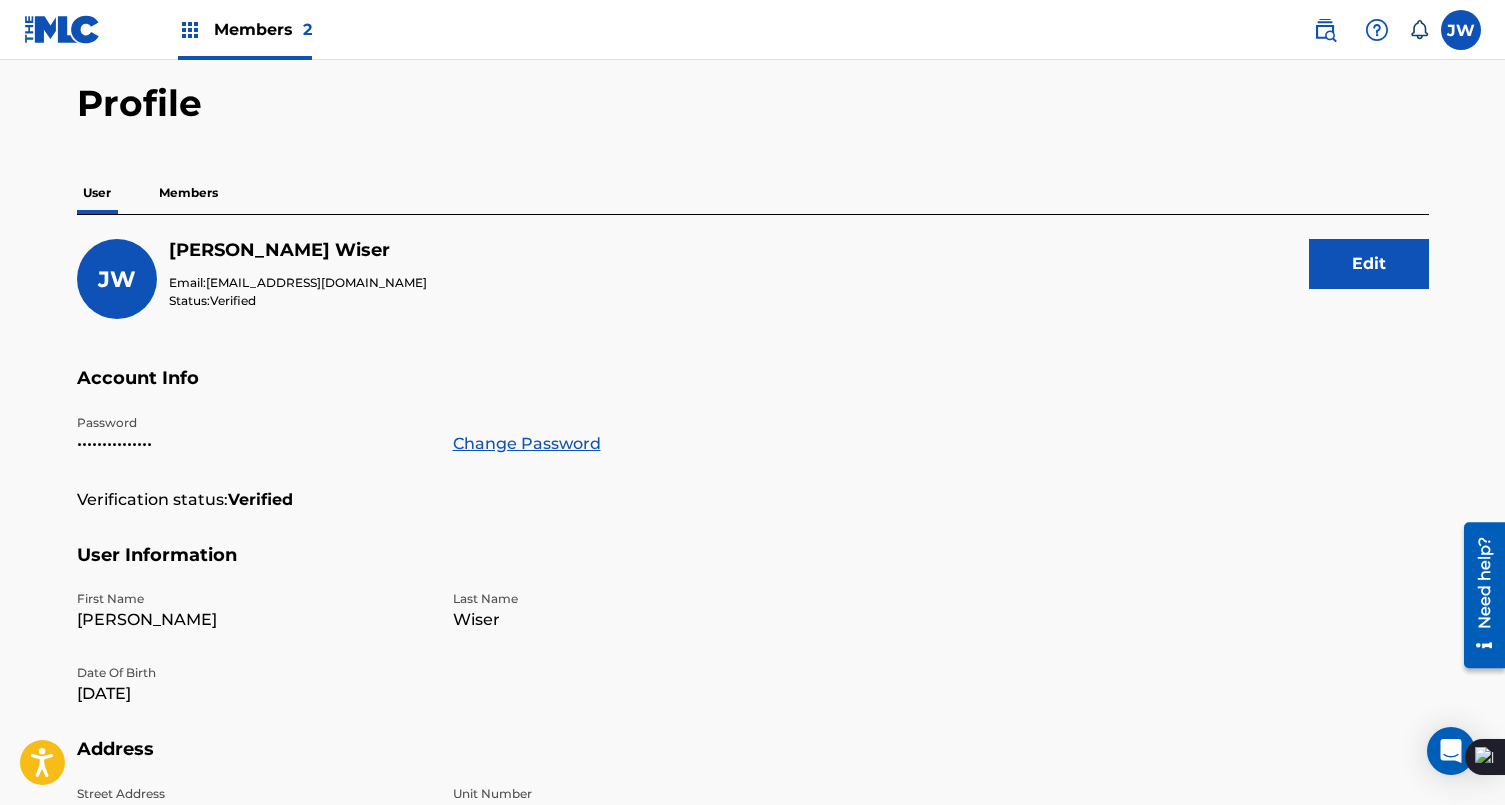 scroll, scrollTop: 26, scrollLeft: 0, axis: vertical 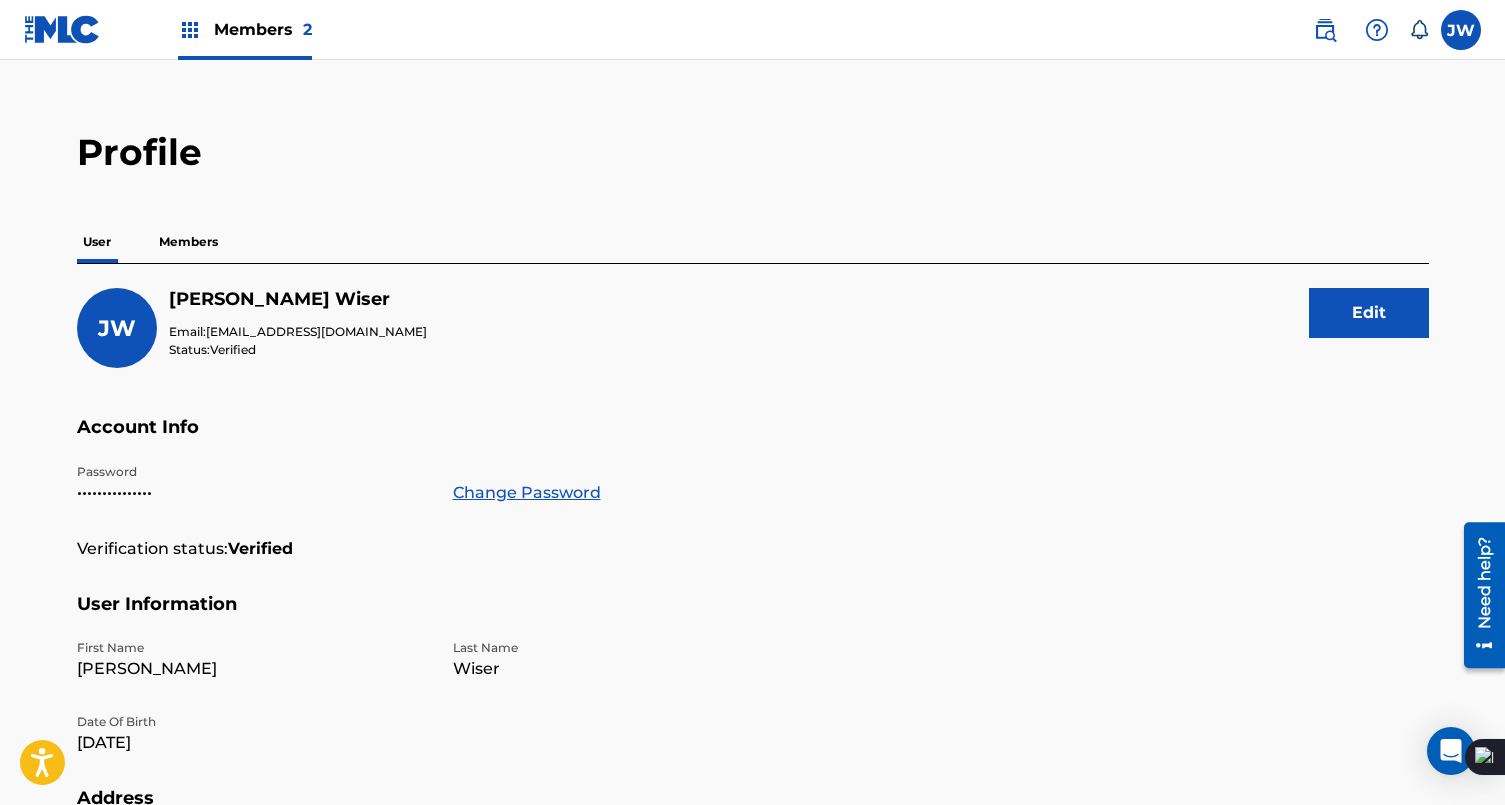 click at bounding box center [62, 29] 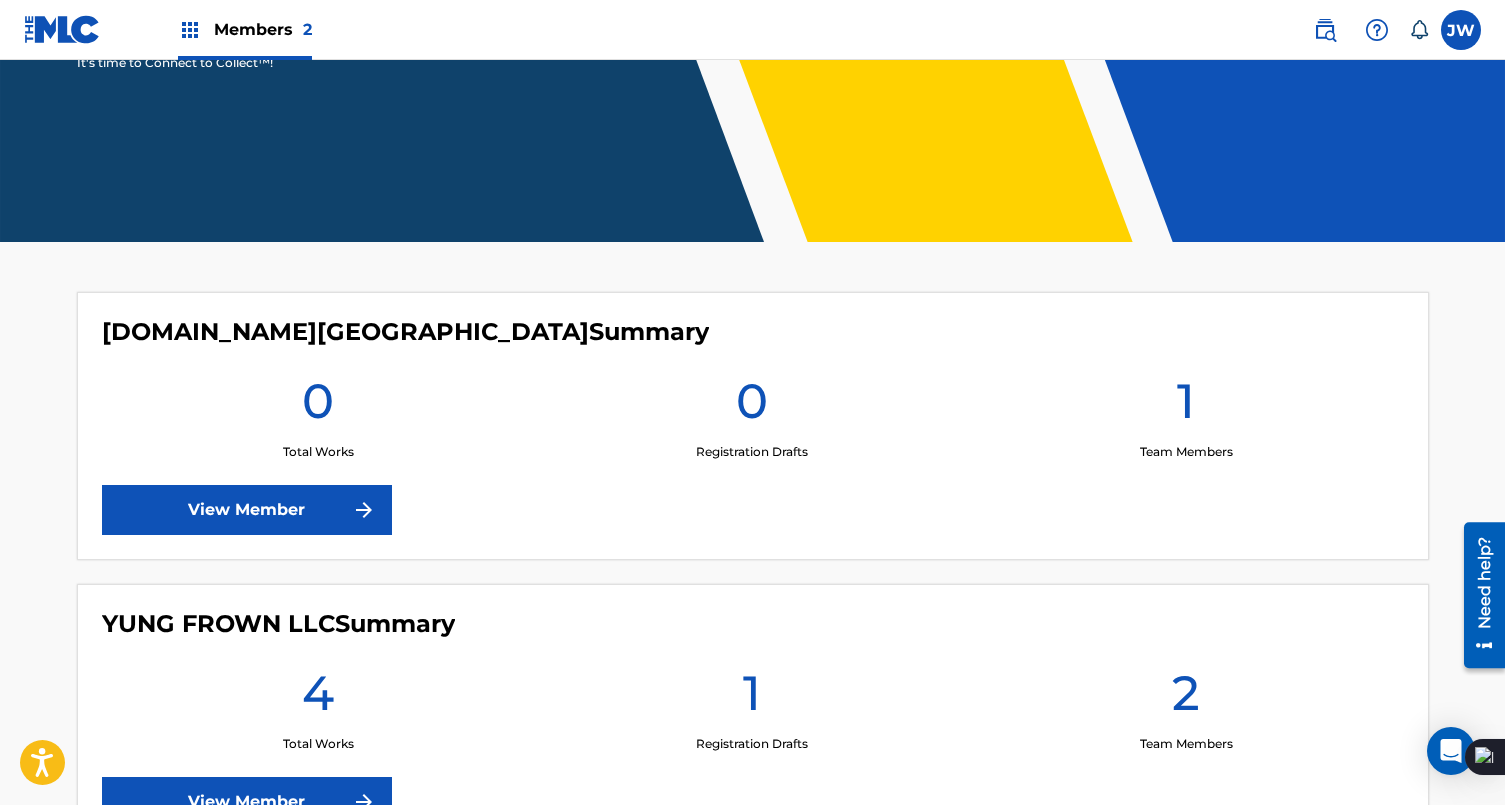 scroll, scrollTop: 511, scrollLeft: 0, axis: vertical 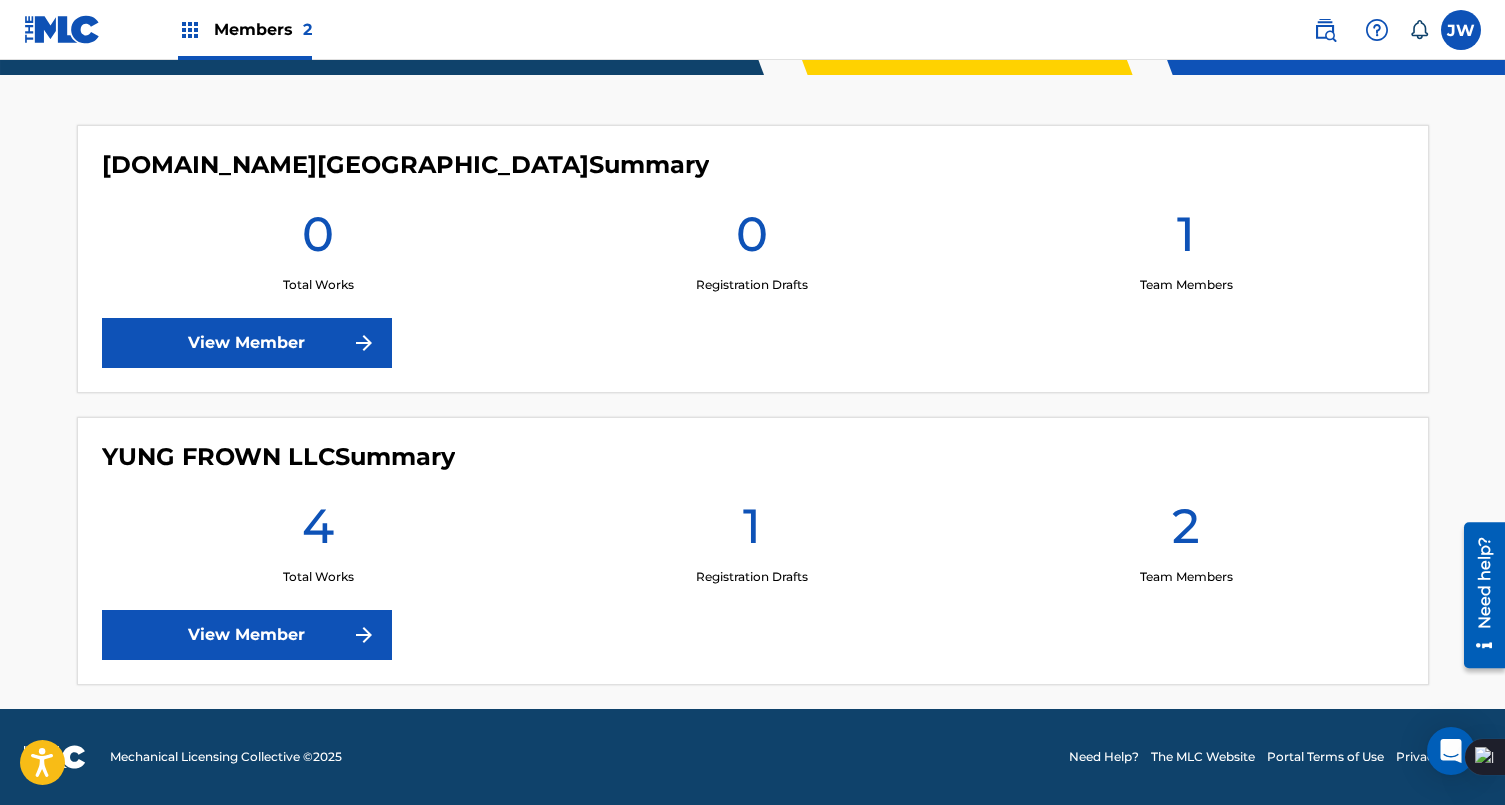 click on "4" at bounding box center [318, 532] 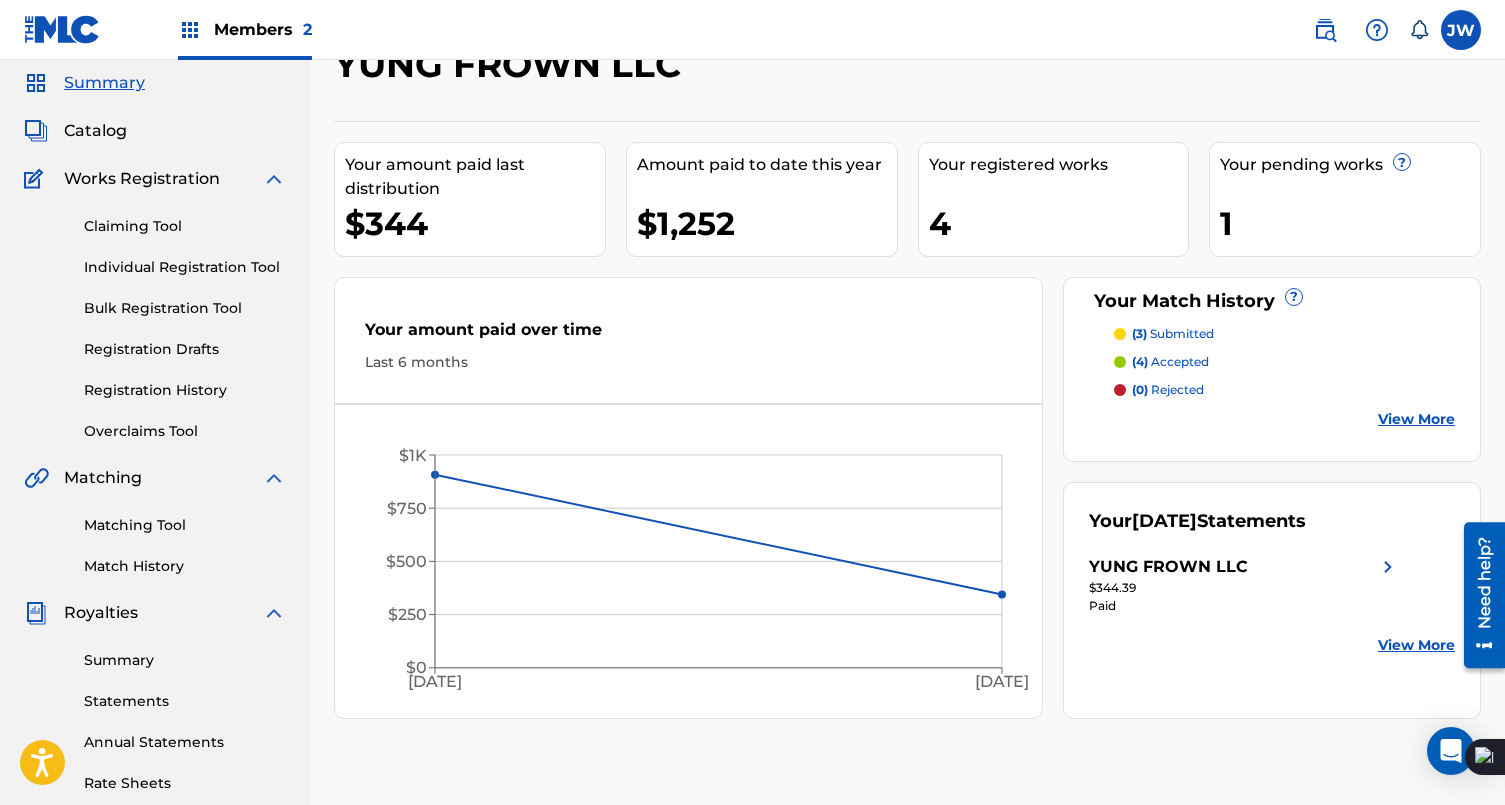 scroll, scrollTop: 58, scrollLeft: 0, axis: vertical 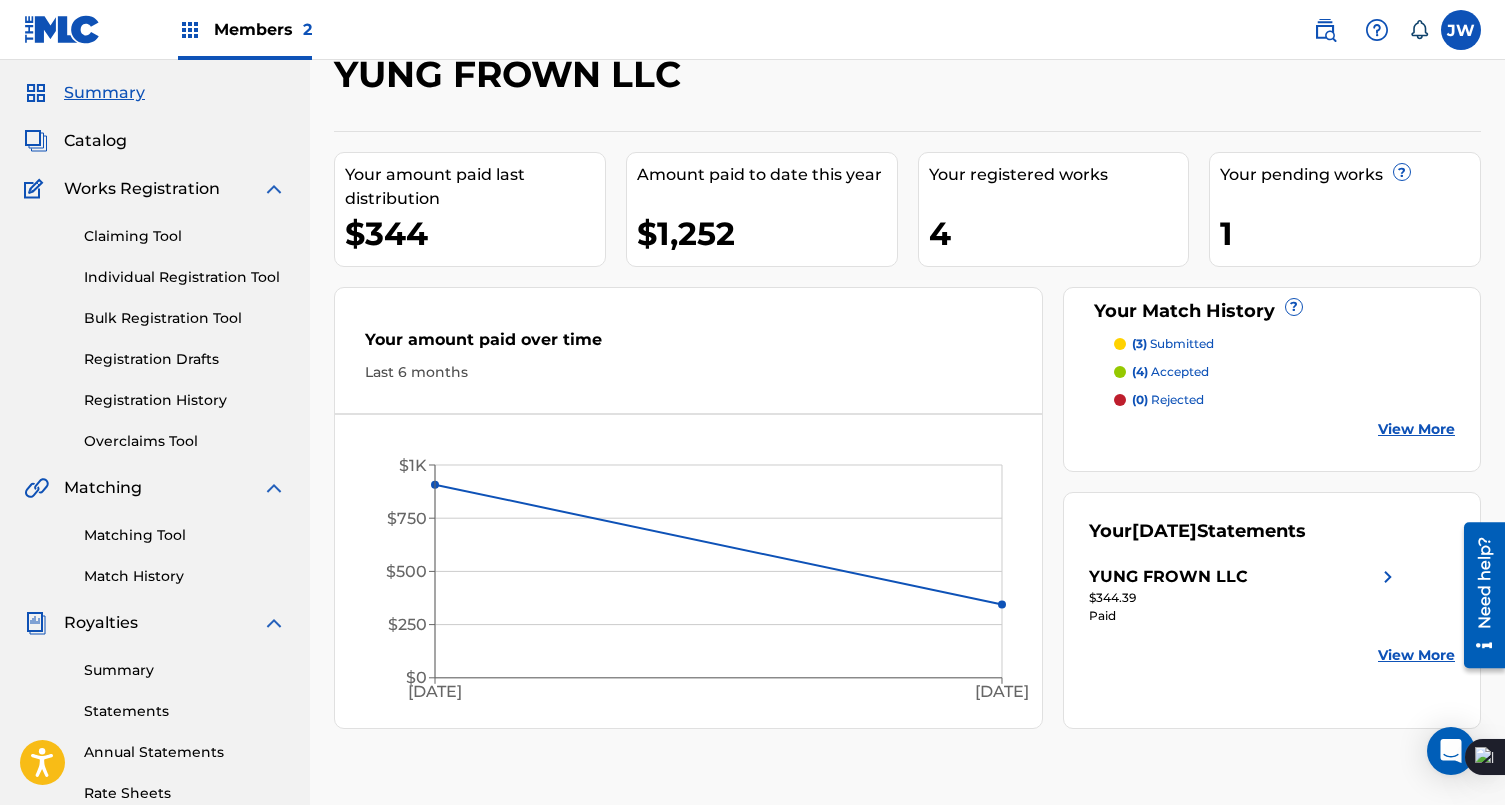 click on "Matching Tool" at bounding box center [185, 535] 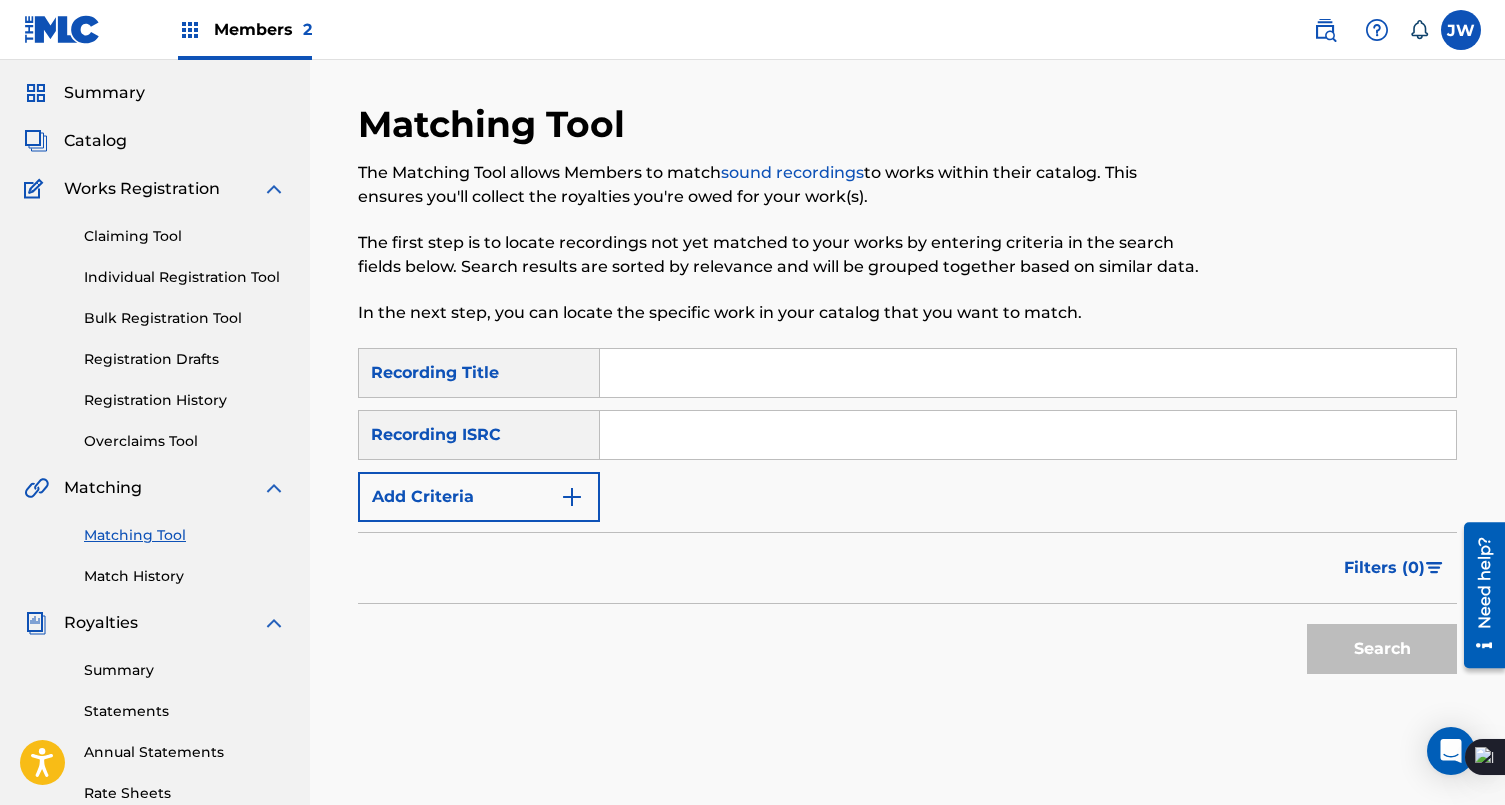 scroll, scrollTop: 0, scrollLeft: 0, axis: both 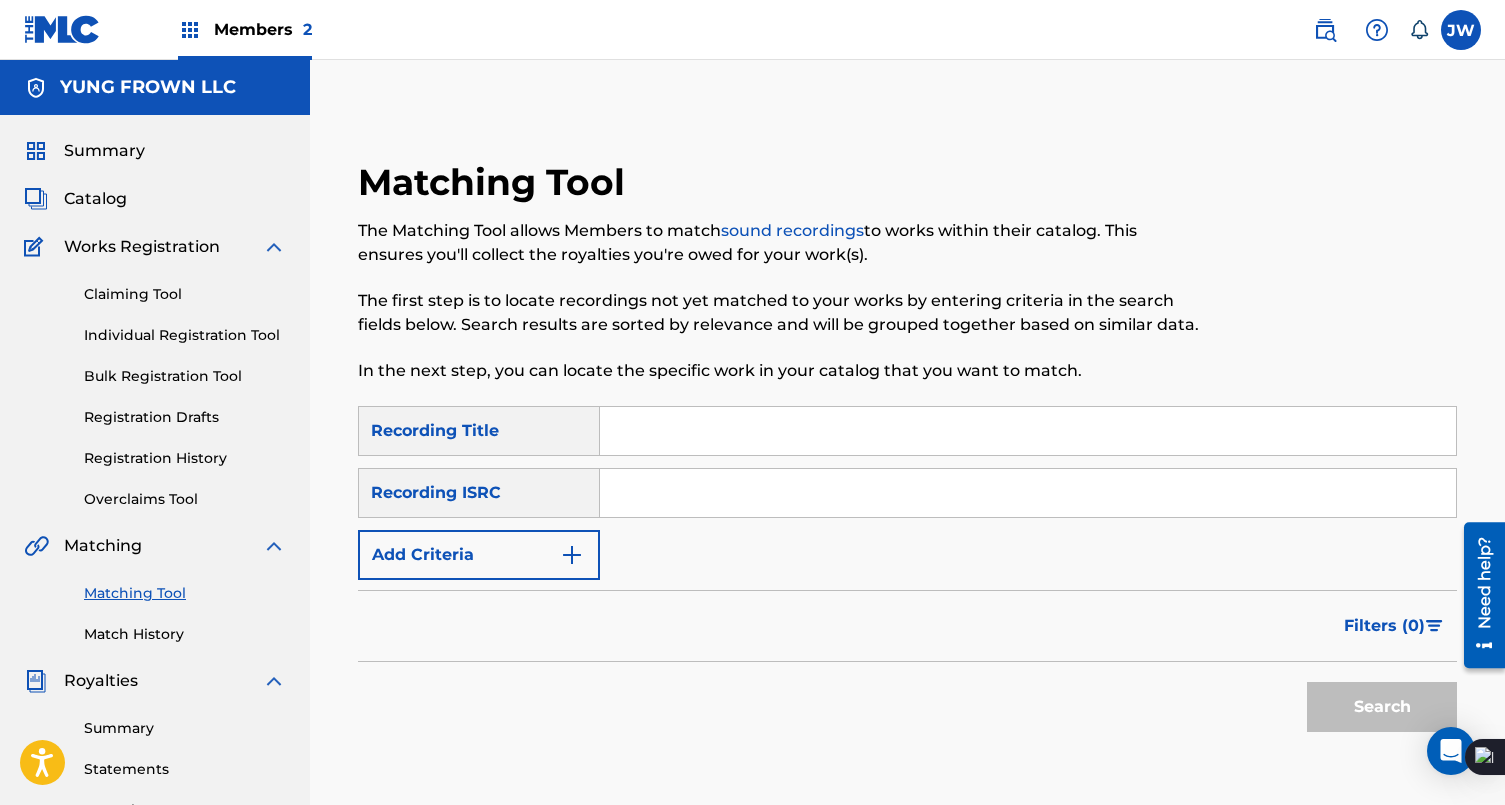 click on "Summary Catalog Works Registration Claiming Tool Individual Registration Tool Bulk Registration Tool Registration Drafts Registration History Overclaims Tool Matching Matching Tool Match History Royalties Summary Statements Annual Statements Rate Sheets Member Settings Banking Information Member Information User Permissions Contact Information Member Benefits" at bounding box center [155, 629] 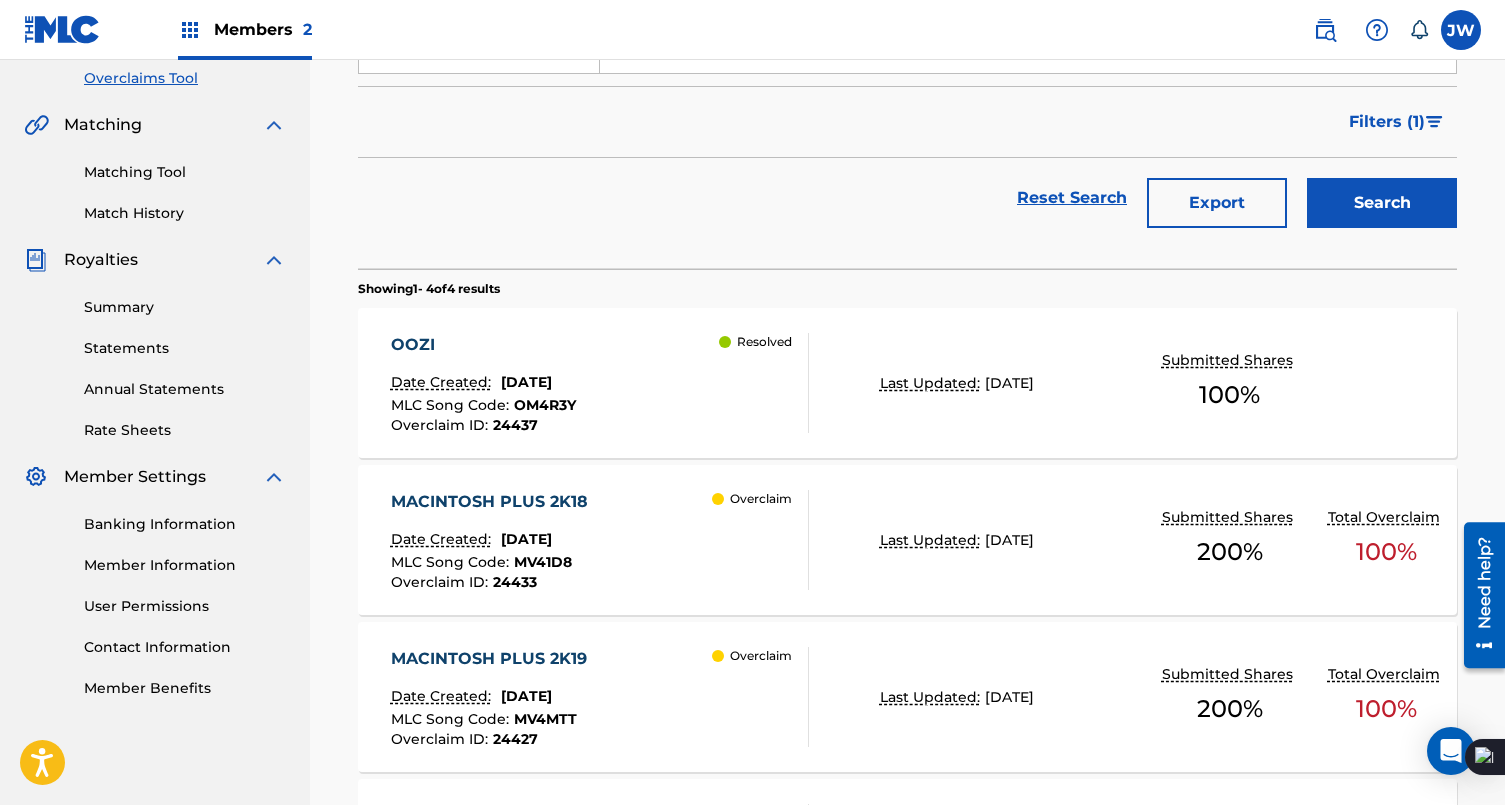scroll, scrollTop: 495, scrollLeft: 0, axis: vertical 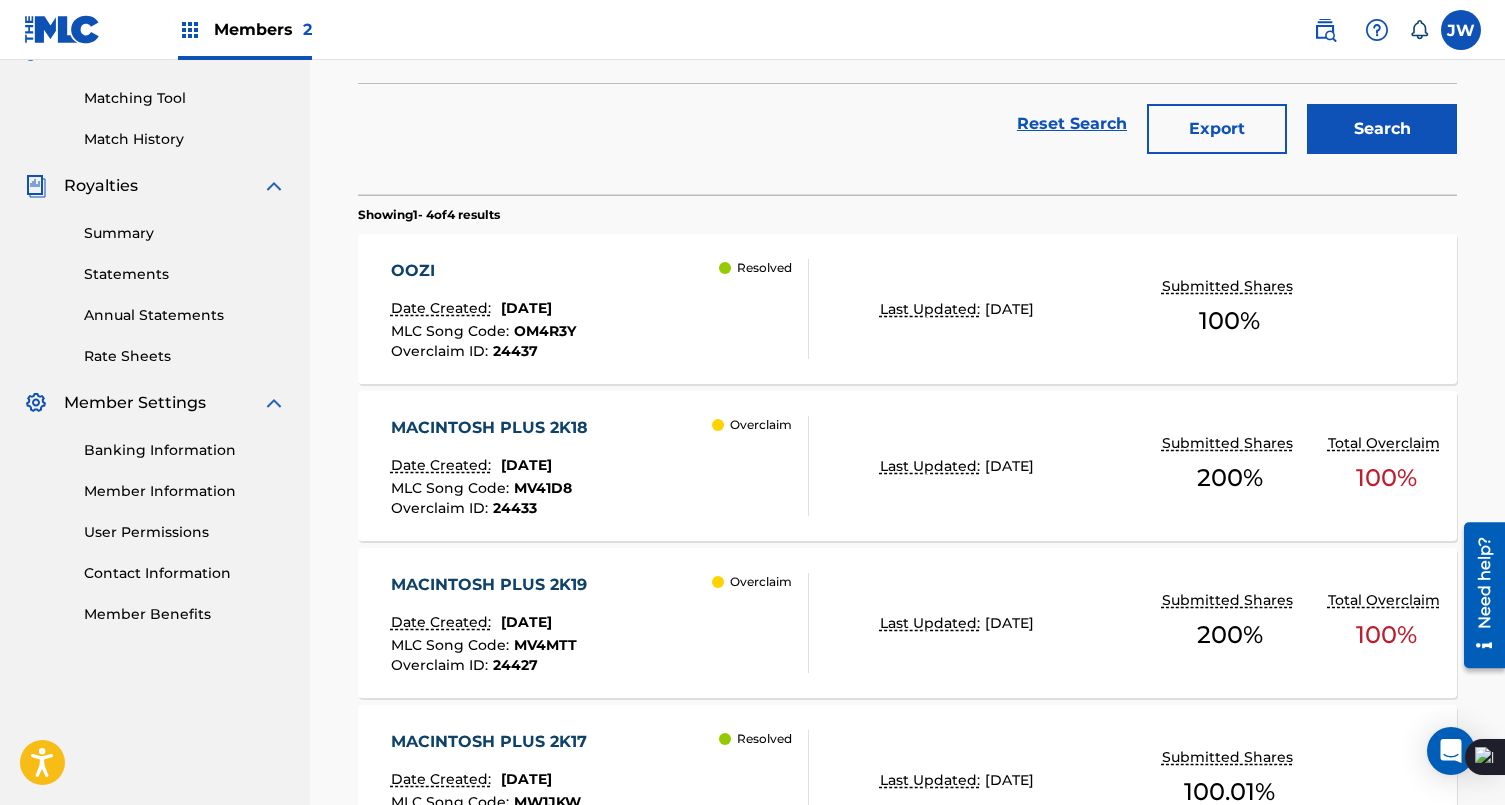 click on "Annual Statements" at bounding box center (185, 315) 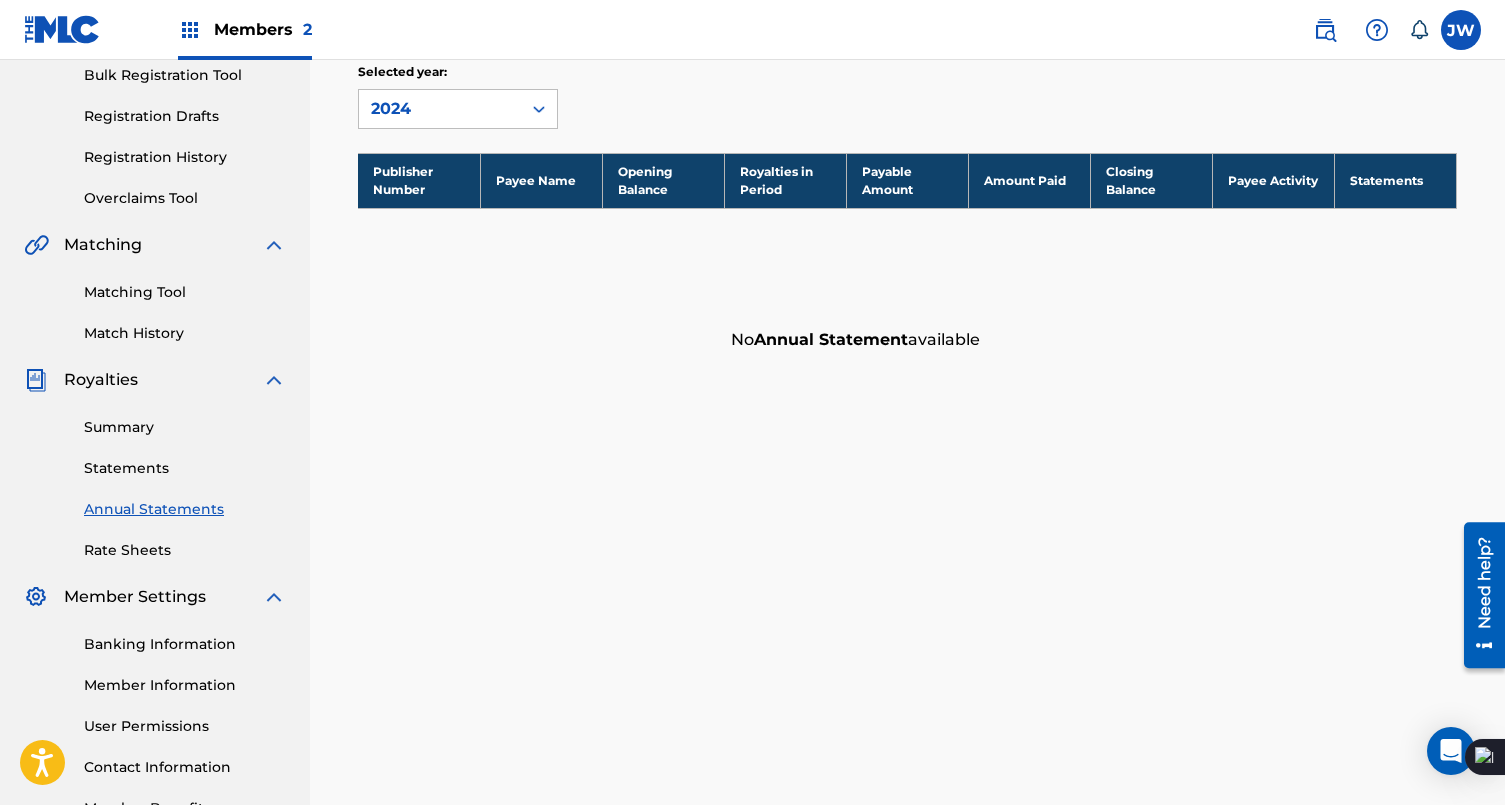 scroll, scrollTop: 343, scrollLeft: 0, axis: vertical 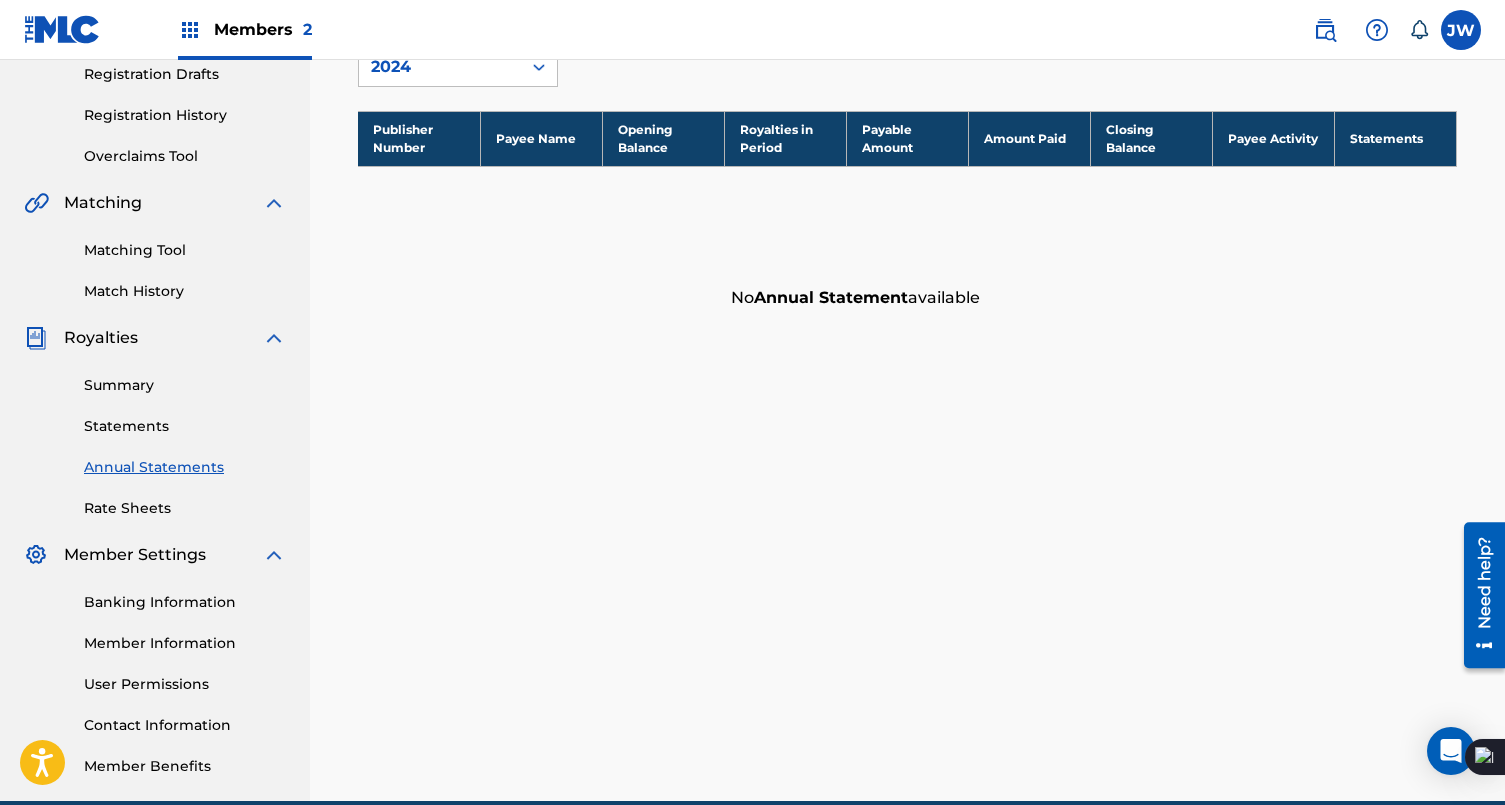 click on "Banking Information" at bounding box center (185, 602) 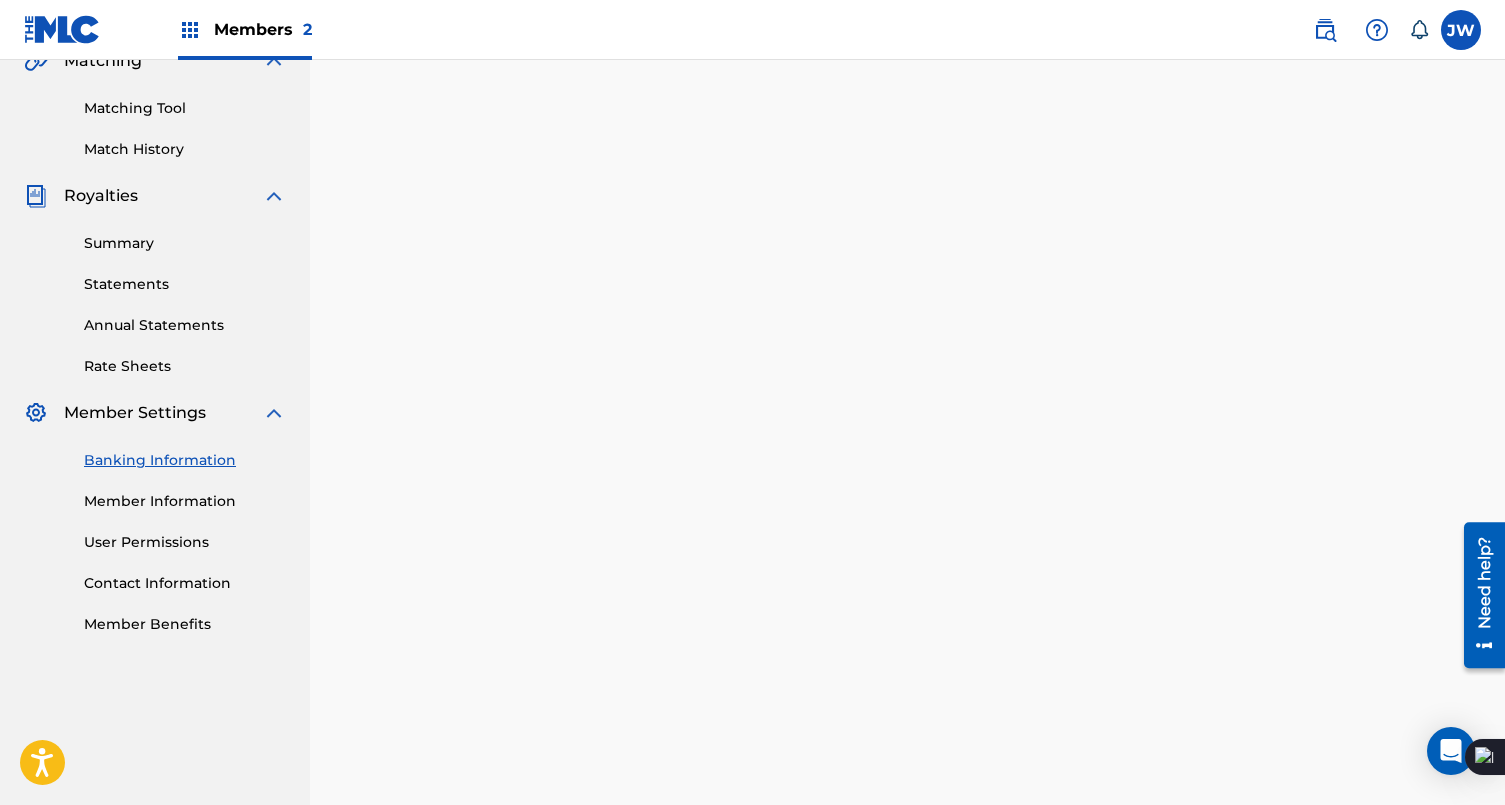 scroll, scrollTop: 580, scrollLeft: 0, axis: vertical 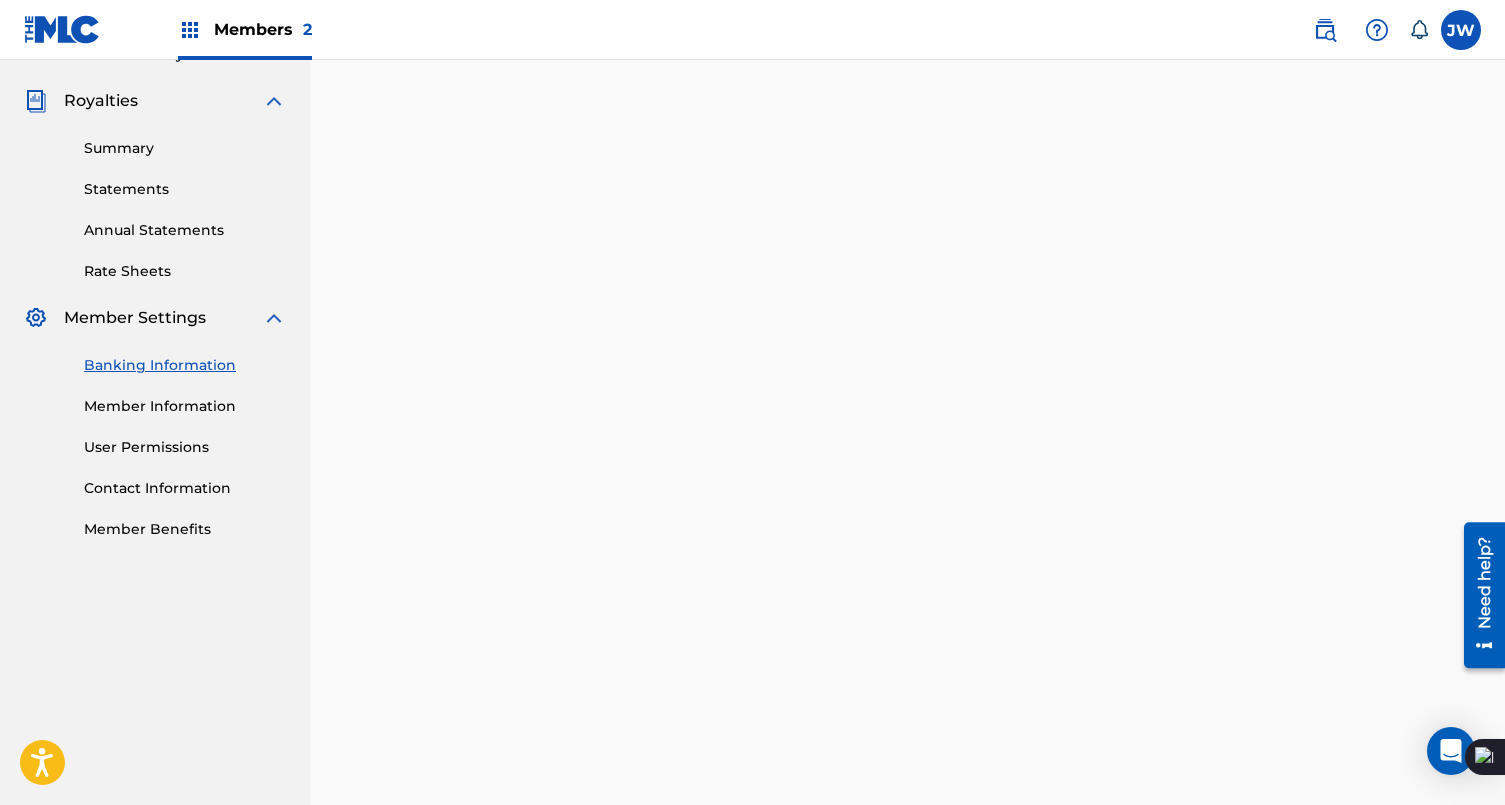 click on "Member Information" at bounding box center [185, 406] 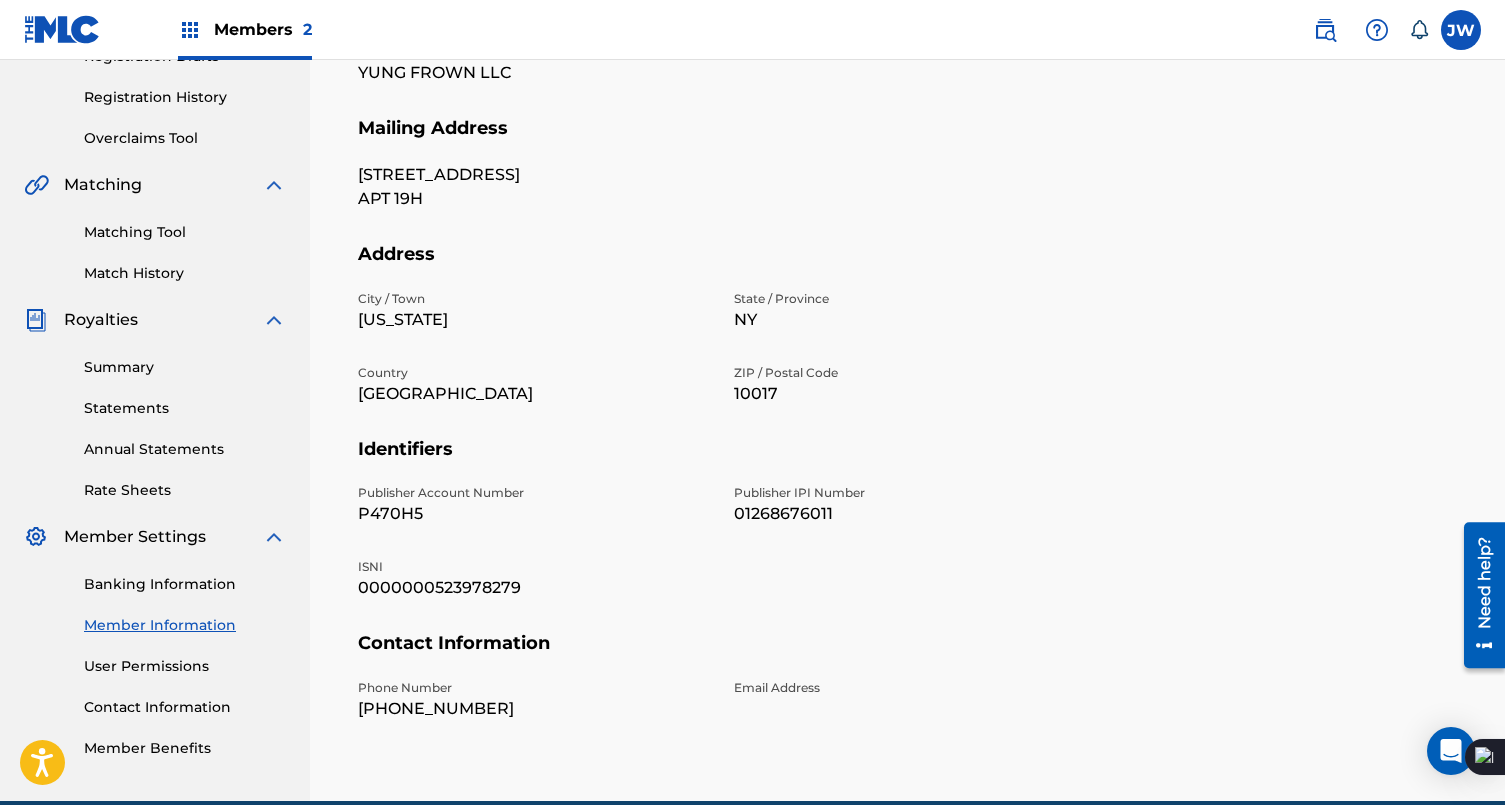 scroll, scrollTop: 374, scrollLeft: 0, axis: vertical 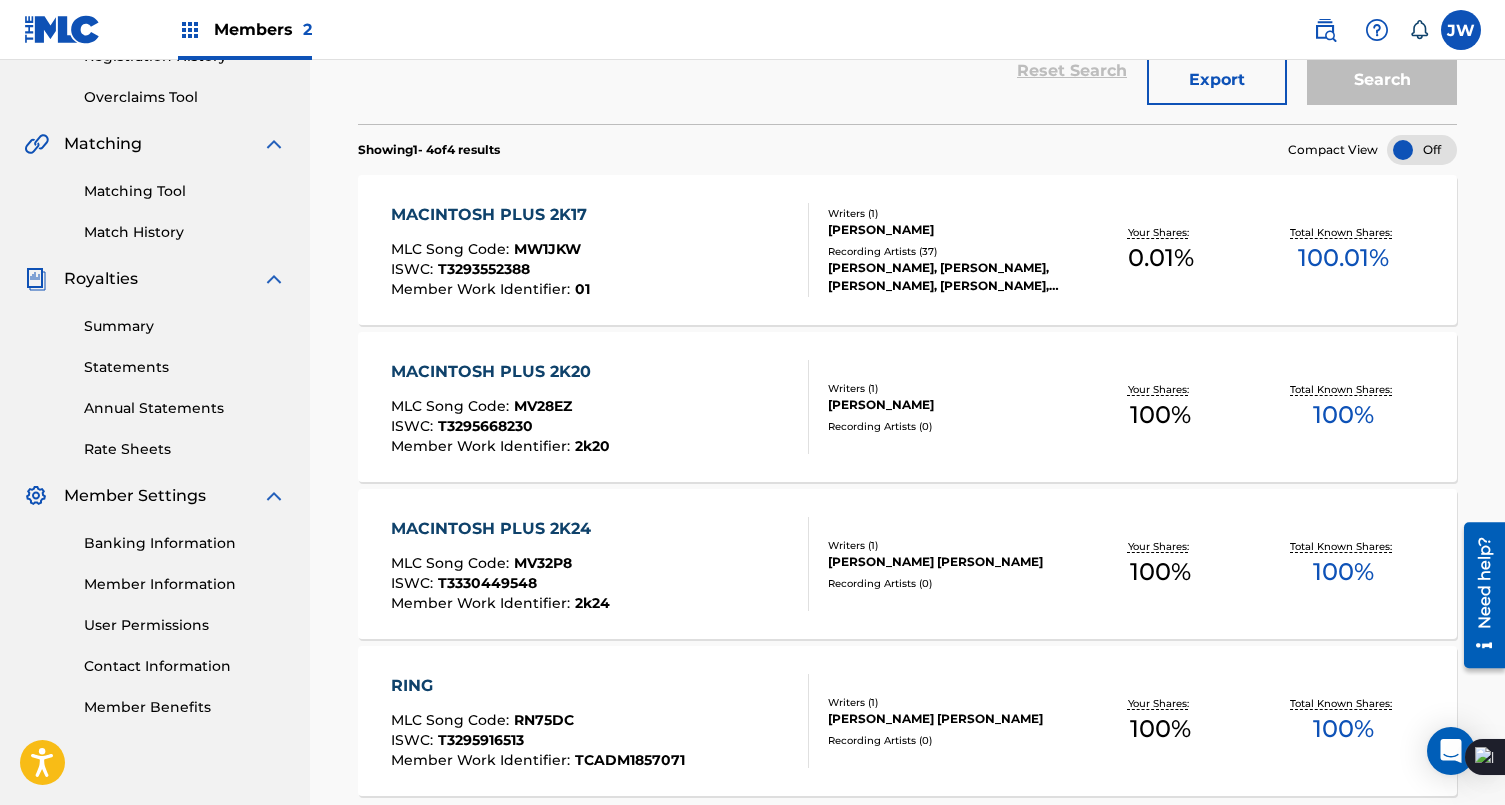 click on "RING MLC Song Code : RN75DC ISWC : T3295916513 Member Work Identifier : TCADM1857071" at bounding box center (600, 721) 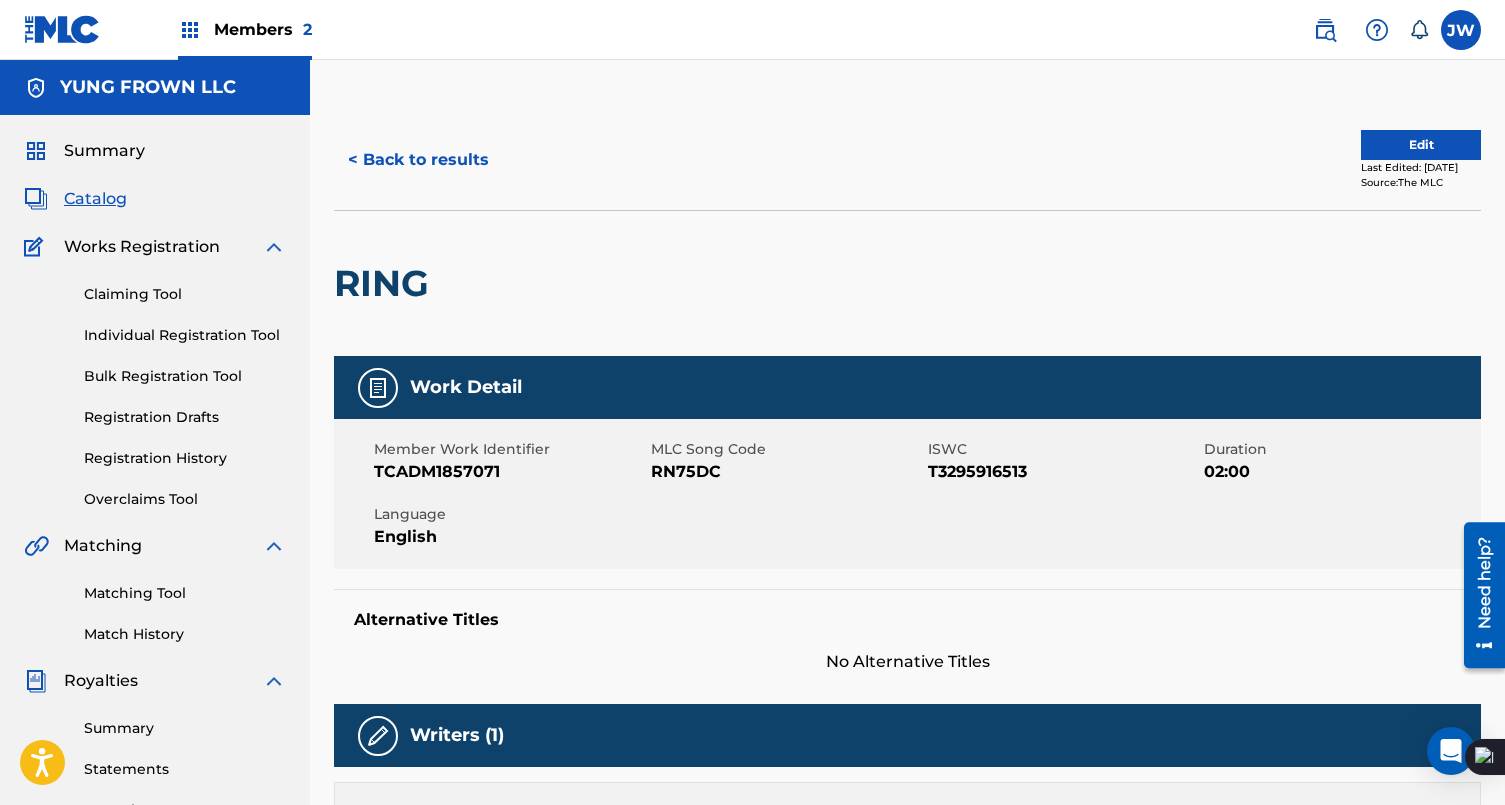 click on "RN75DC" at bounding box center [787, 472] 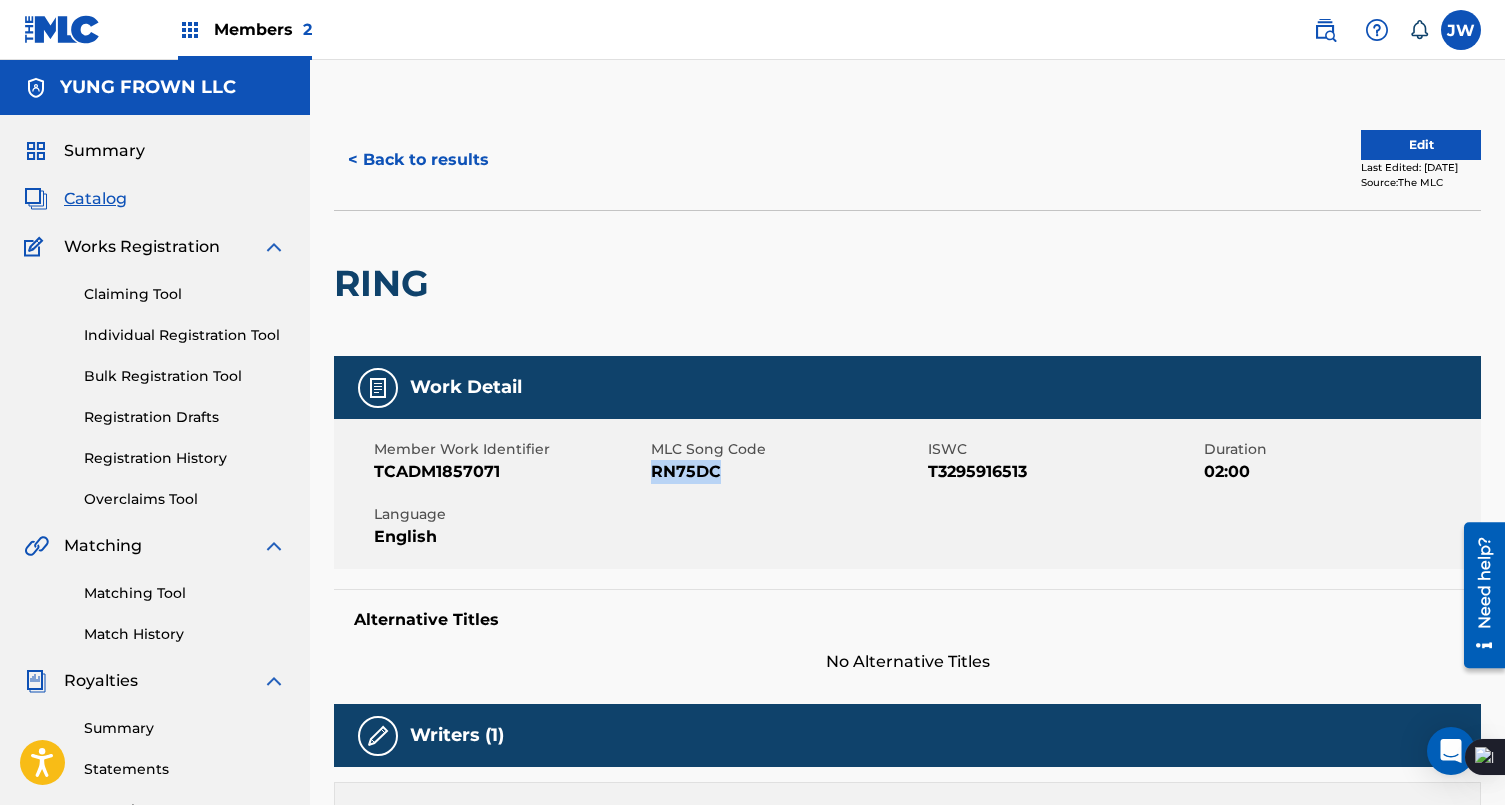 click on "RN75DC" at bounding box center [787, 472] 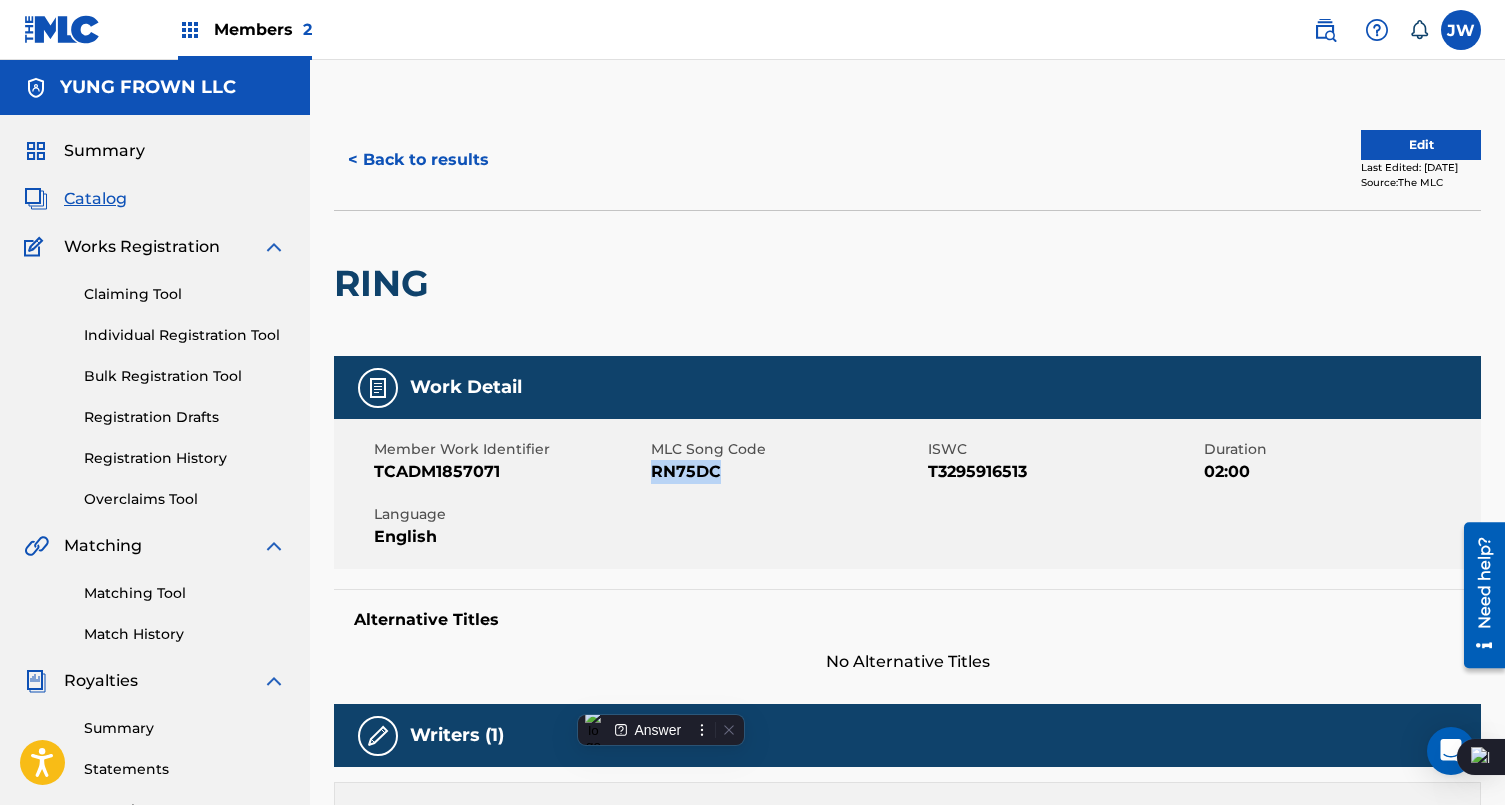 copy on "RN75DC" 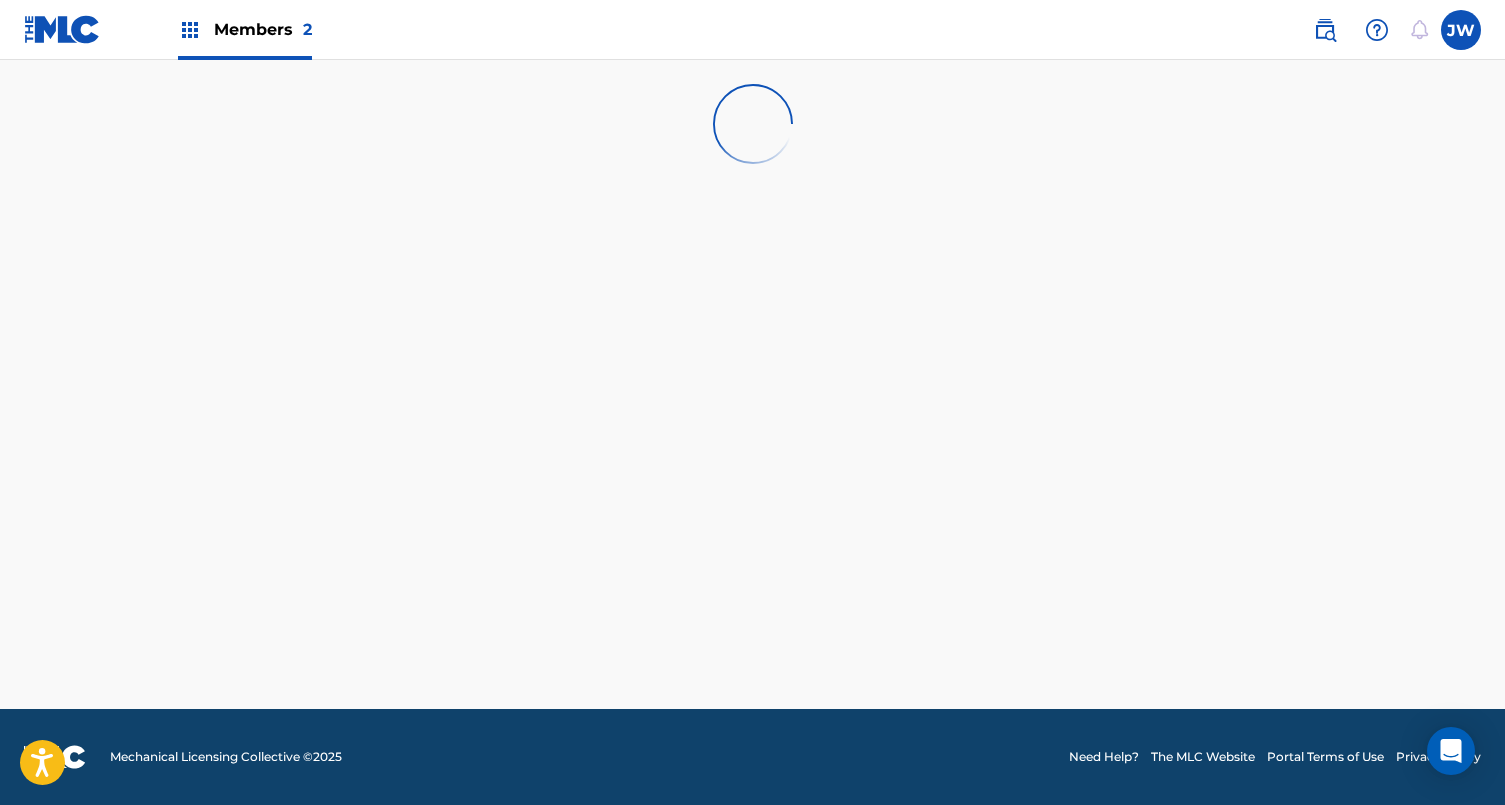 scroll, scrollTop: 0, scrollLeft: 0, axis: both 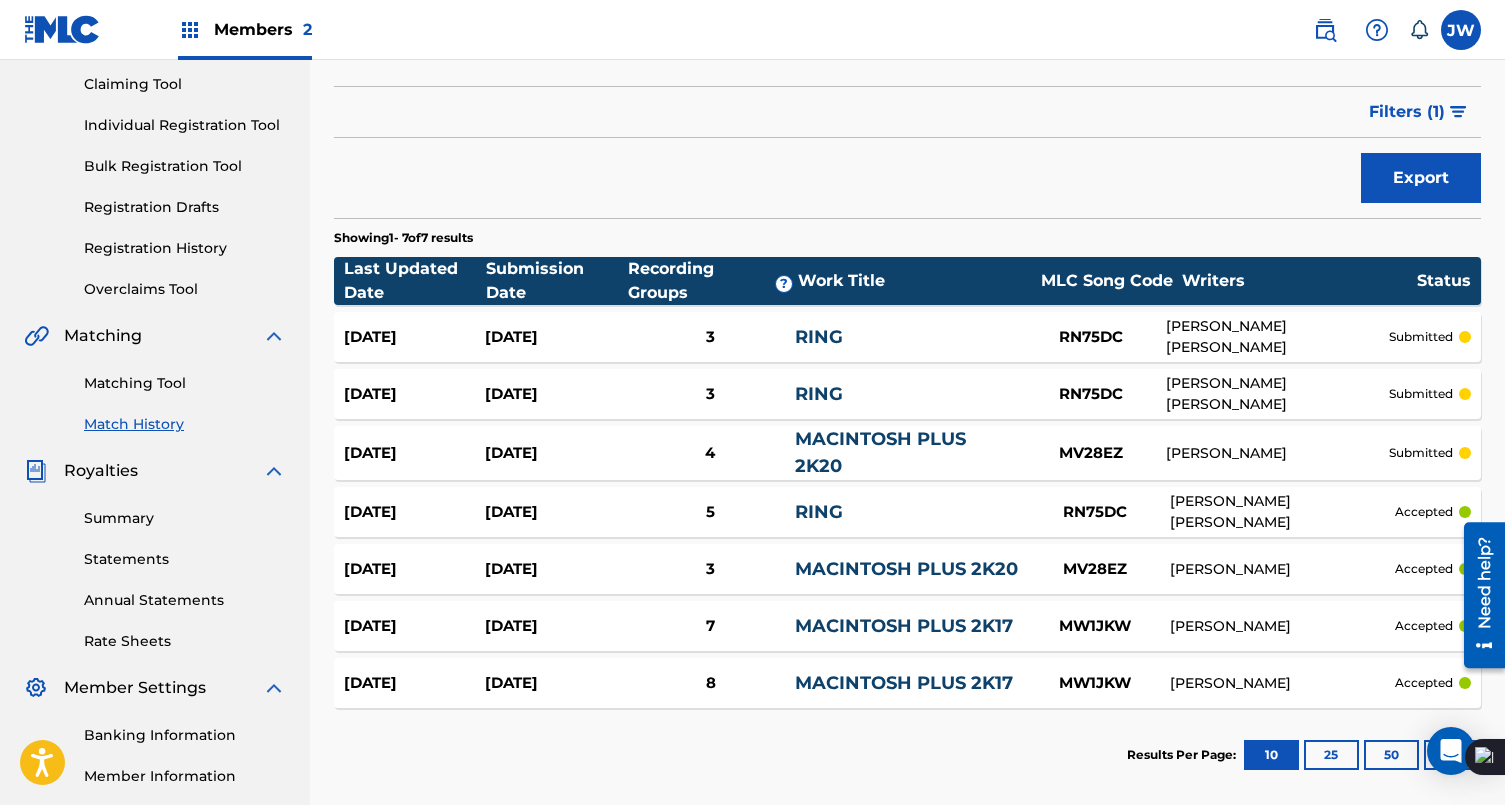 click on "[DATE]" at bounding box center (555, 337) 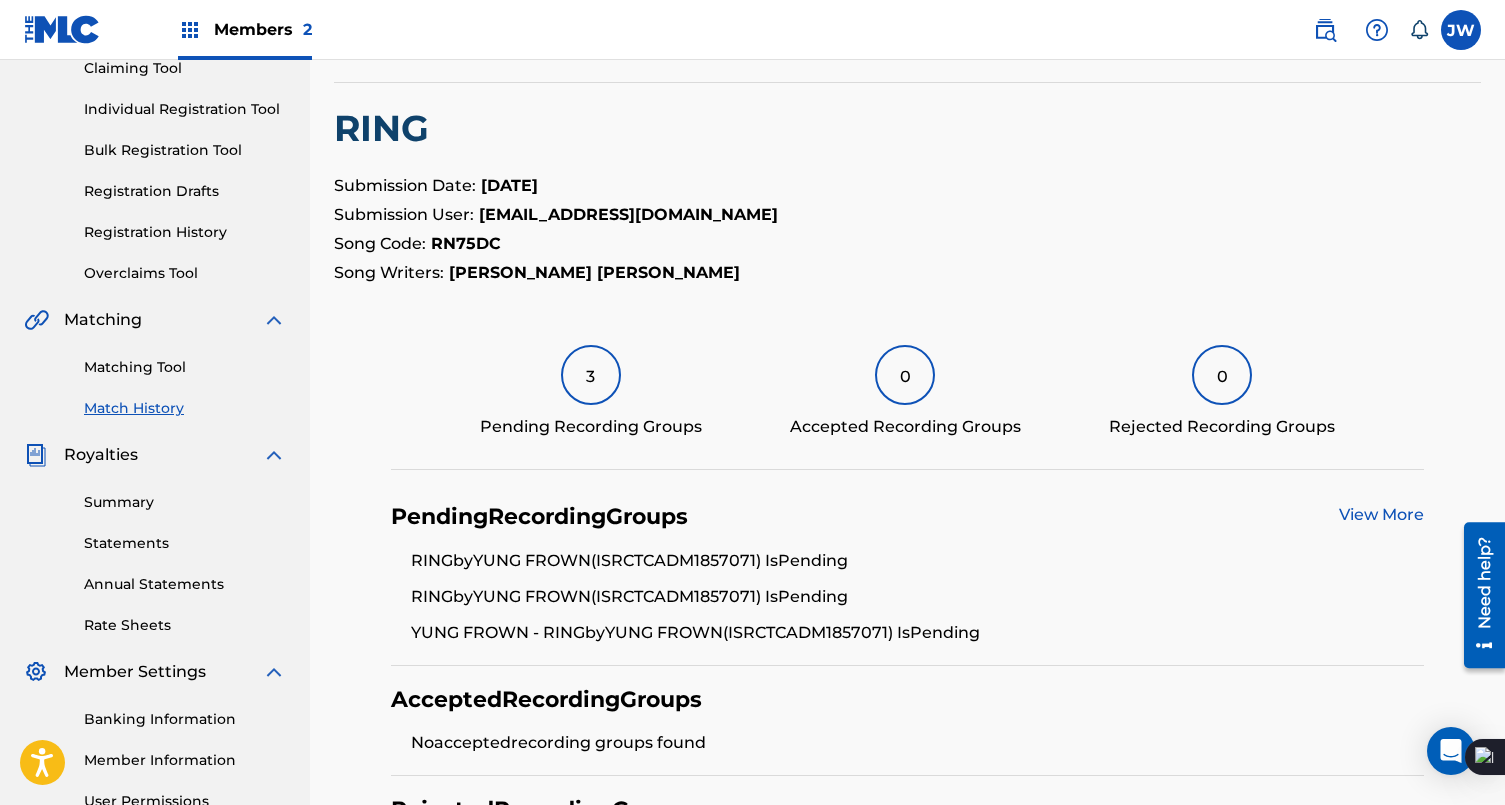 scroll, scrollTop: 156, scrollLeft: 0, axis: vertical 